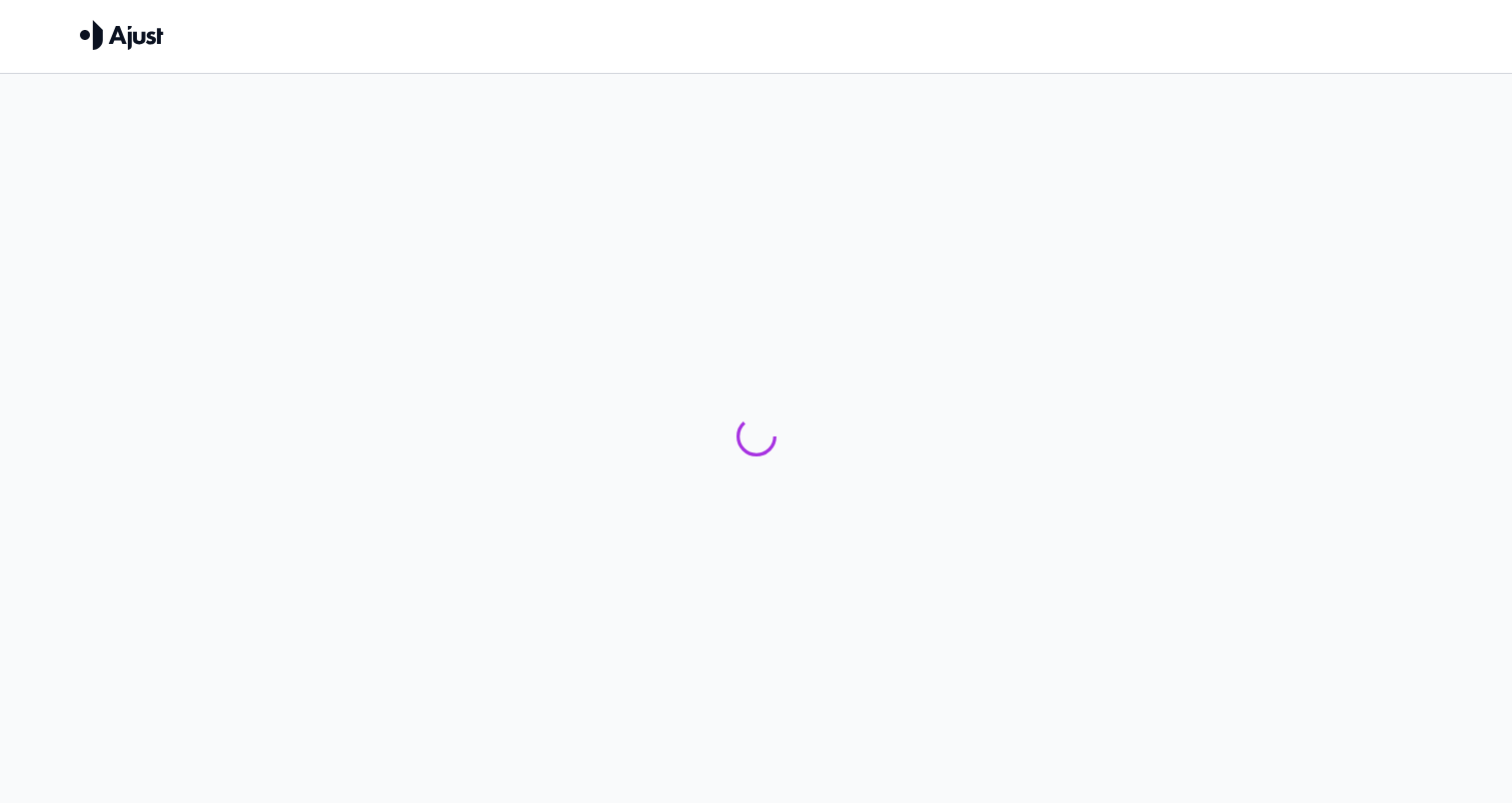scroll, scrollTop: 0, scrollLeft: 0, axis: both 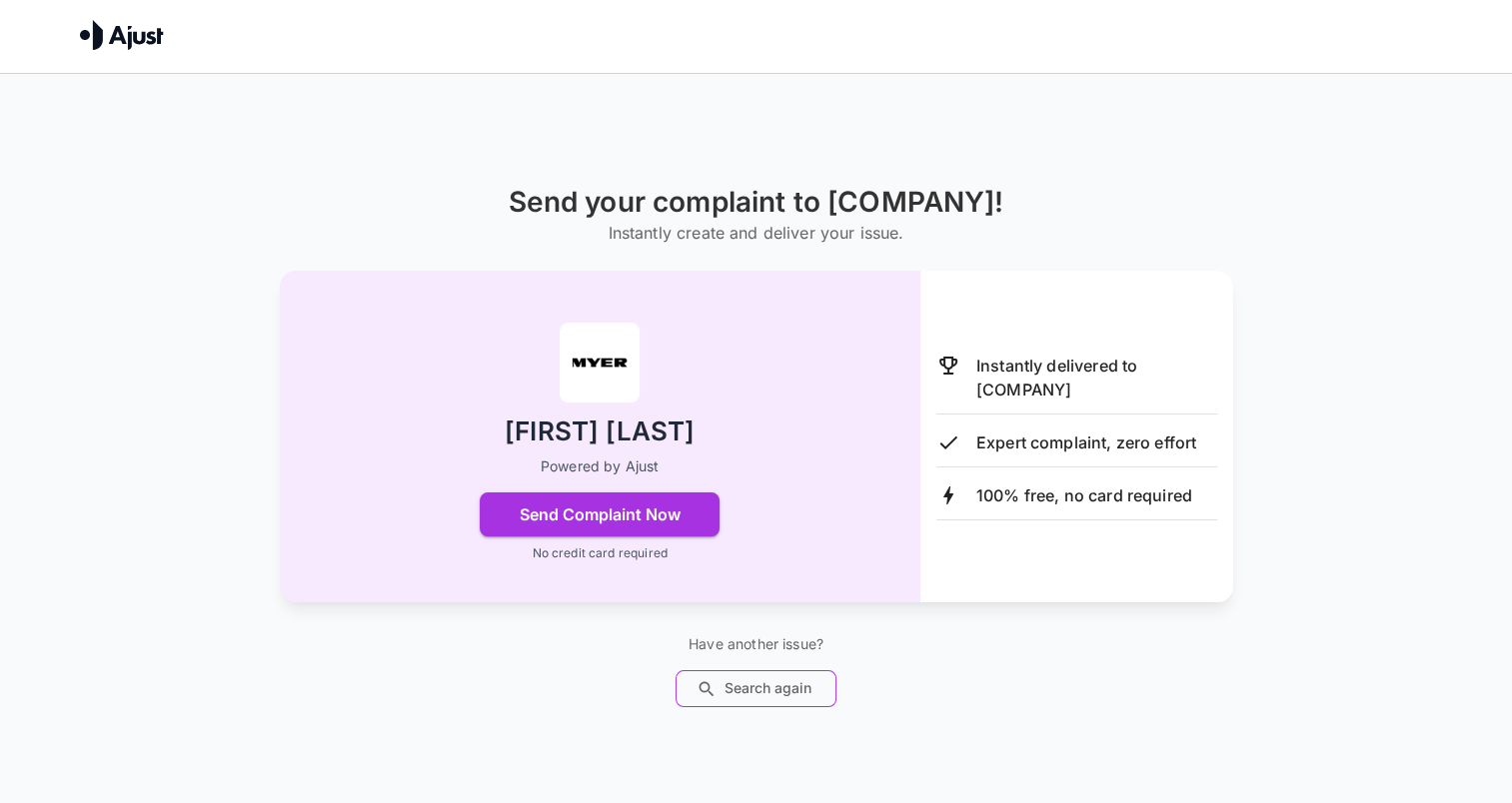 click on "Search again" at bounding box center (756, 688) 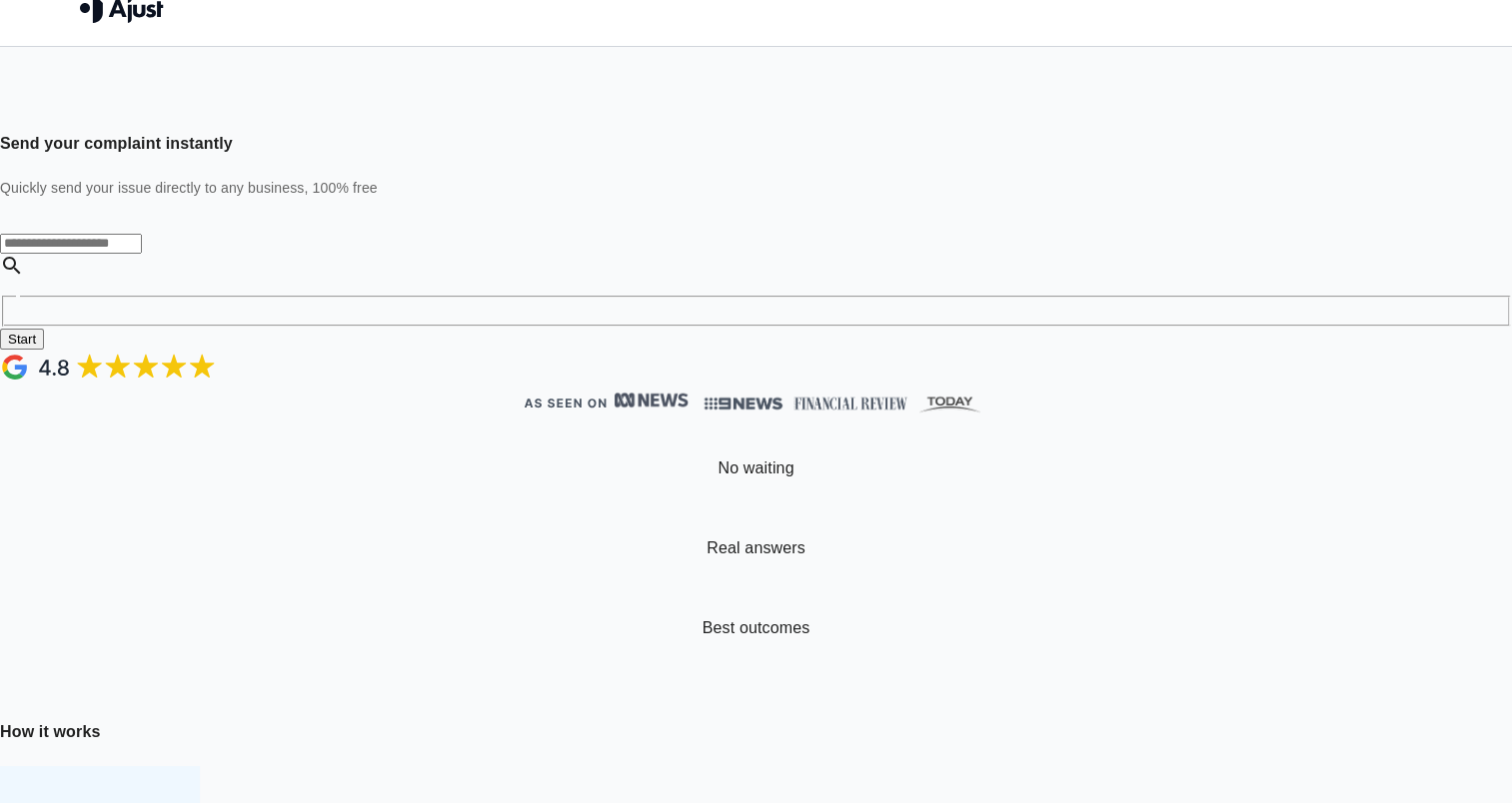 scroll, scrollTop: 0, scrollLeft: 0, axis: both 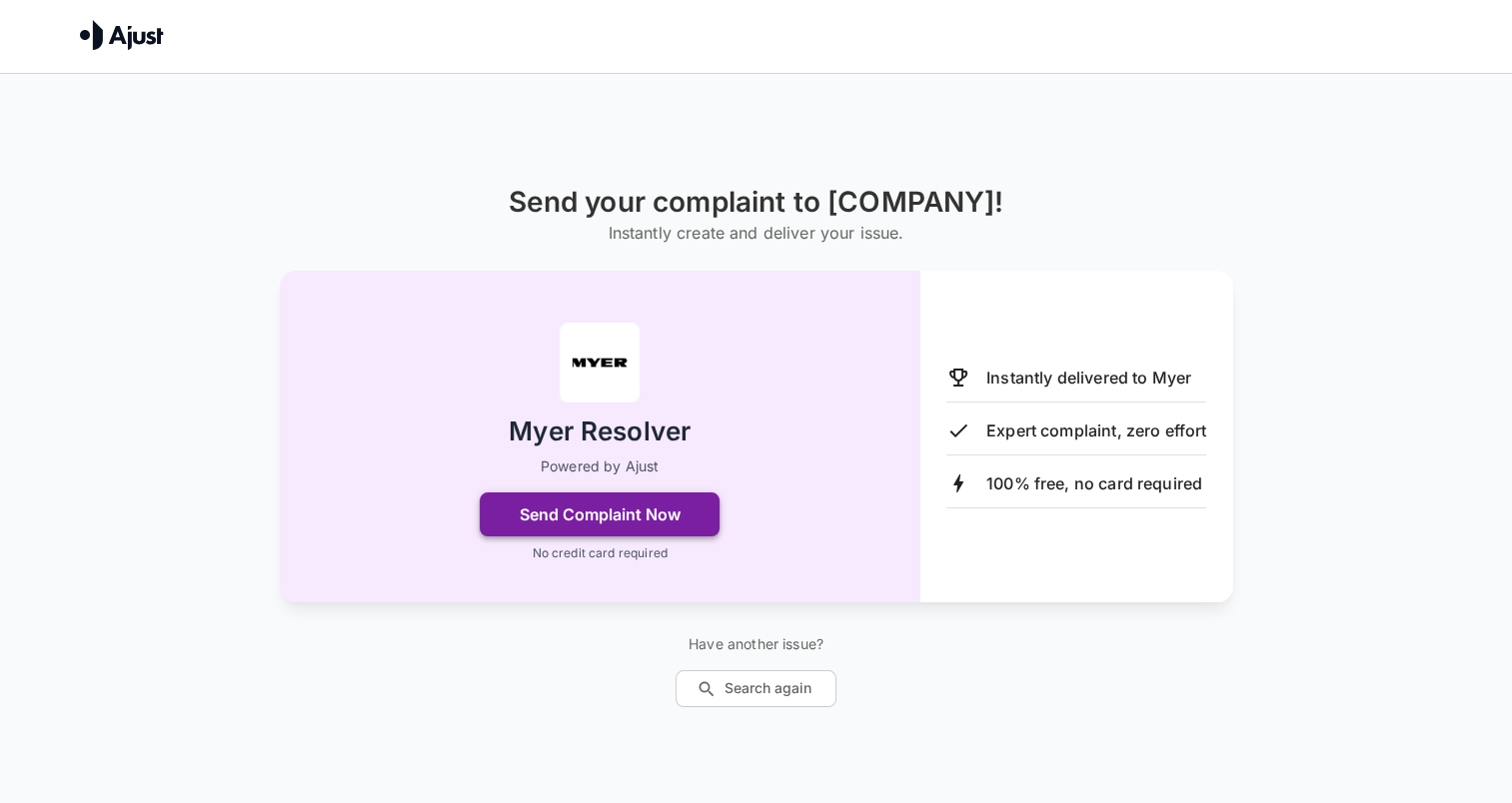 click on "Send Complaint Now" at bounding box center (600, 514) 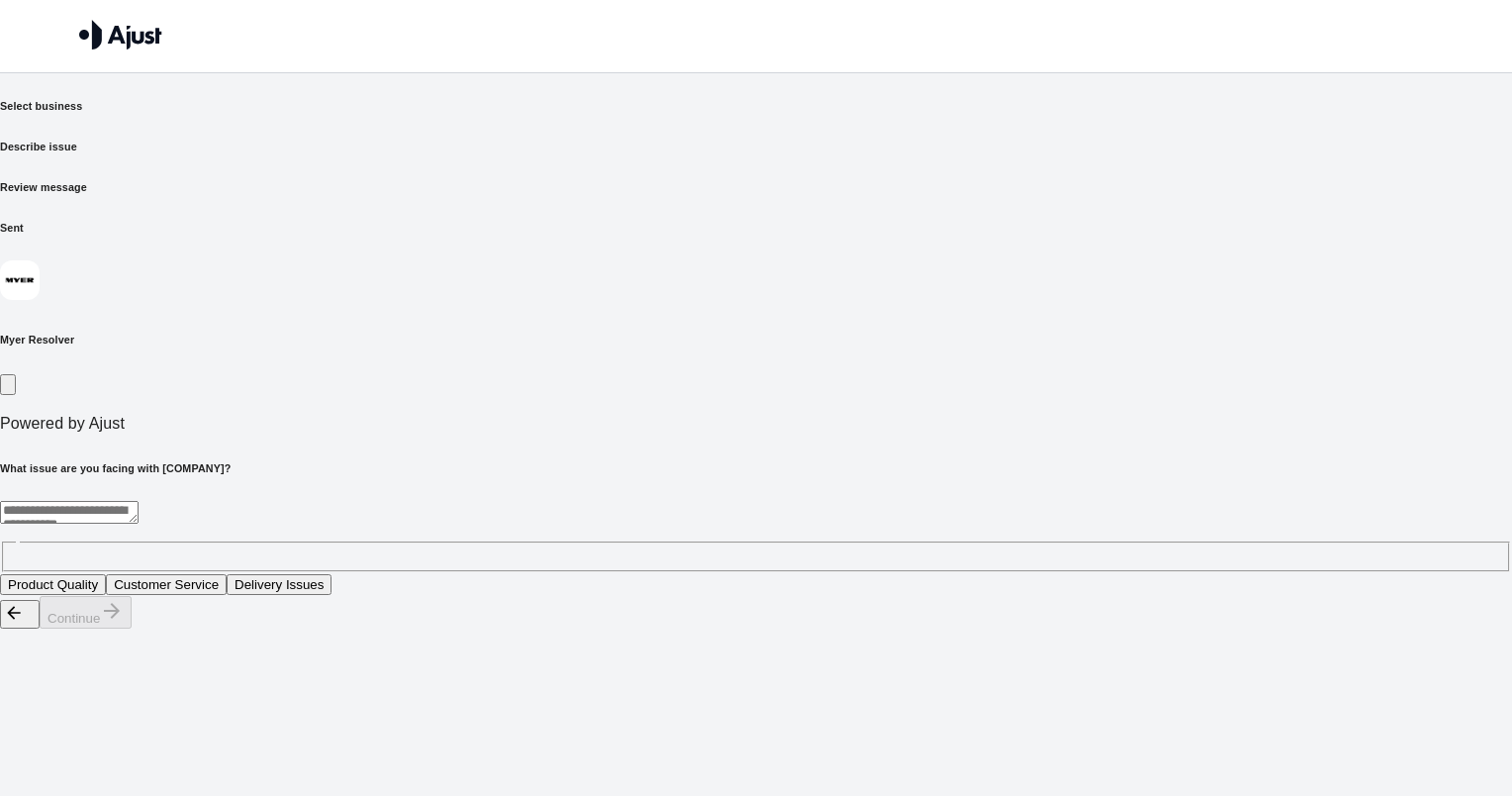 click on "Customer Service" at bounding box center [166, 584] 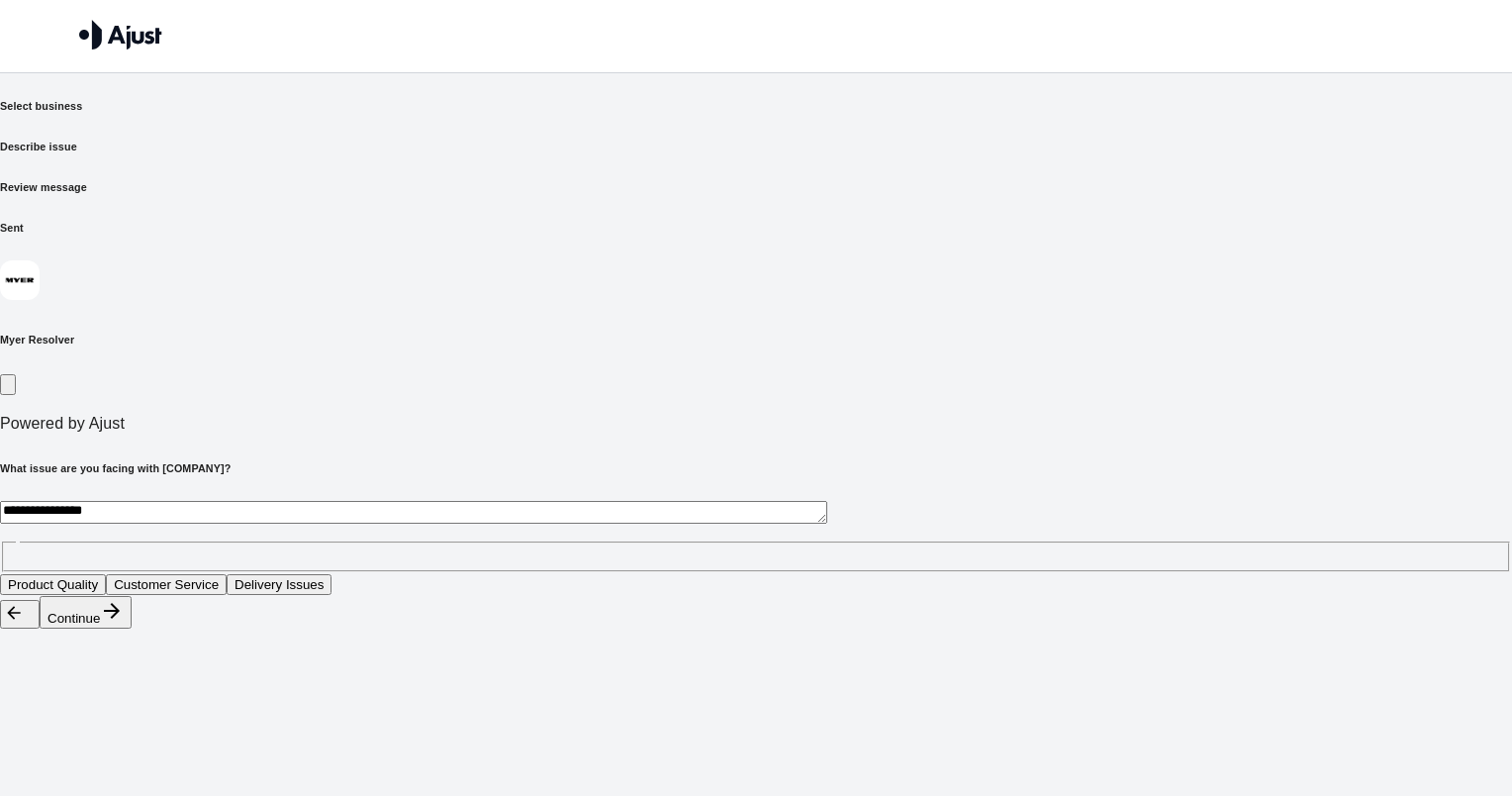 click on "Continue" at bounding box center (85, 612) 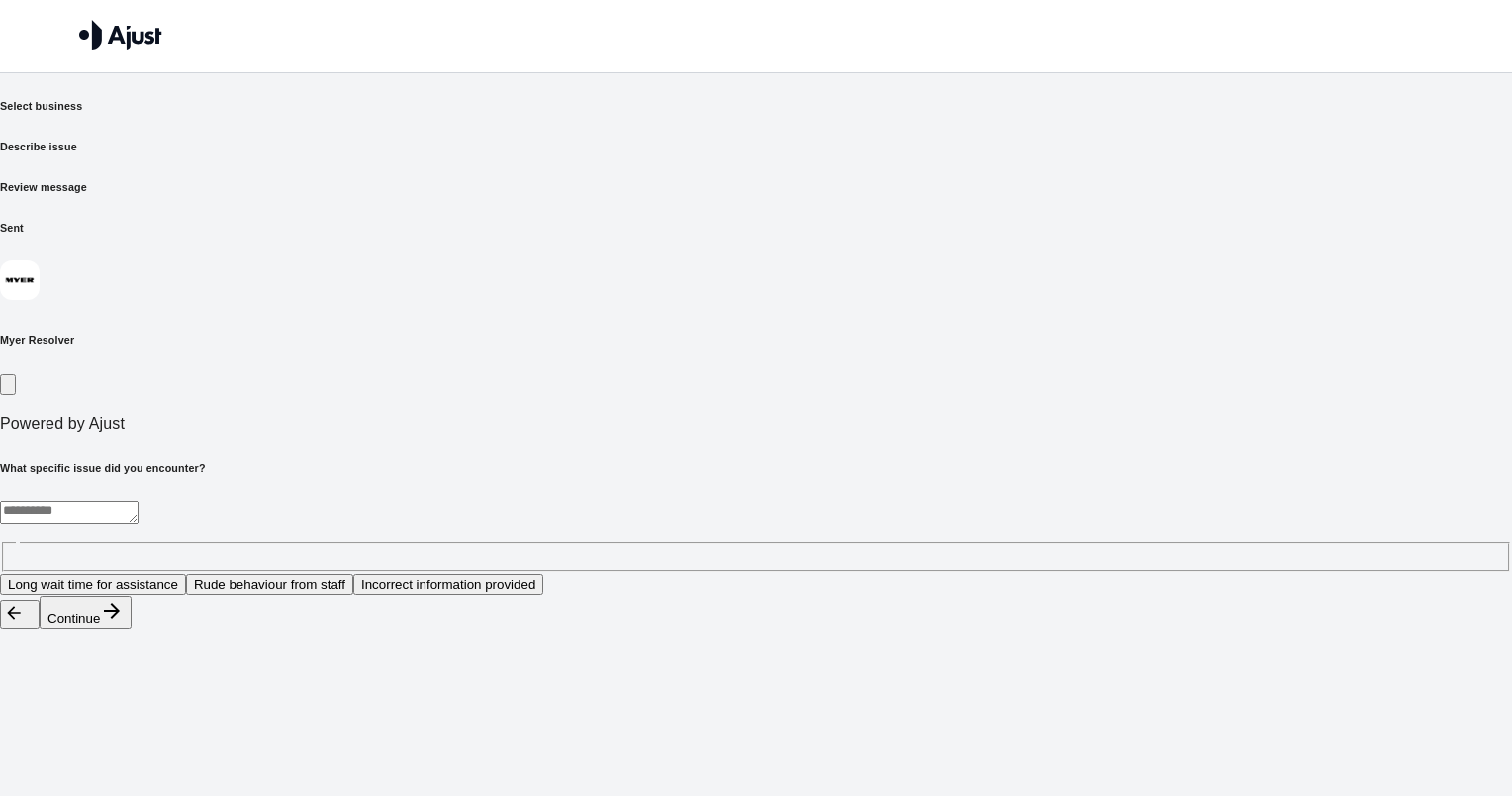 click at bounding box center [69, 512] 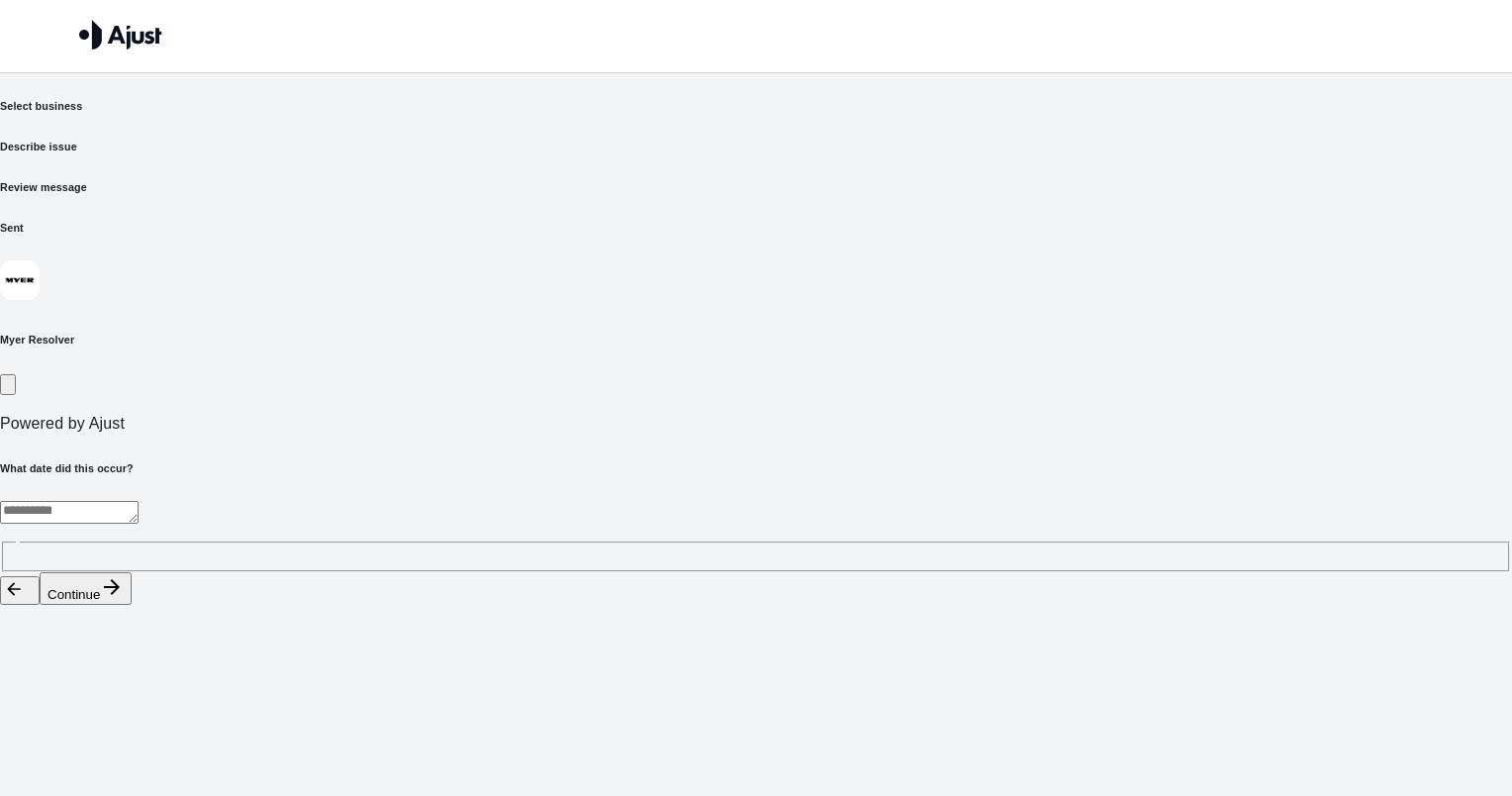 click on "Continue" at bounding box center (85, 588) 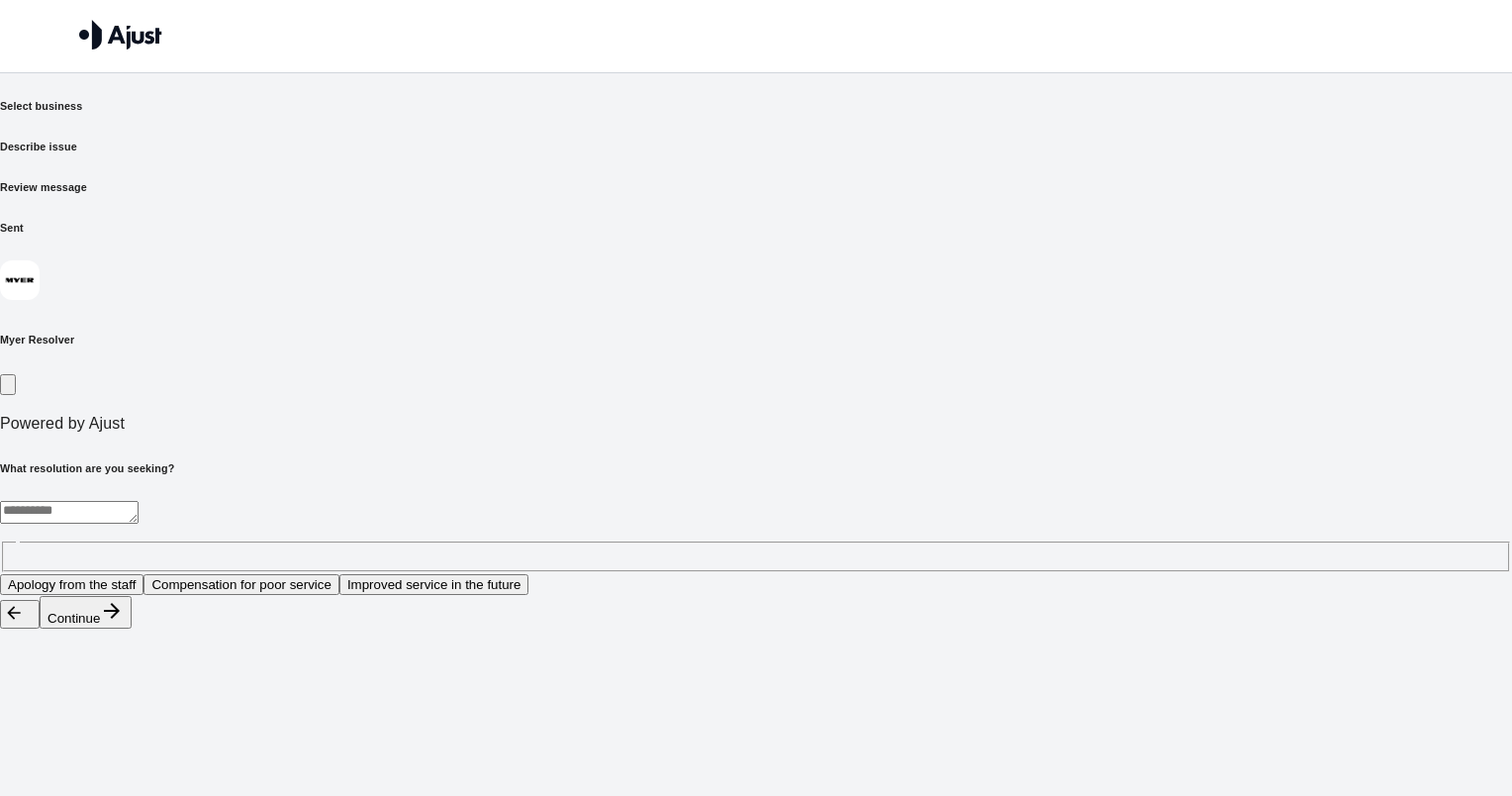 click on "Continue" at bounding box center (85, 612) 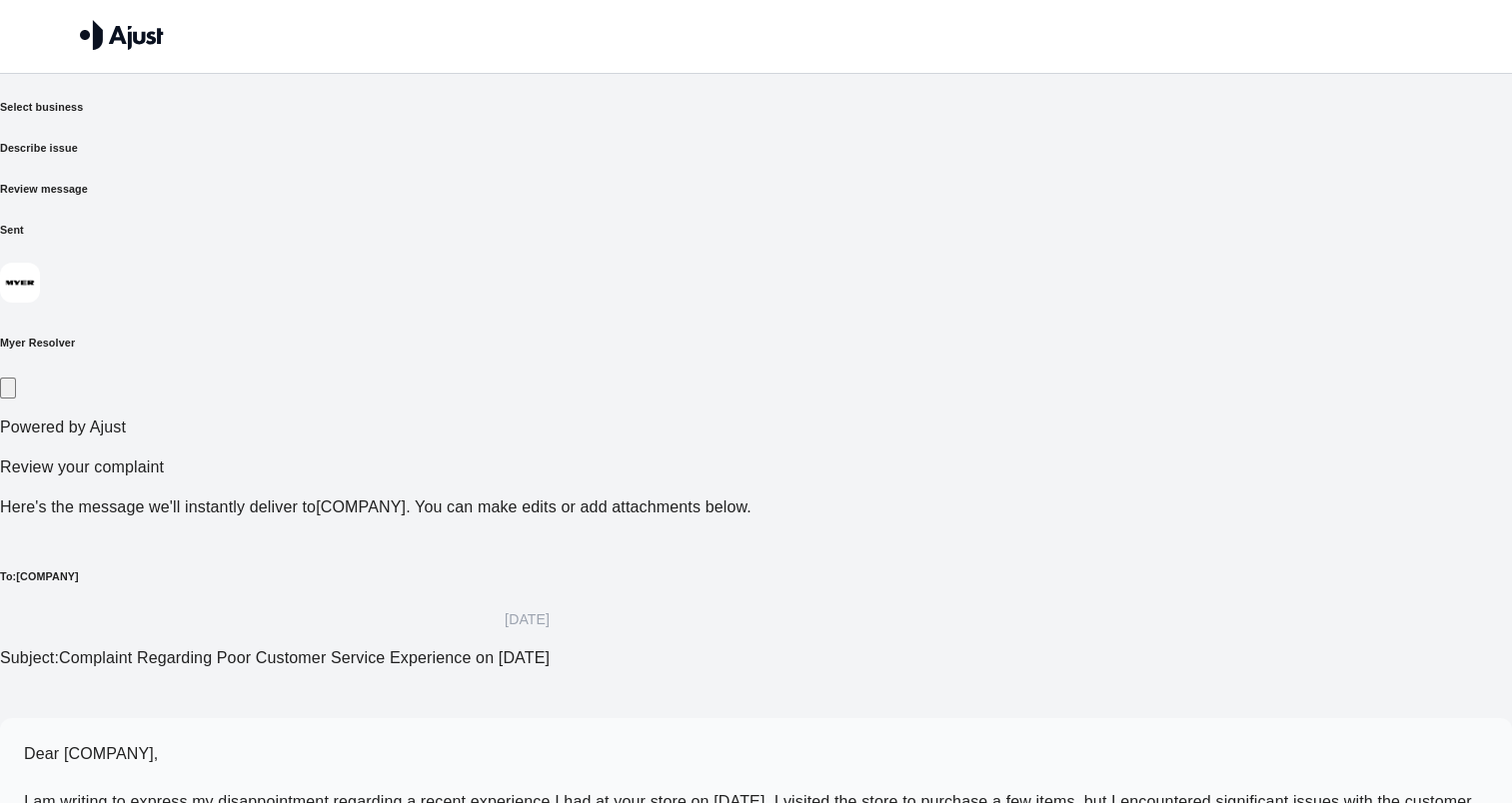 click 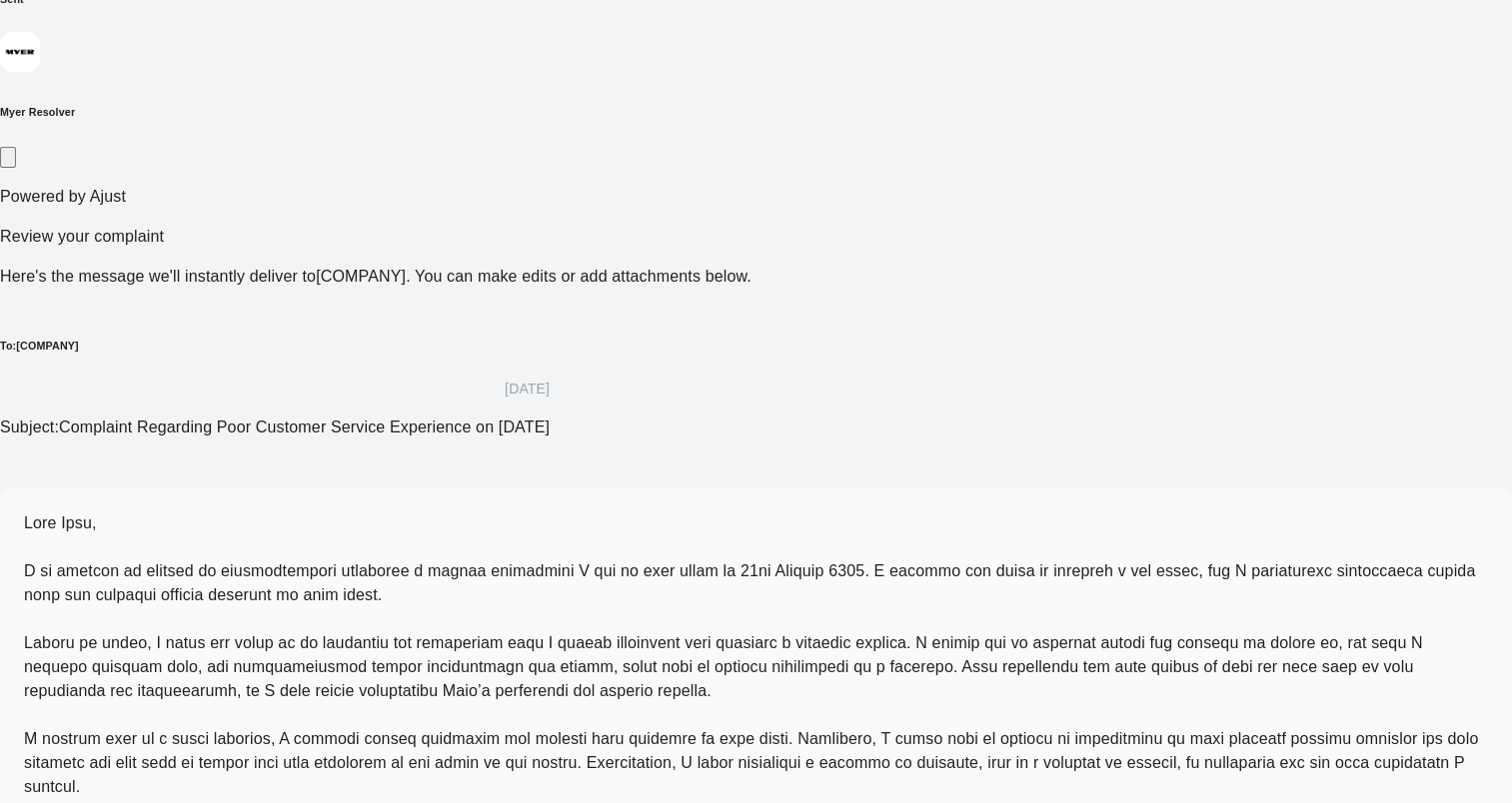scroll, scrollTop: 233, scrollLeft: 0, axis: vertical 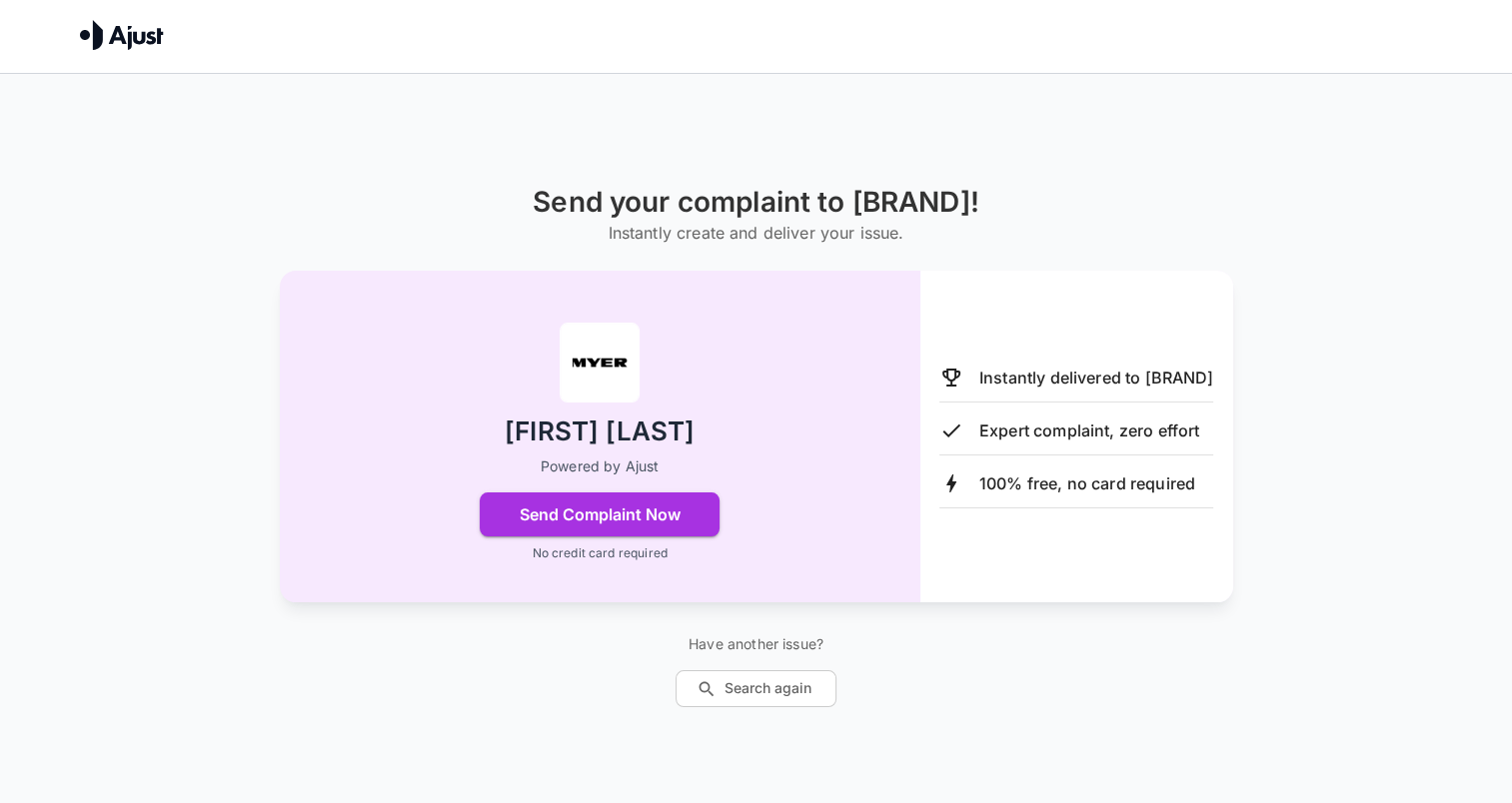 click on "Instantly delivered to [BRAND]" at bounding box center (1096, 378) 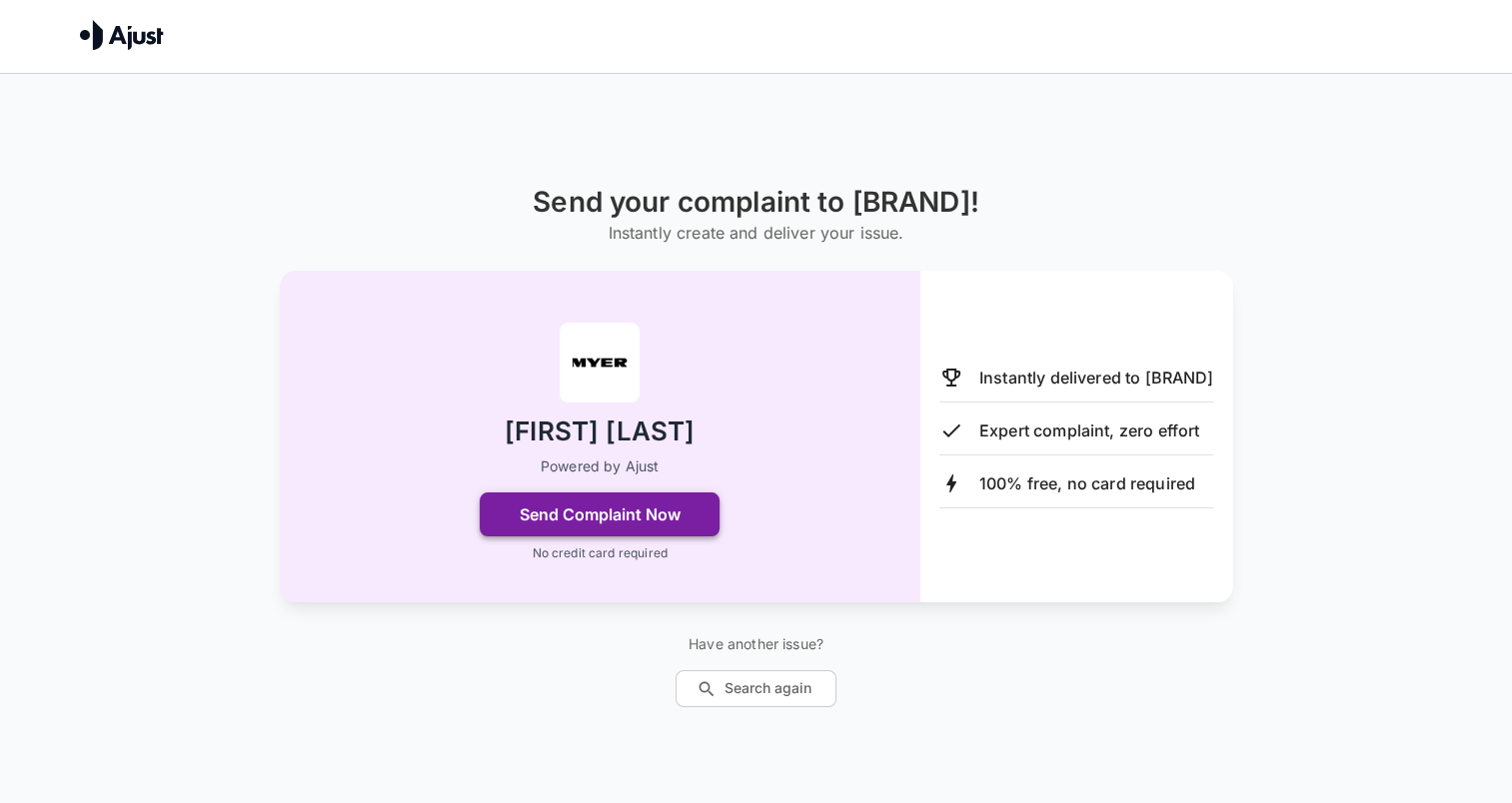 click on "Send Complaint Now" at bounding box center (600, 514) 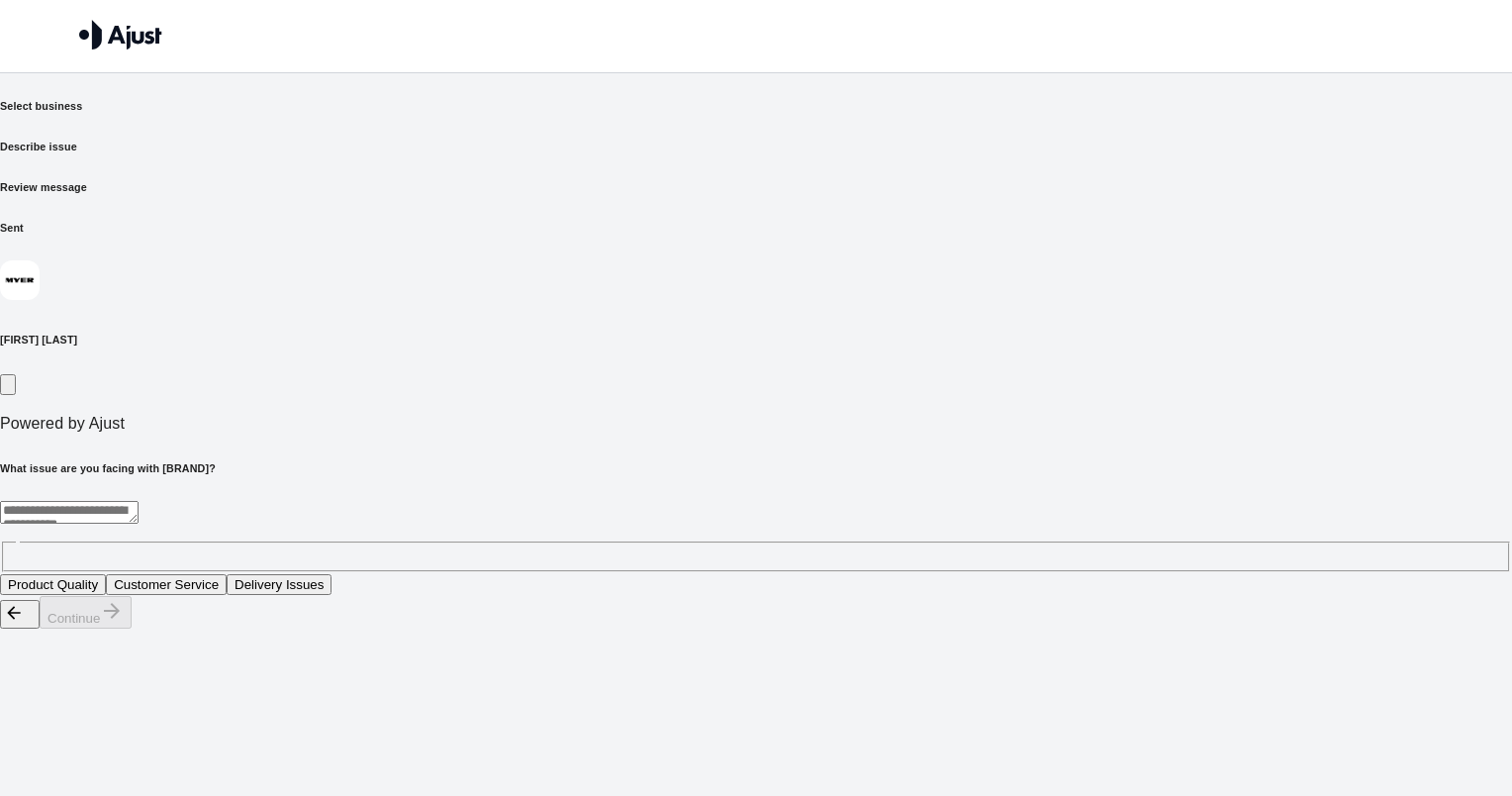 click on "Customer Service" at bounding box center (166, 584) 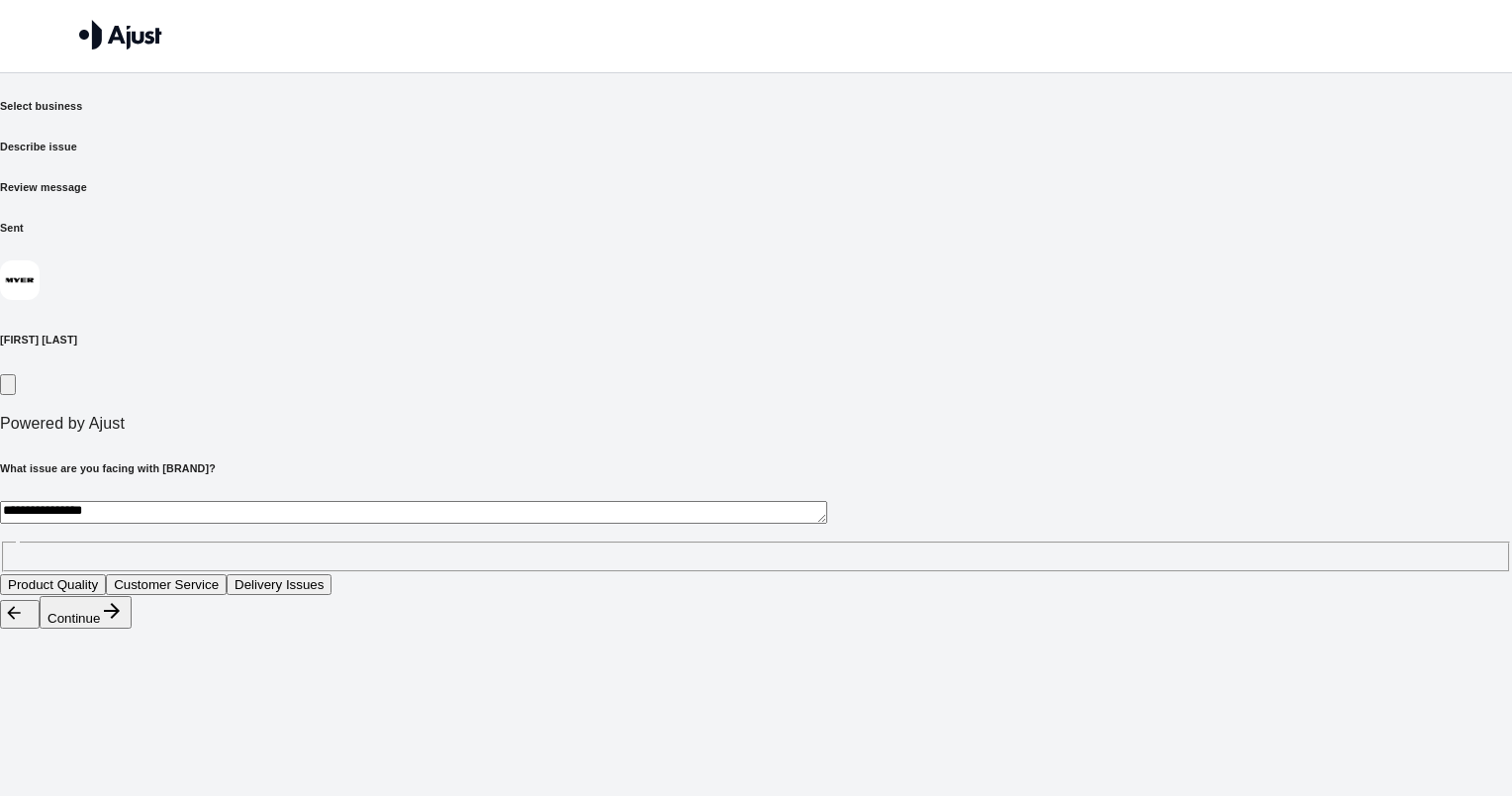 click on "Continue" at bounding box center [85, 612] 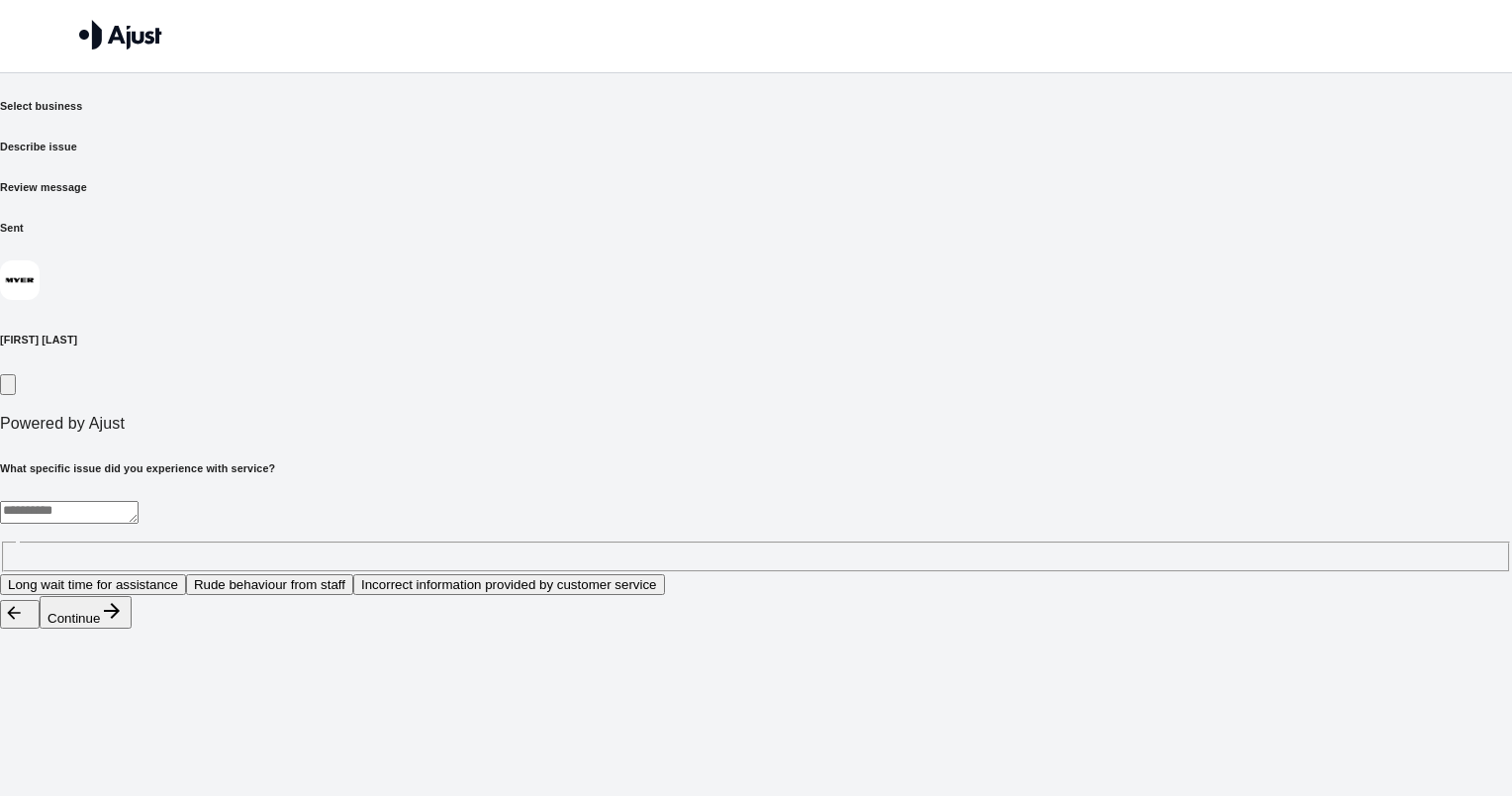 click at bounding box center [69, 512] 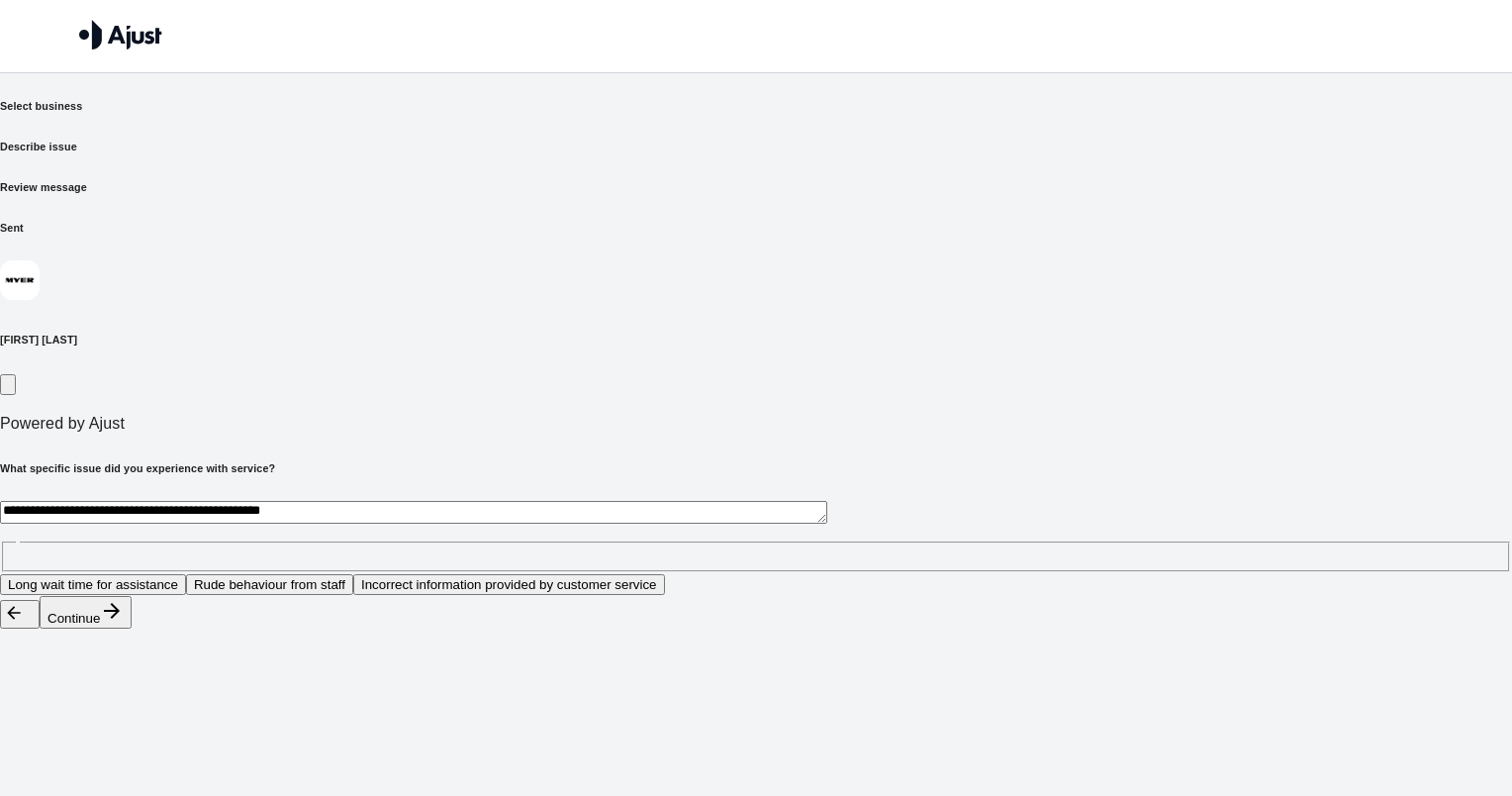 click on "**********" at bounding box center [414, 512] 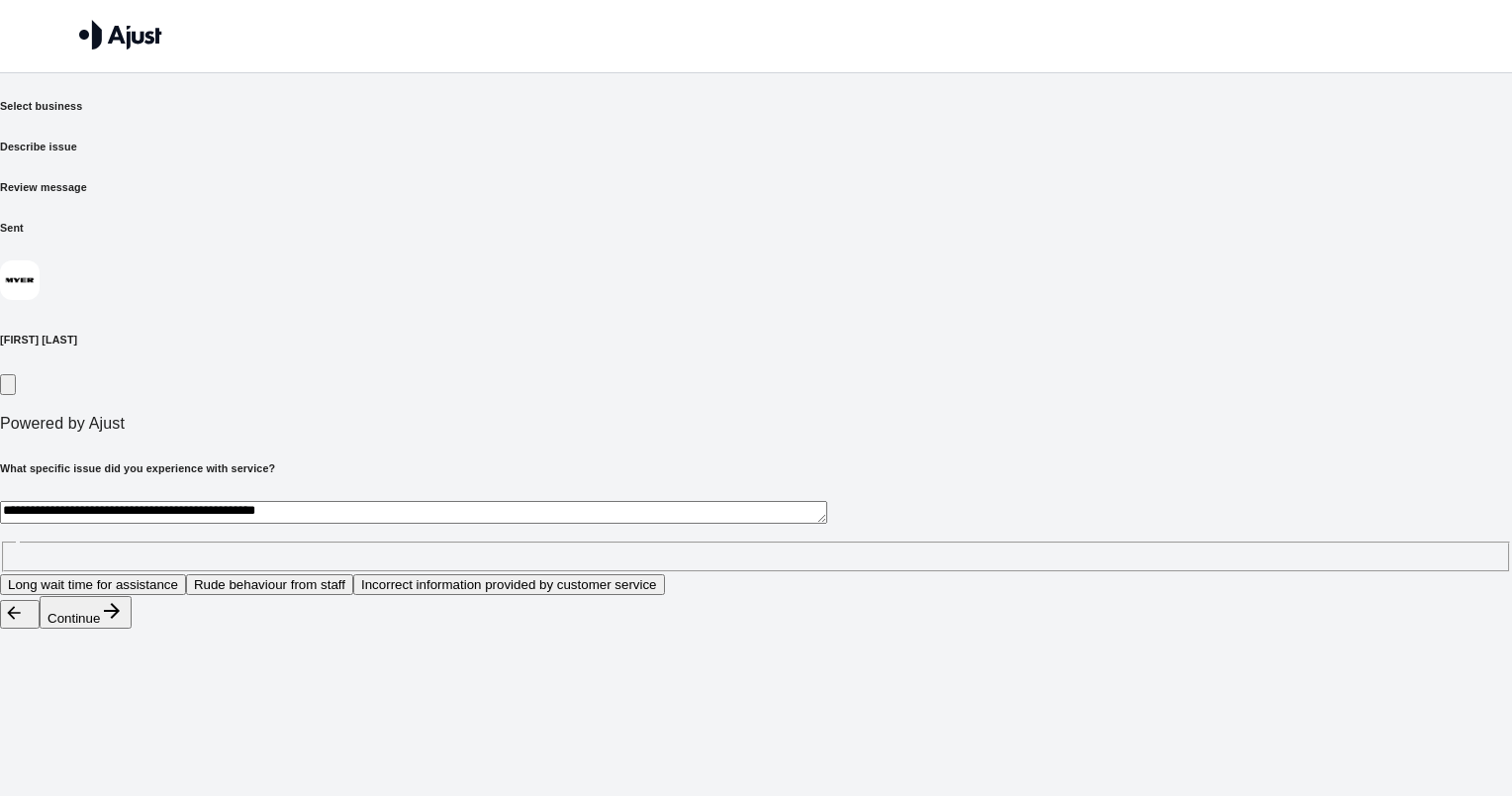 click on "**********" at bounding box center [414, 512] 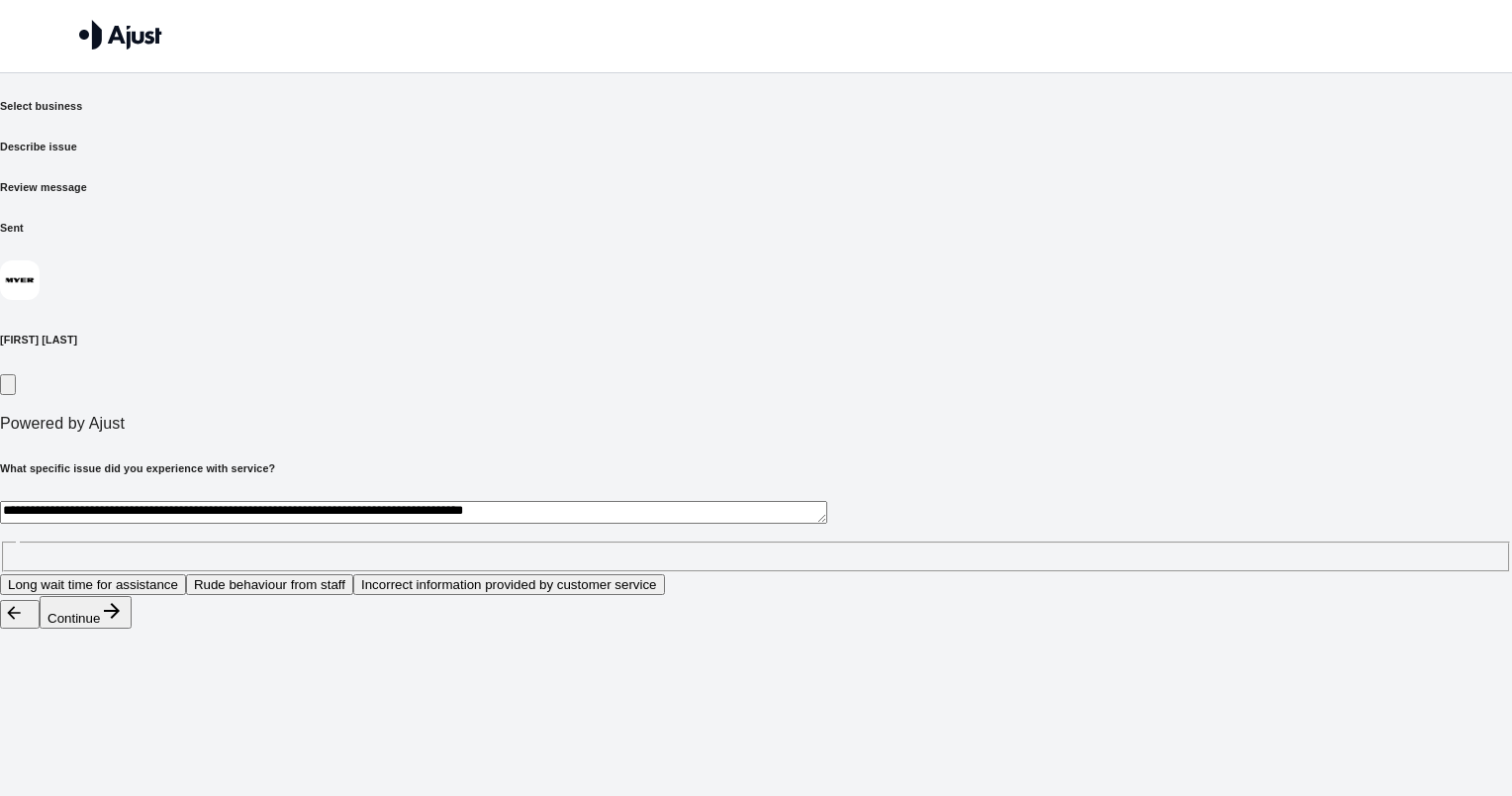 click on "**********" at bounding box center (414, 512) 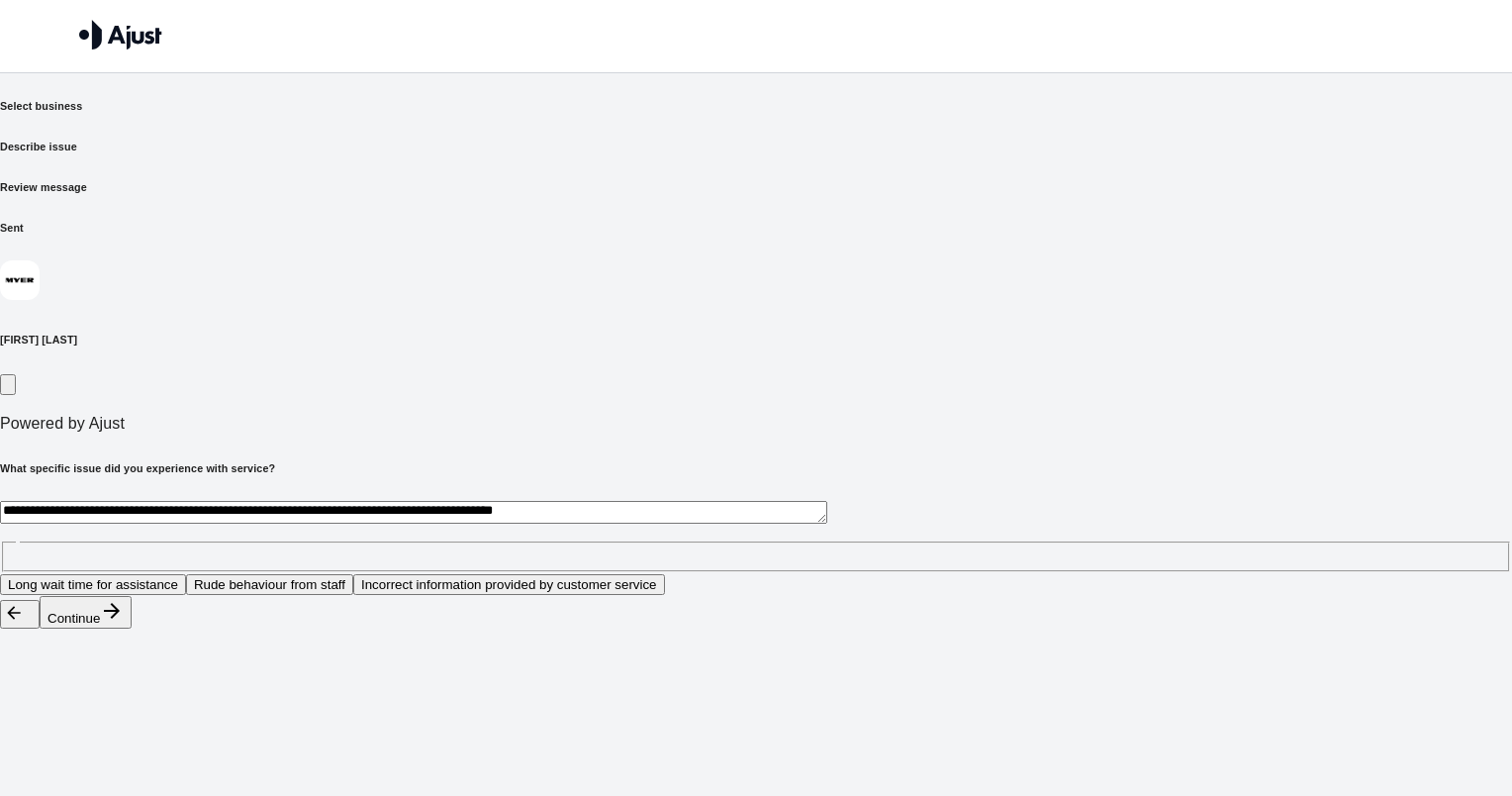 click on "**********" at bounding box center [414, 512] 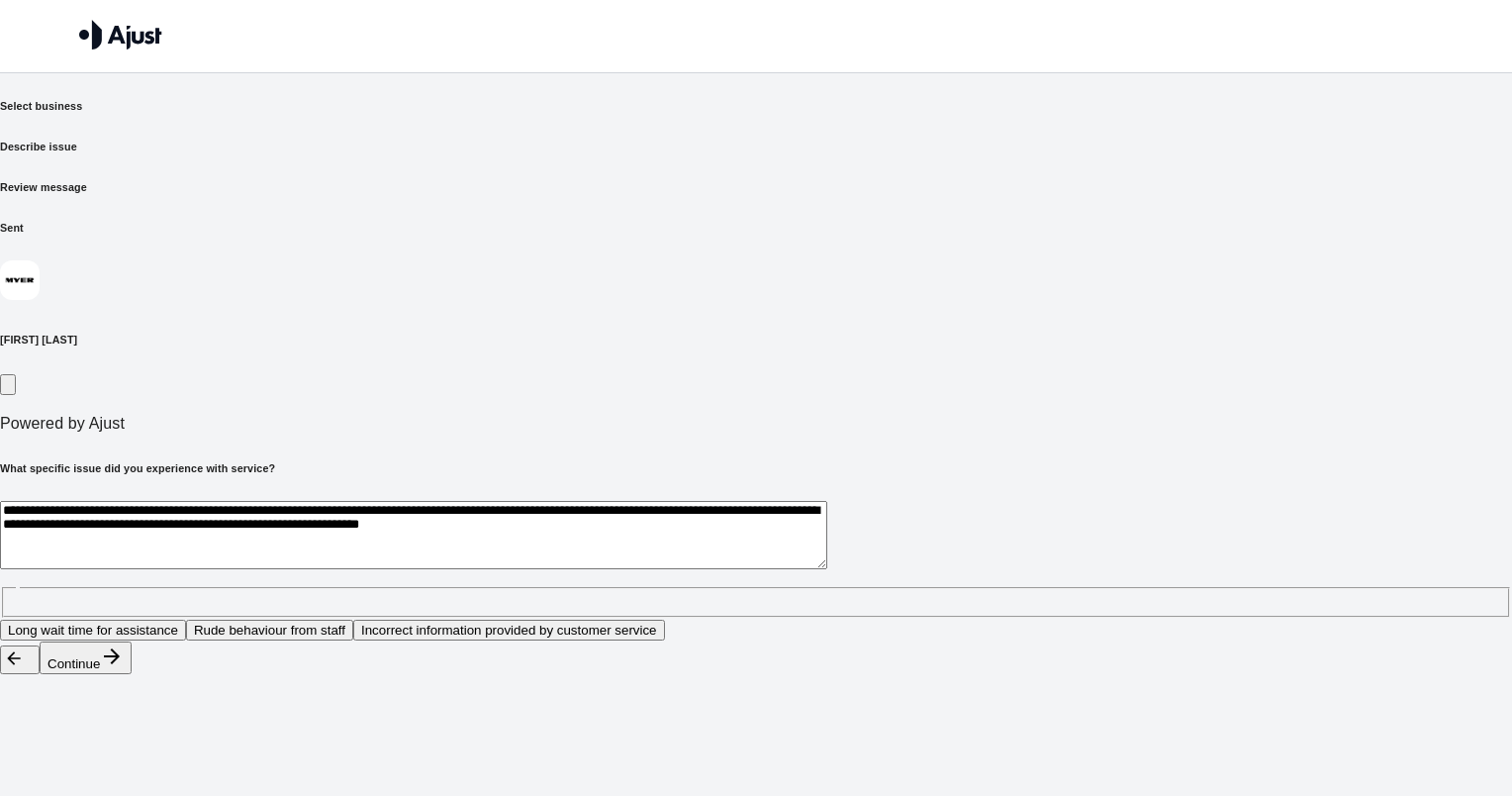 drag, startPoint x: 404, startPoint y: 429, endPoint x: 423, endPoint y: 430, distance: 19.026298 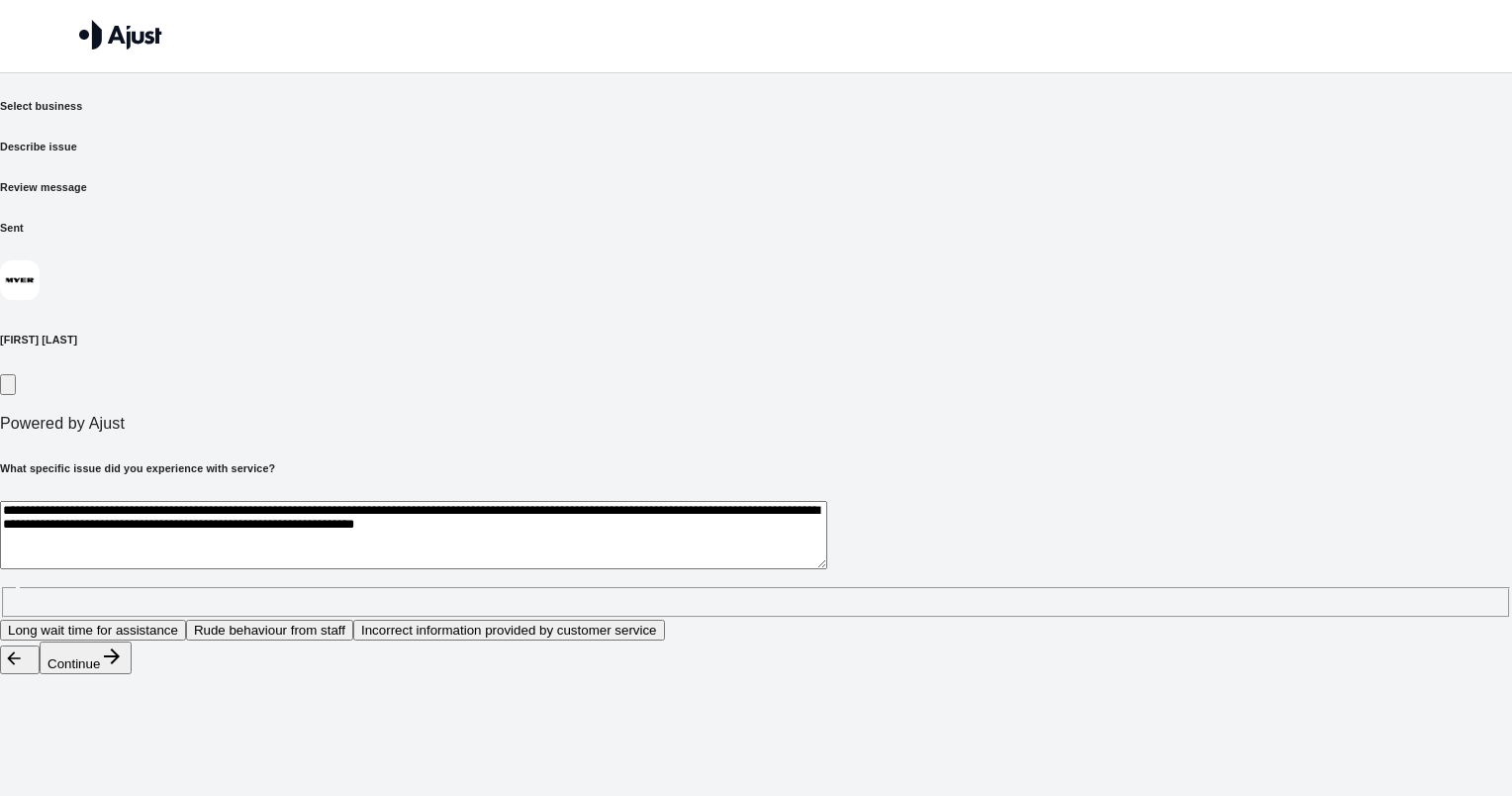 click on "**********" at bounding box center [414, 535] 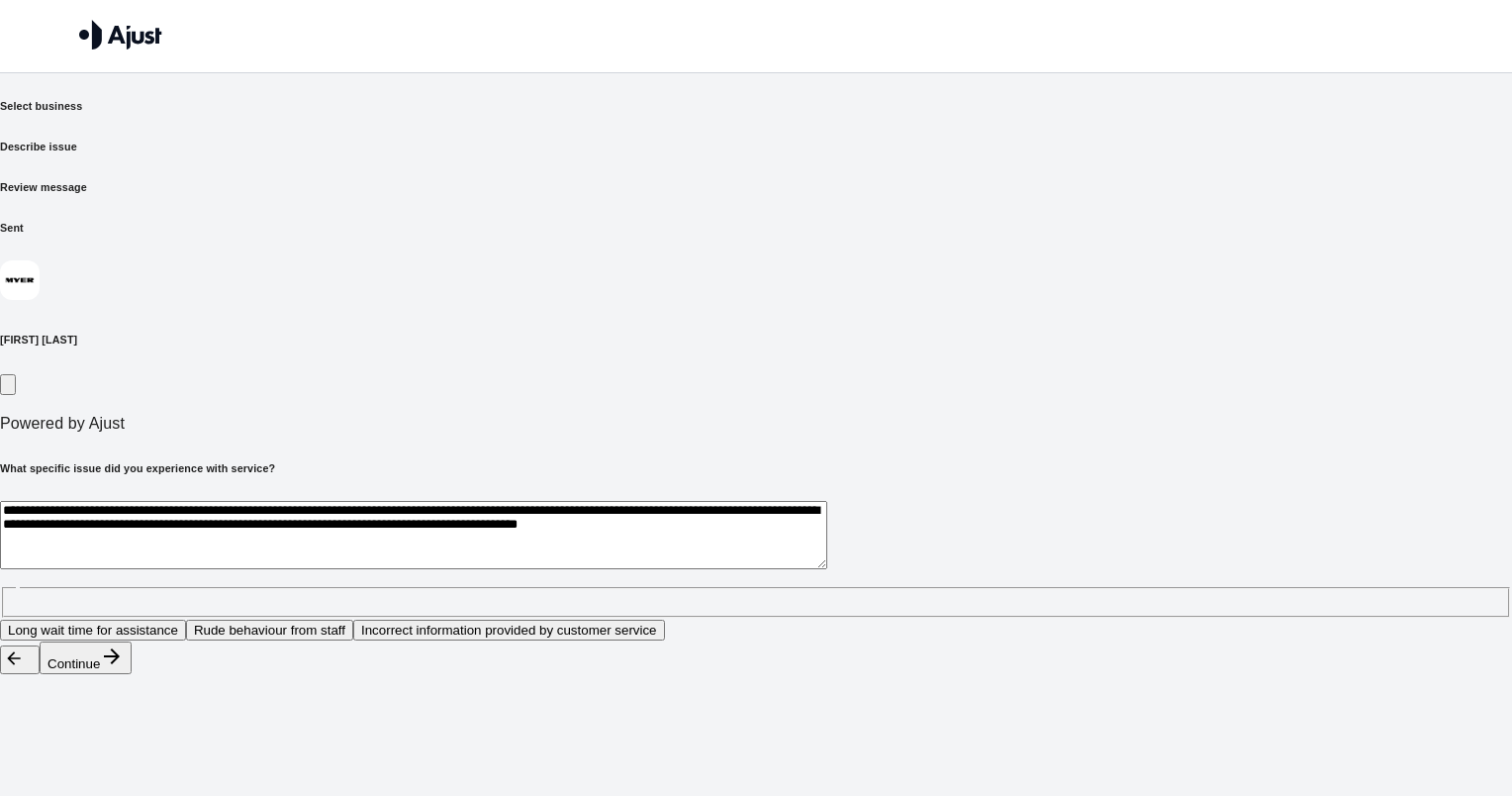 click on "**********" at bounding box center [414, 535] 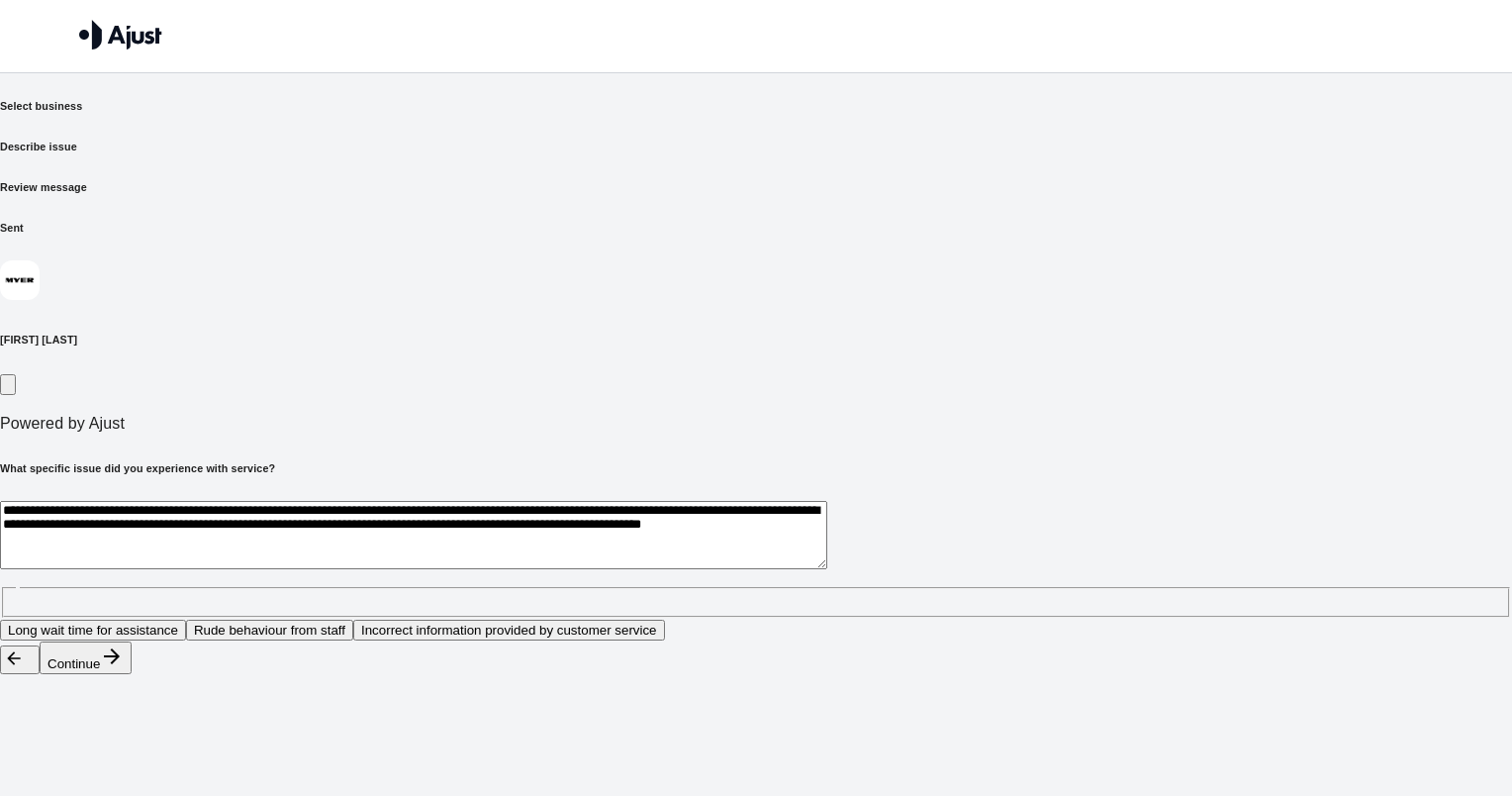 drag, startPoint x: 688, startPoint y: 430, endPoint x: 711, endPoint y: 433, distance: 23.194827 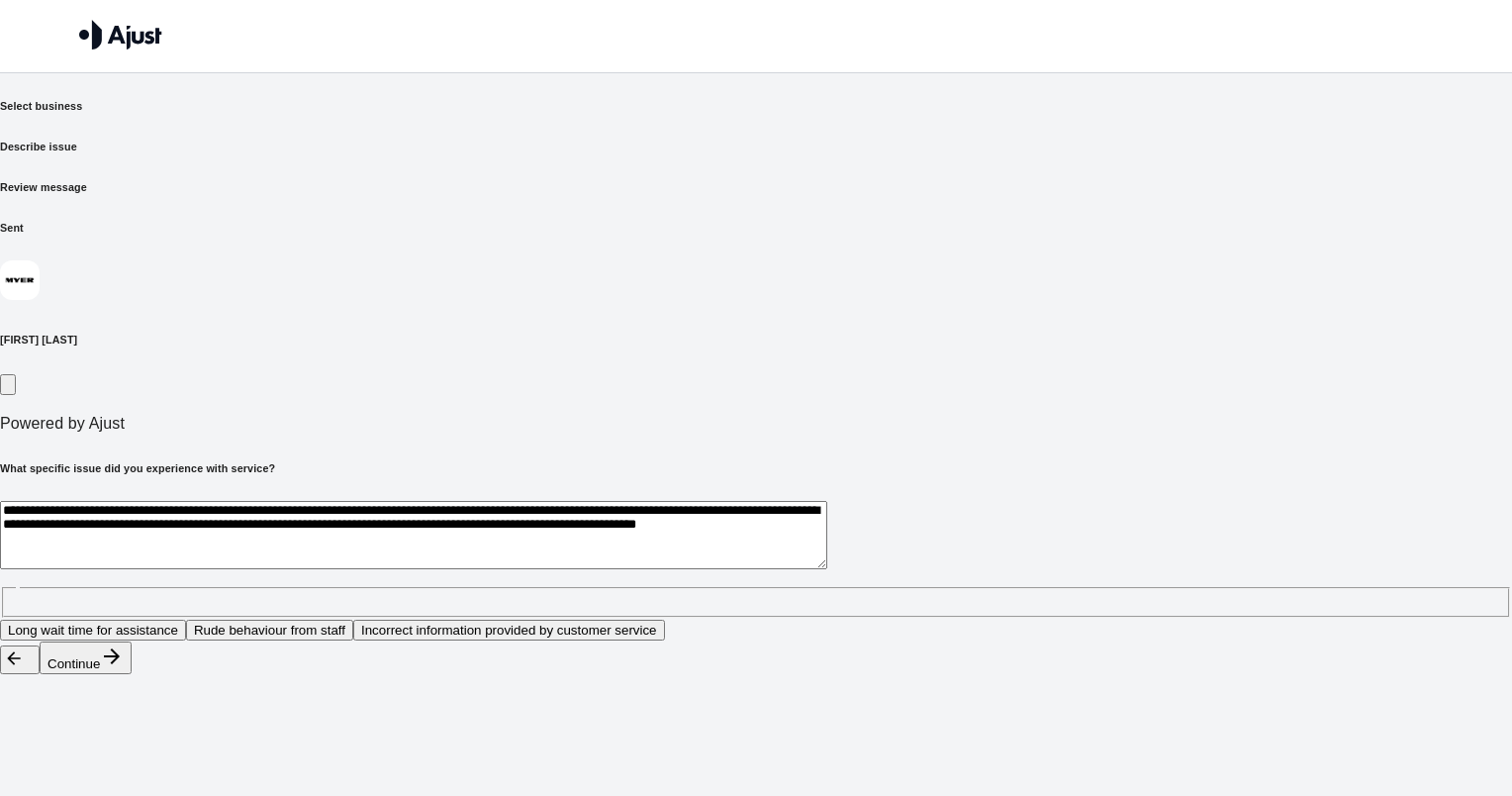 drag, startPoint x: 928, startPoint y: 432, endPoint x: 930, endPoint y: 444, distance: 12.165525 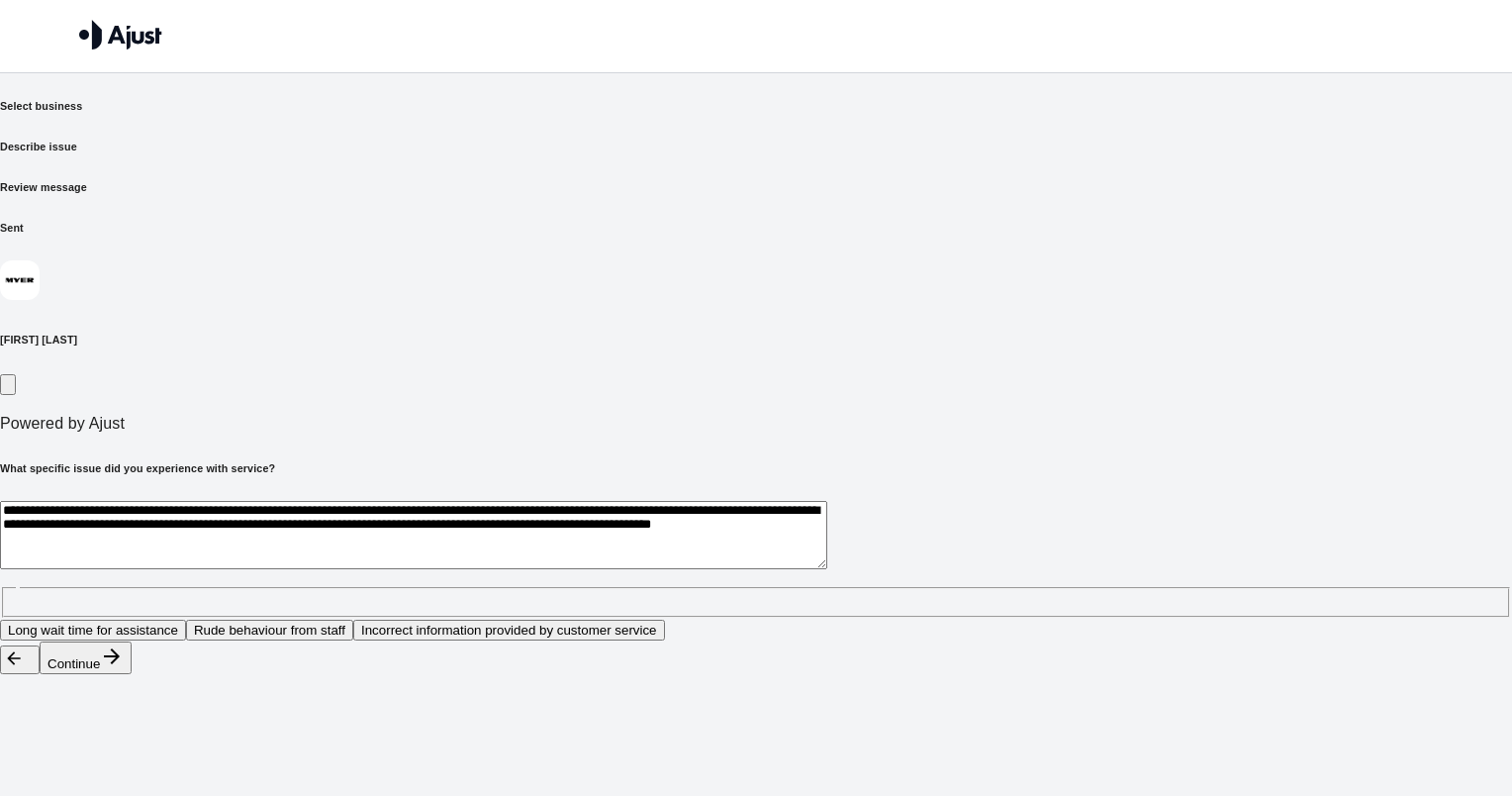 drag, startPoint x: 830, startPoint y: 427, endPoint x: 819, endPoint y: 463, distance: 37.64306 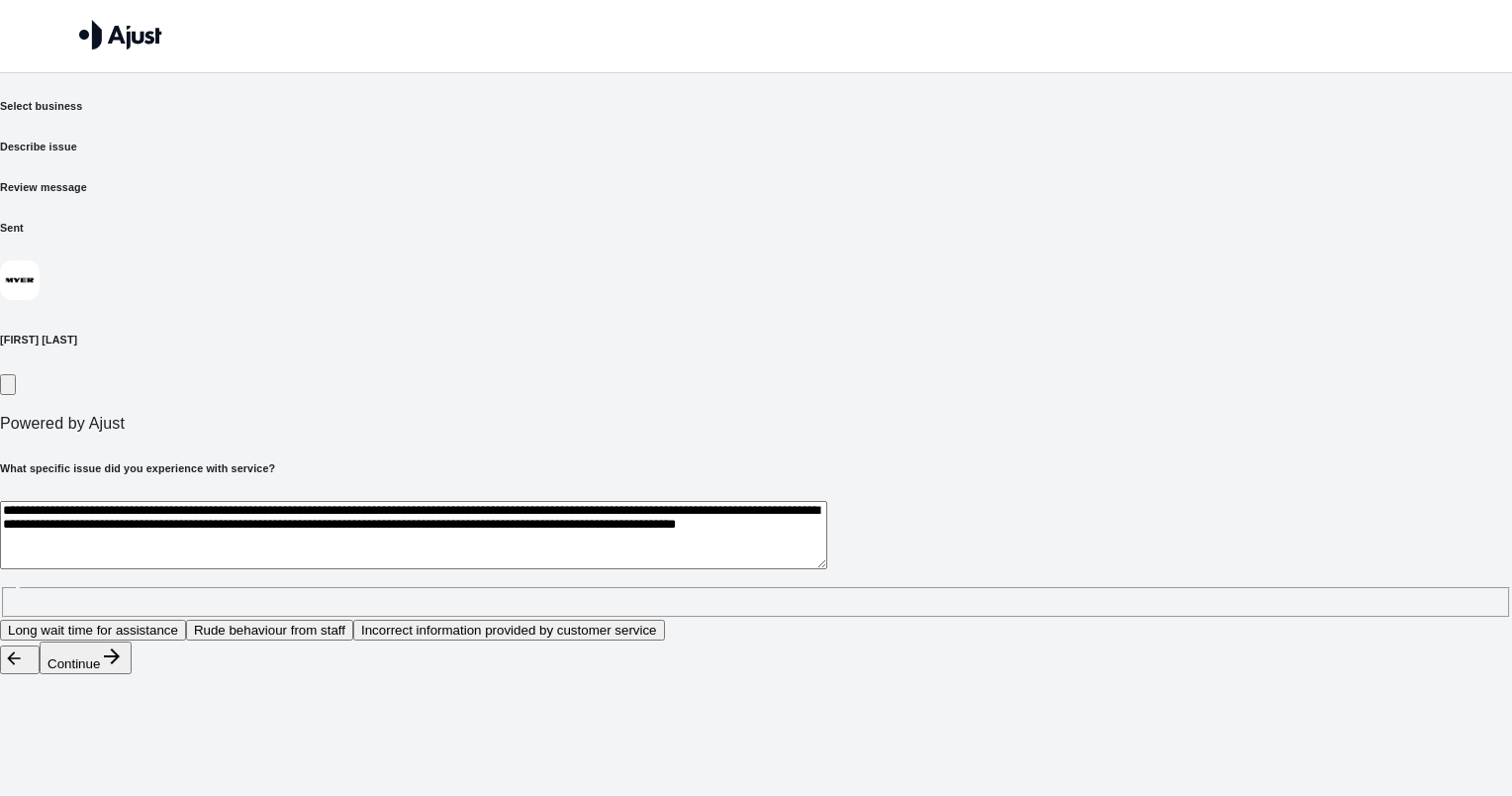 click on "**********" at bounding box center (414, 535) 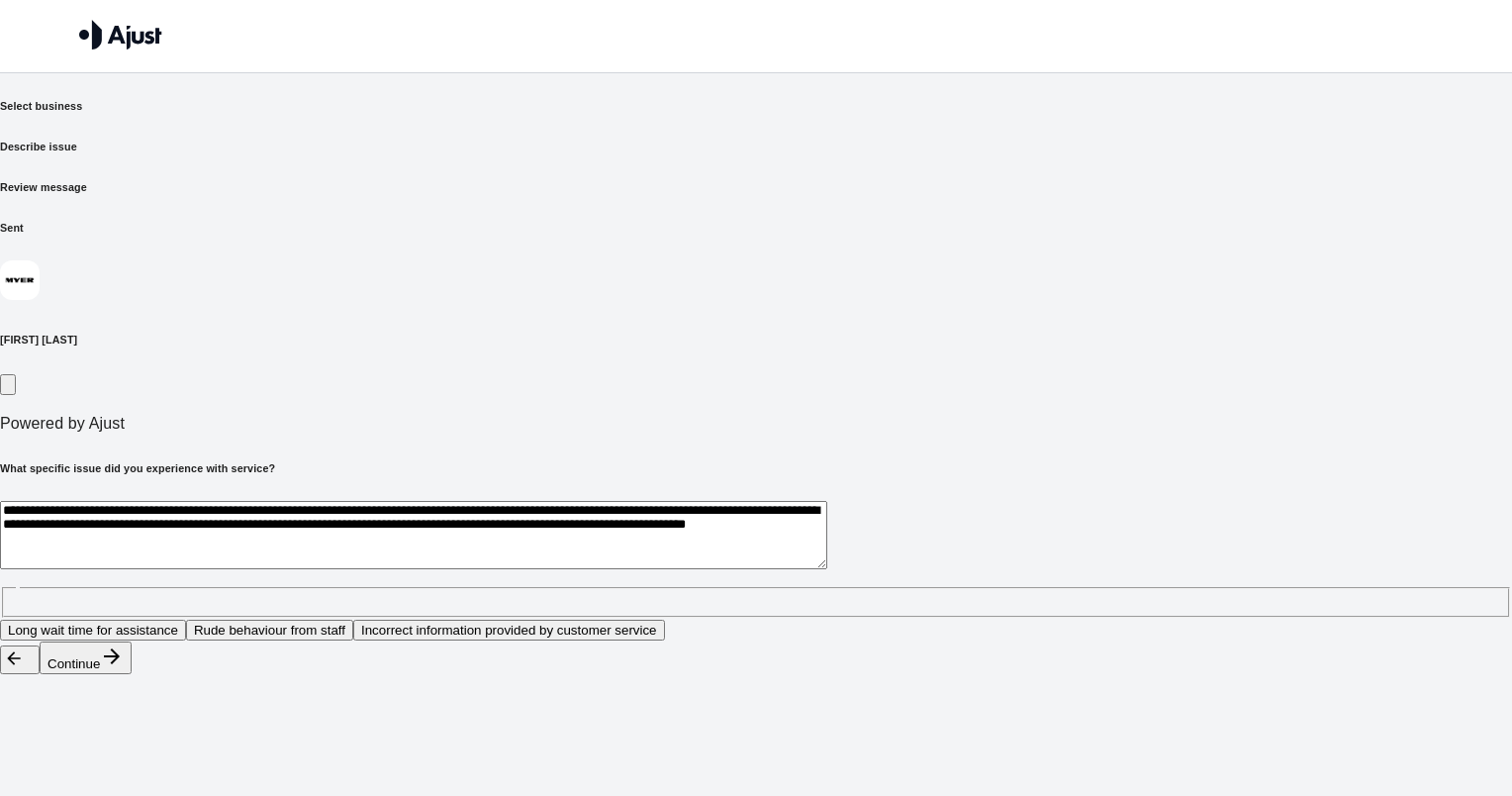 drag, startPoint x: 1148, startPoint y: 409, endPoint x: 1036, endPoint y: 417, distance: 112.28535 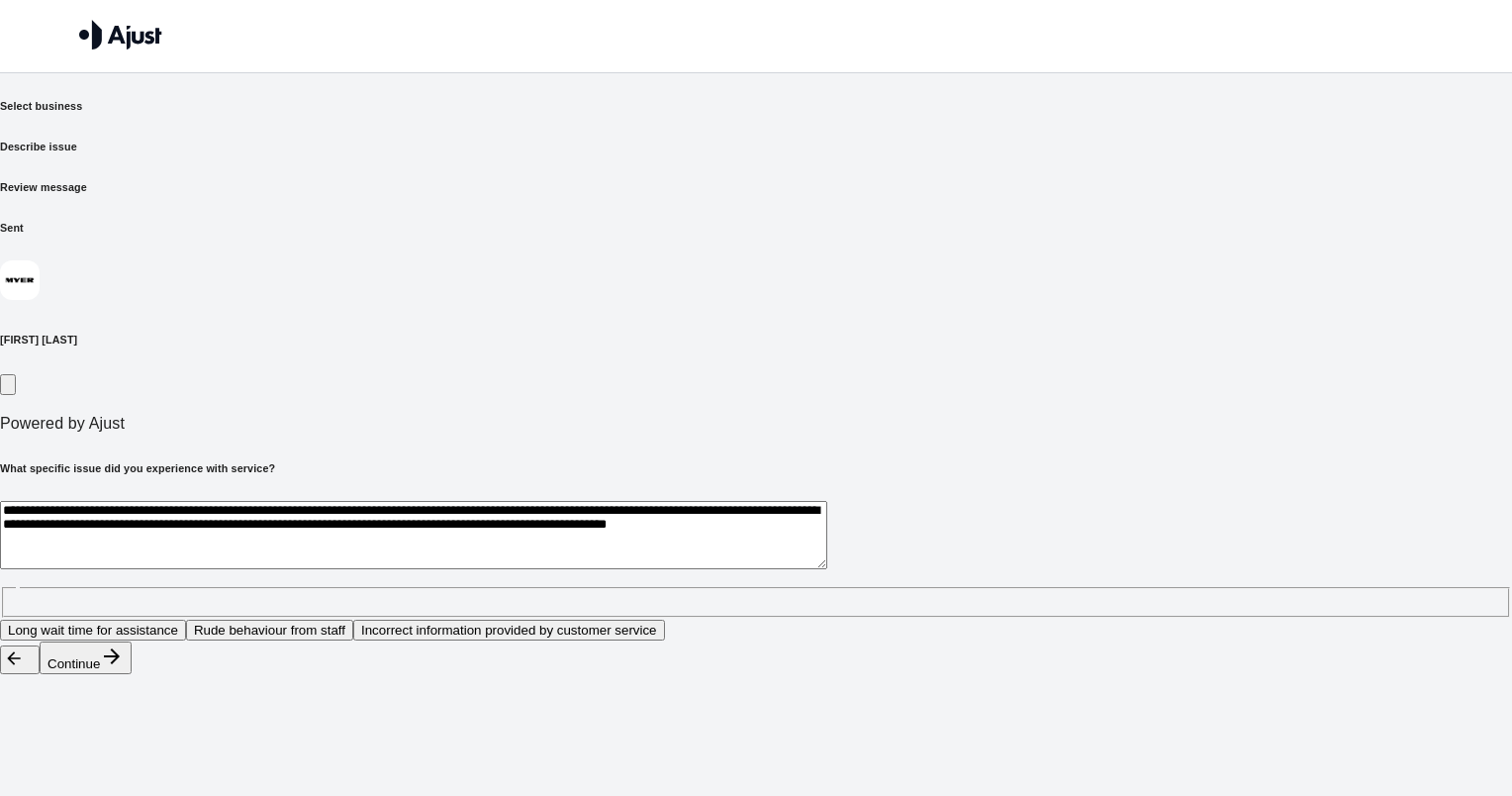 click on "**********" at bounding box center [414, 535] 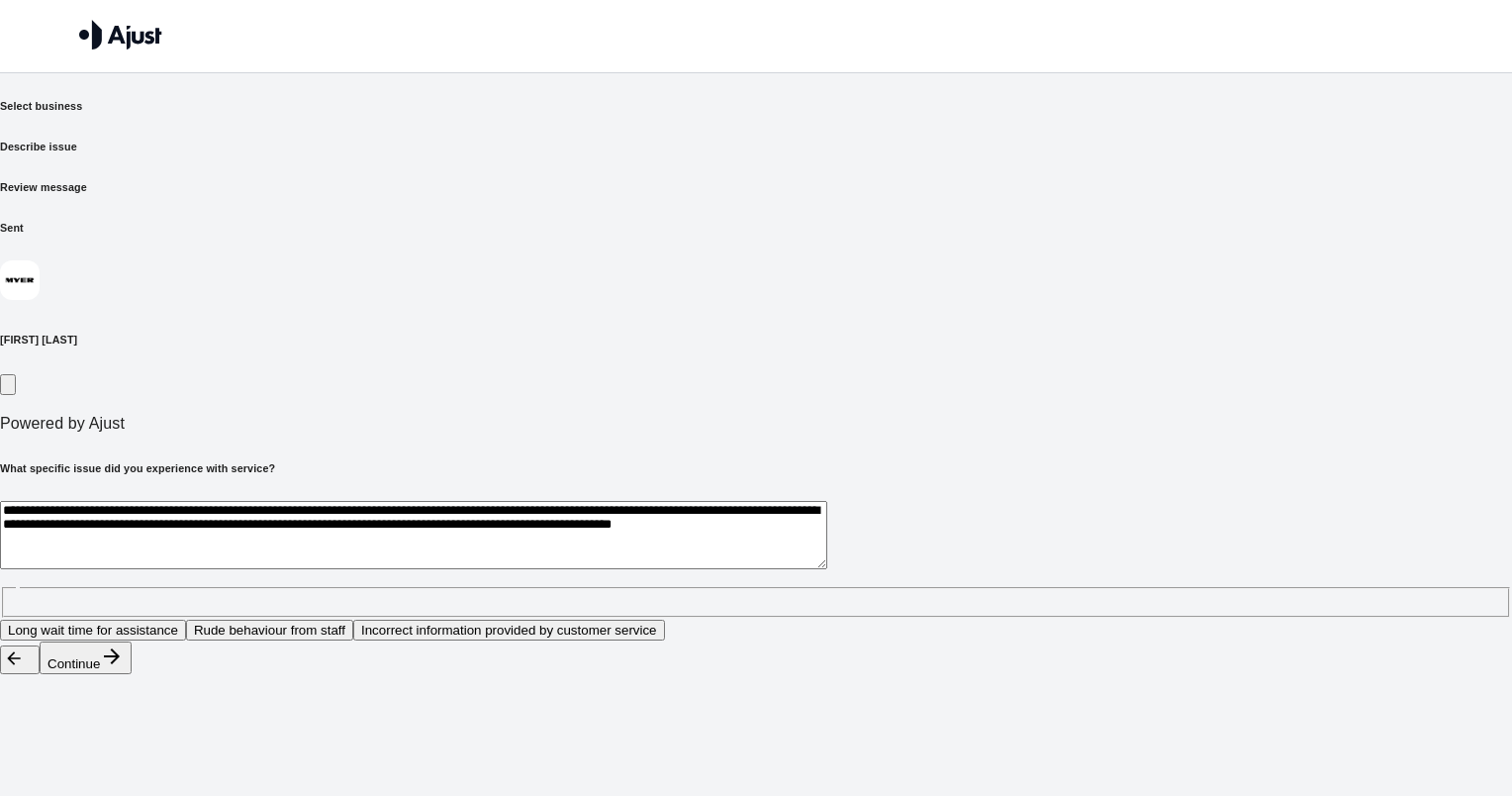 click on "**********" at bounding box center (414, 535) 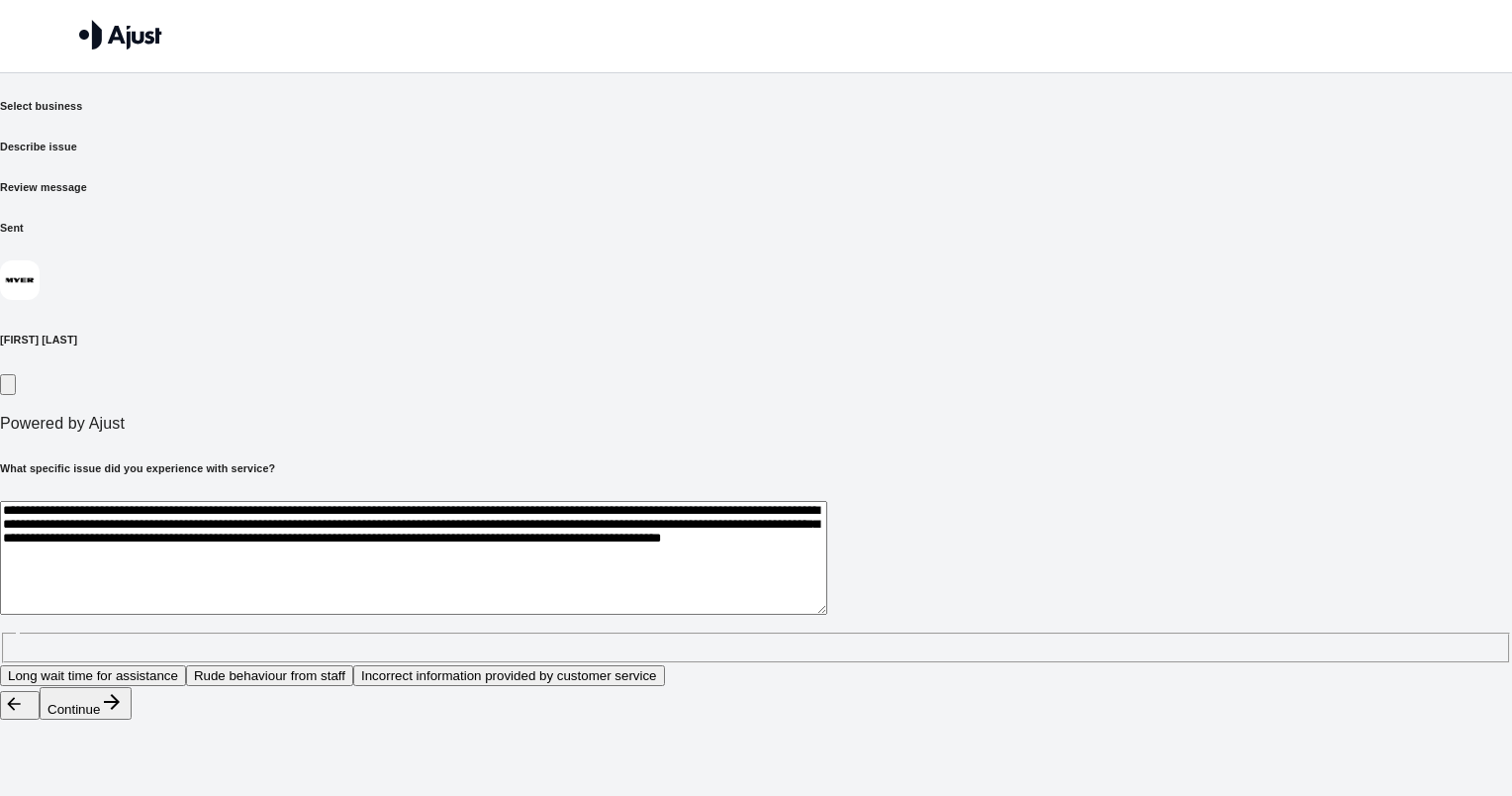 click on "**********" at bounding box center [414, 557] 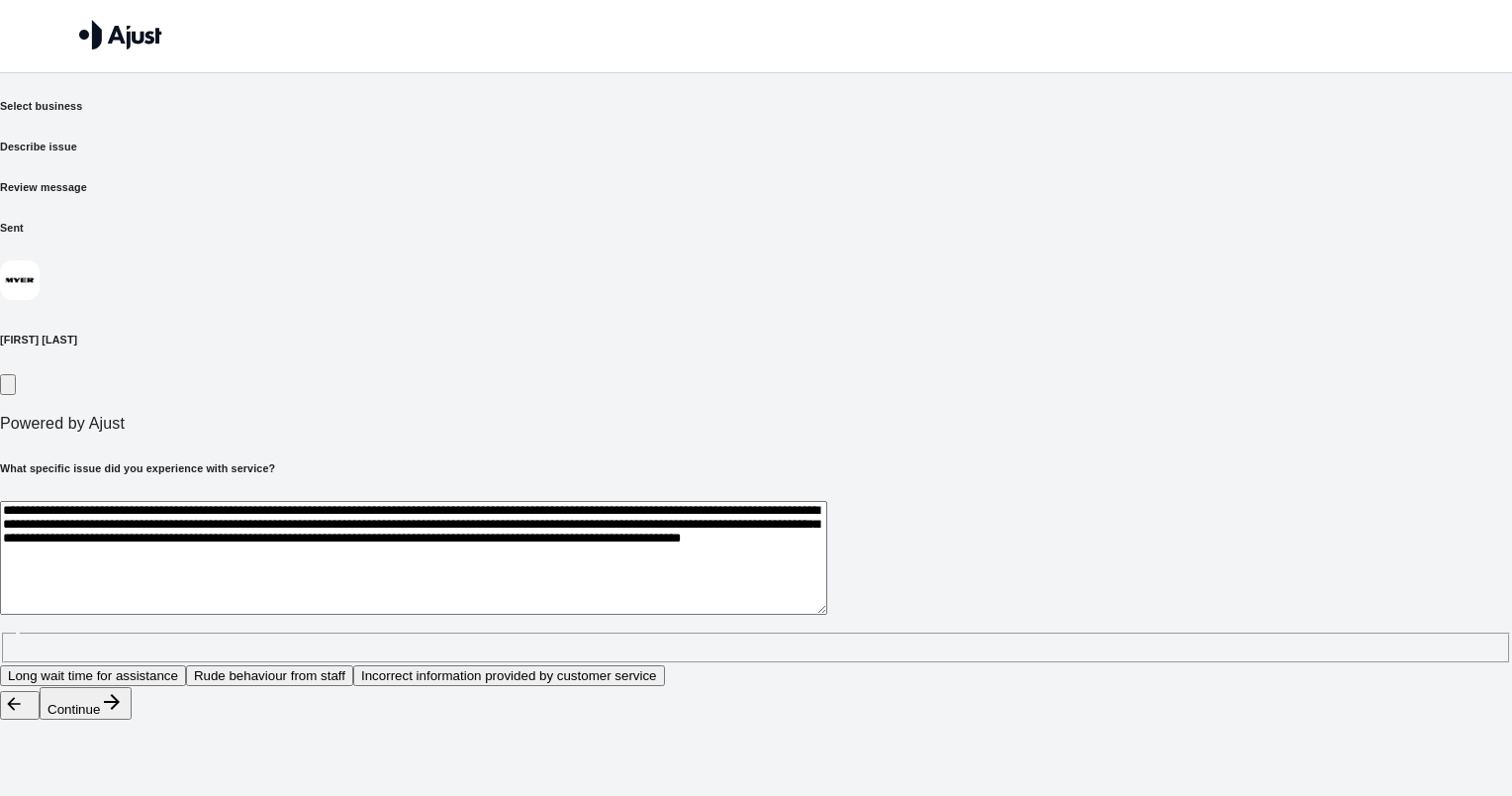 click on "**********" at bounding box center (414, 557) 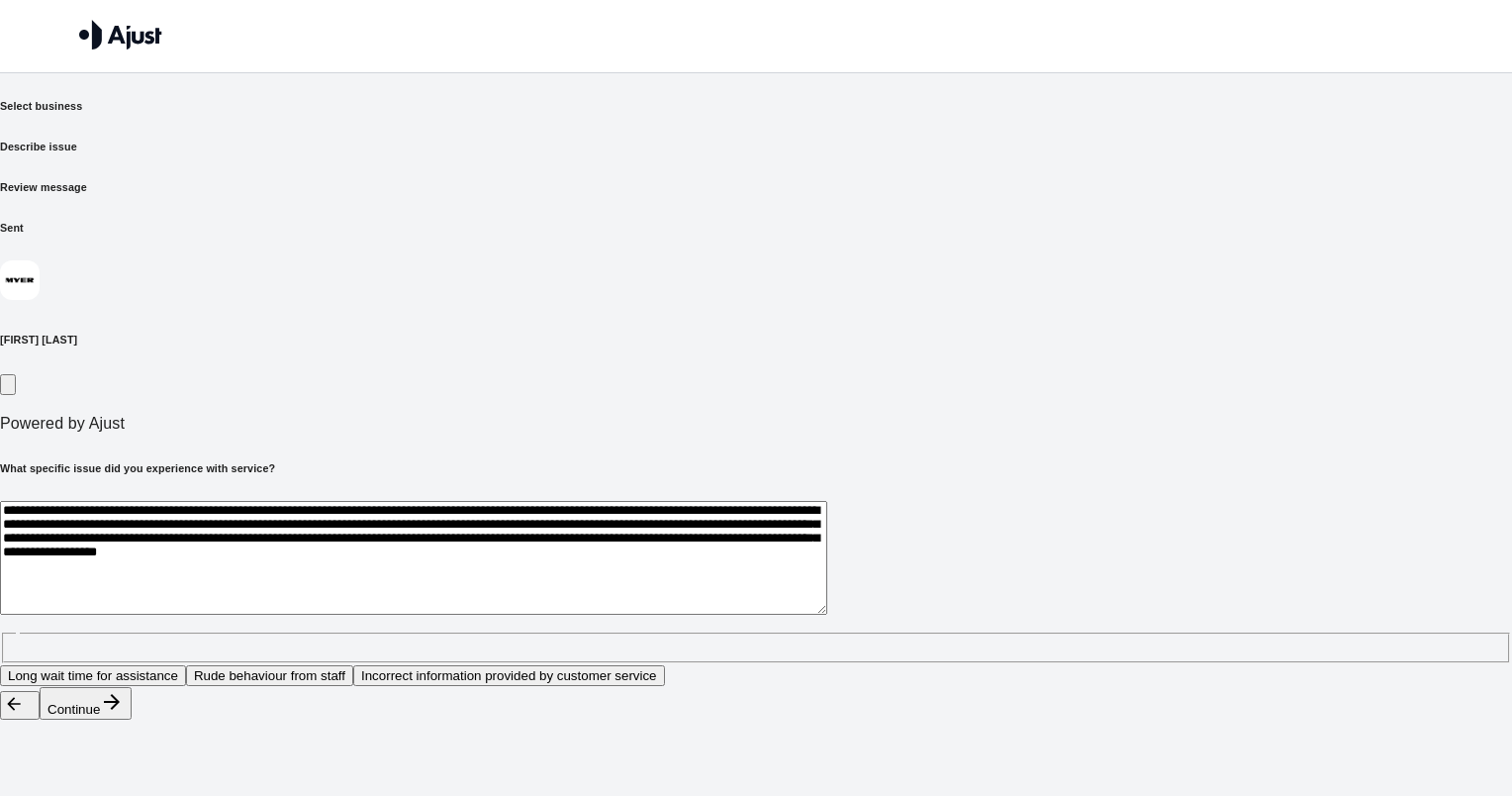 drag, startPoint x: 538, startPoint y: 451, endPoint x: 535, endPoint y: 481, distance: 30.149627 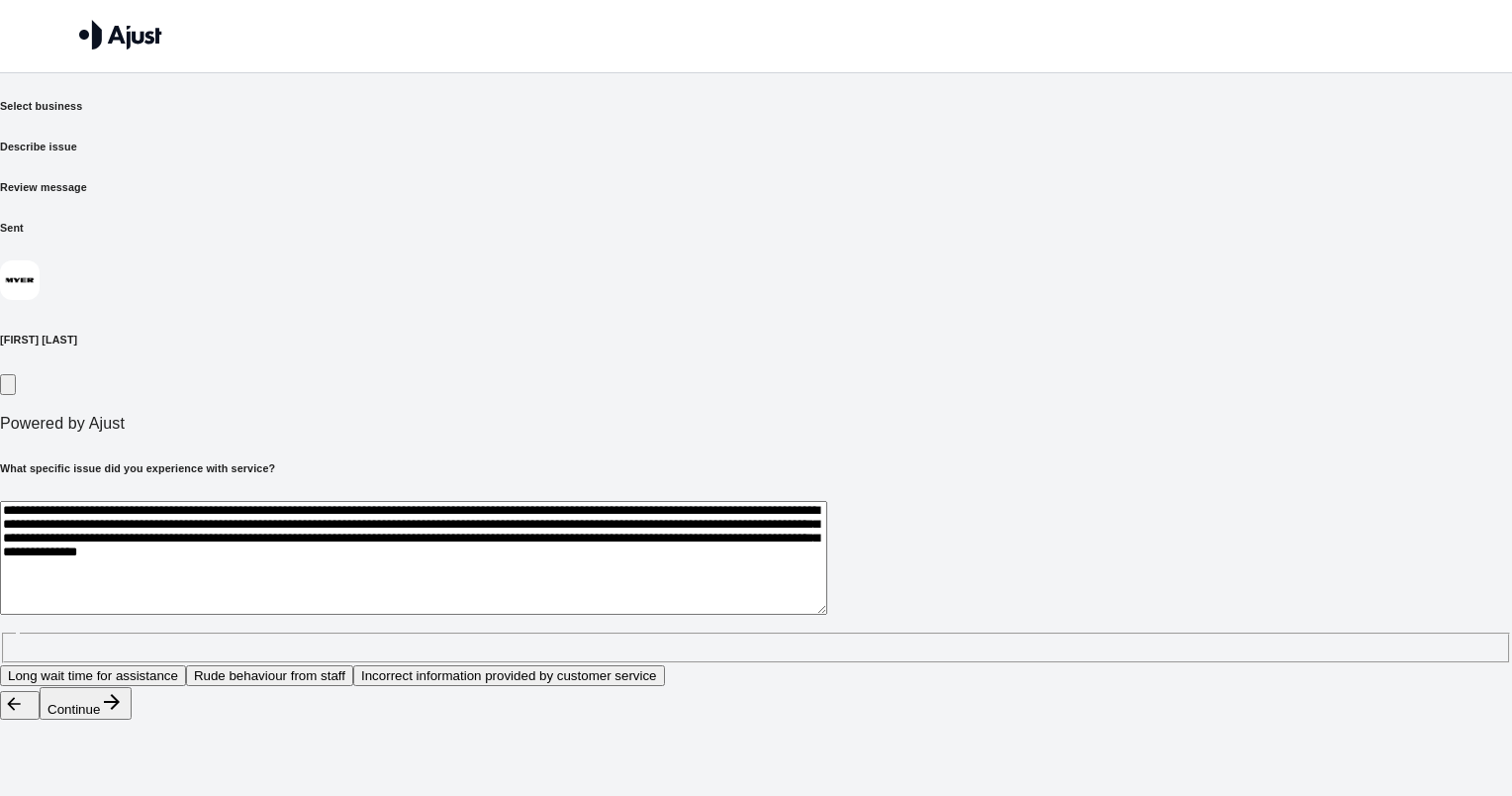 click on "**********" at bounding box center [414, 557] 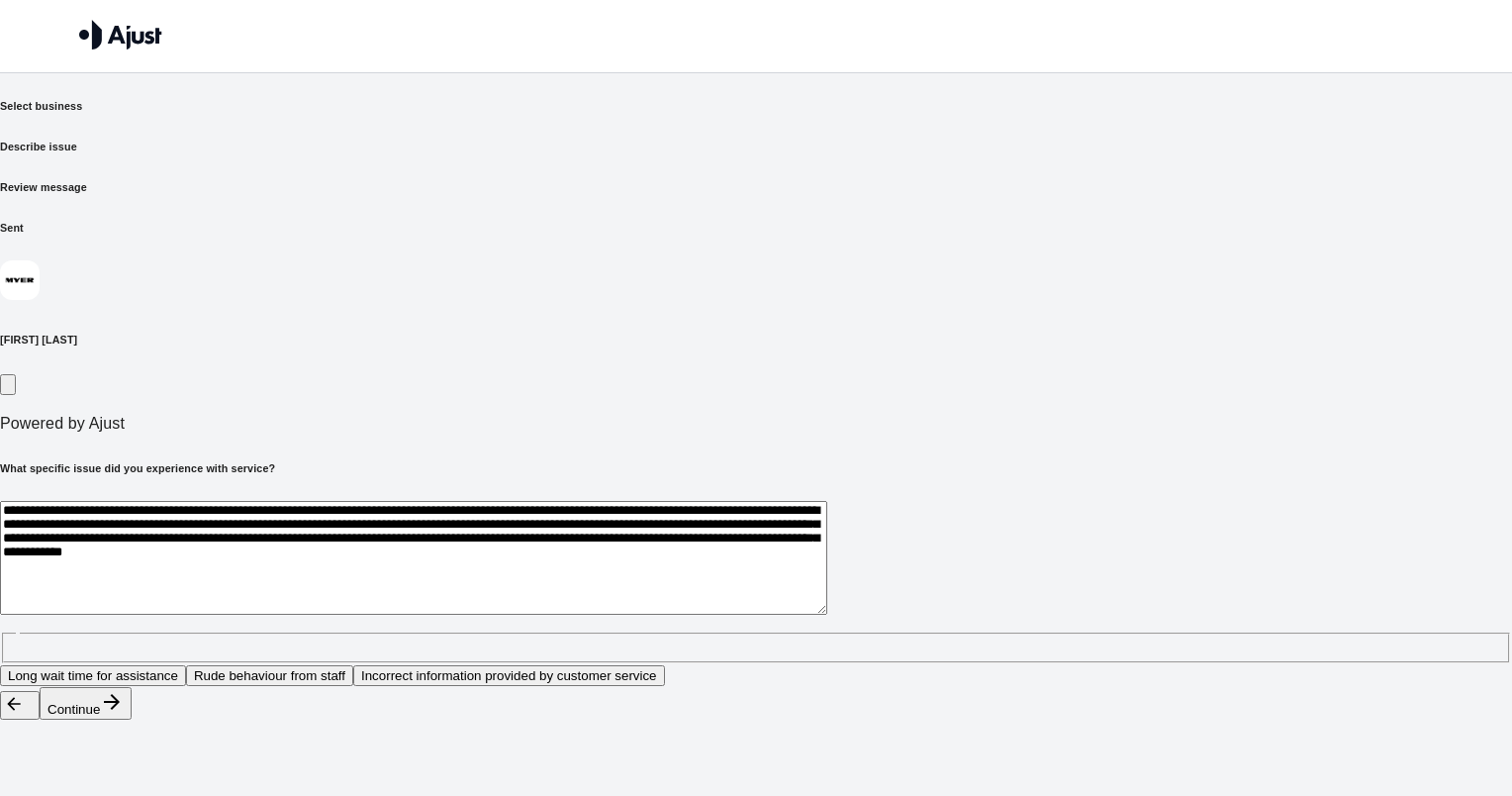 drag, startPoint x: 1036, startPoint y: 412, endPoint x: 1038, endPoint y: 425, distance: 13.152946 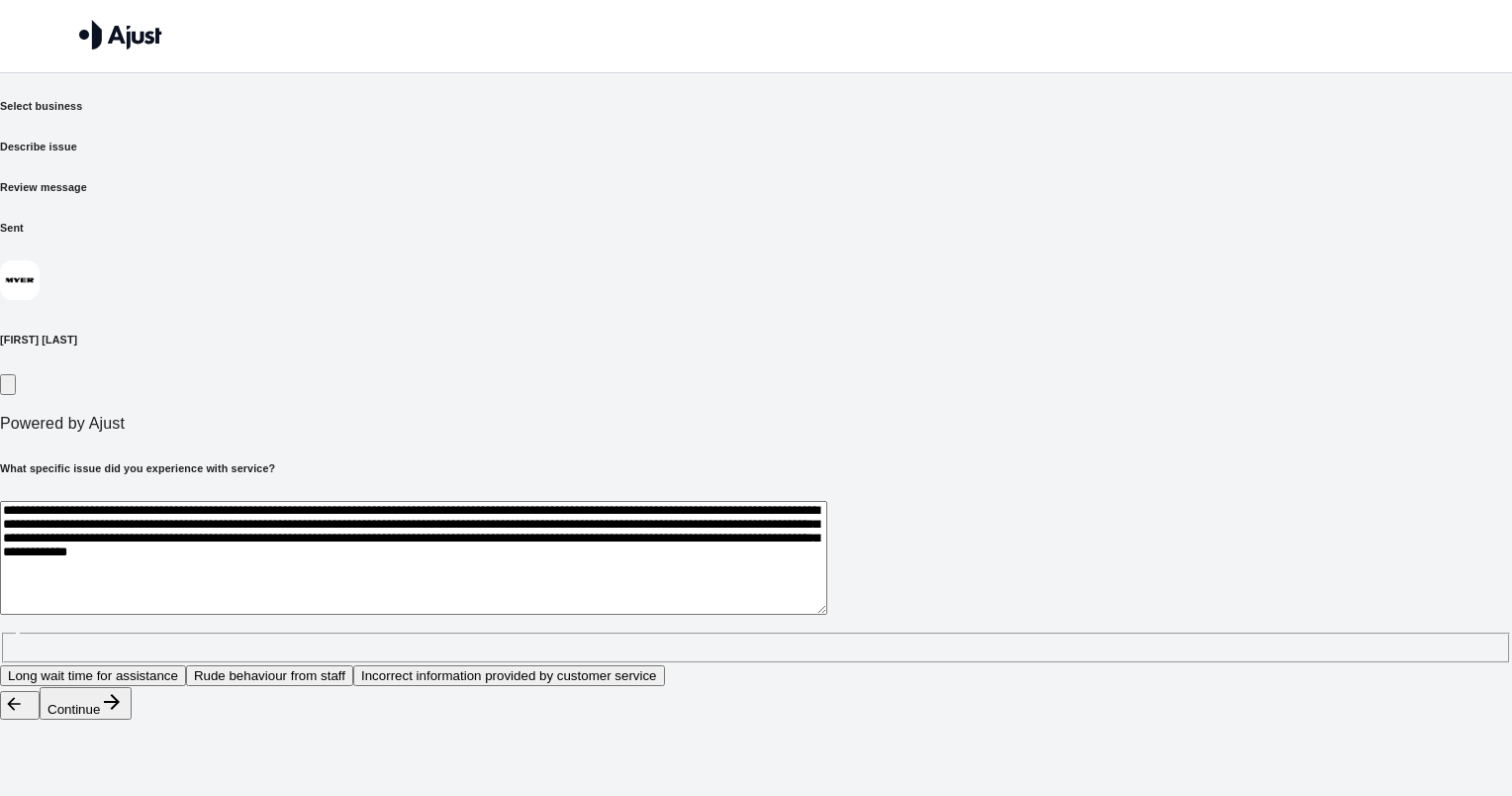 click on "**********" at bounding box center [414, 557] 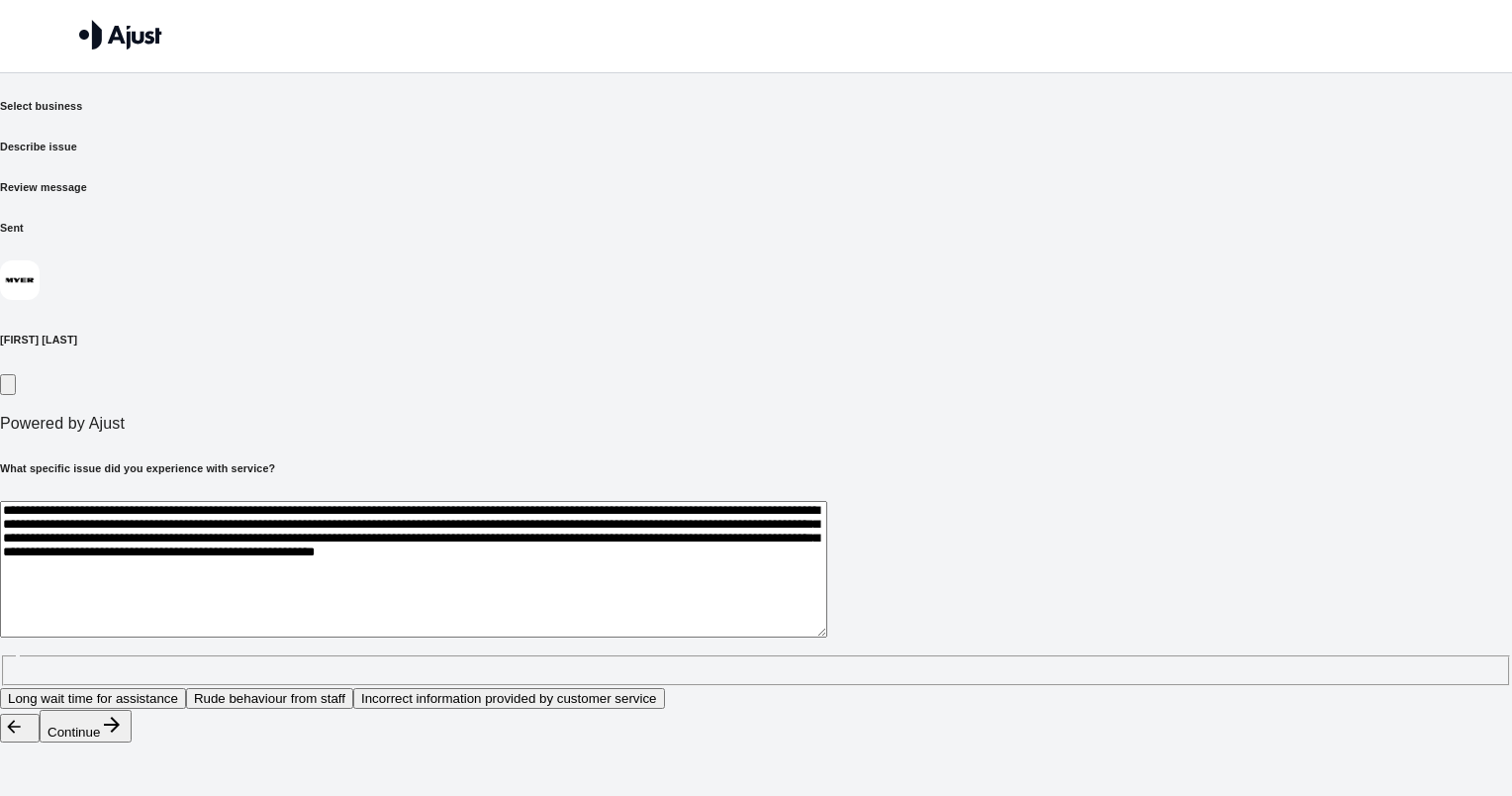 drag, startPoint x: 1050, startPoint y: 429, endPoint x: 1062, endPoint y: 431, distance: 12.165525 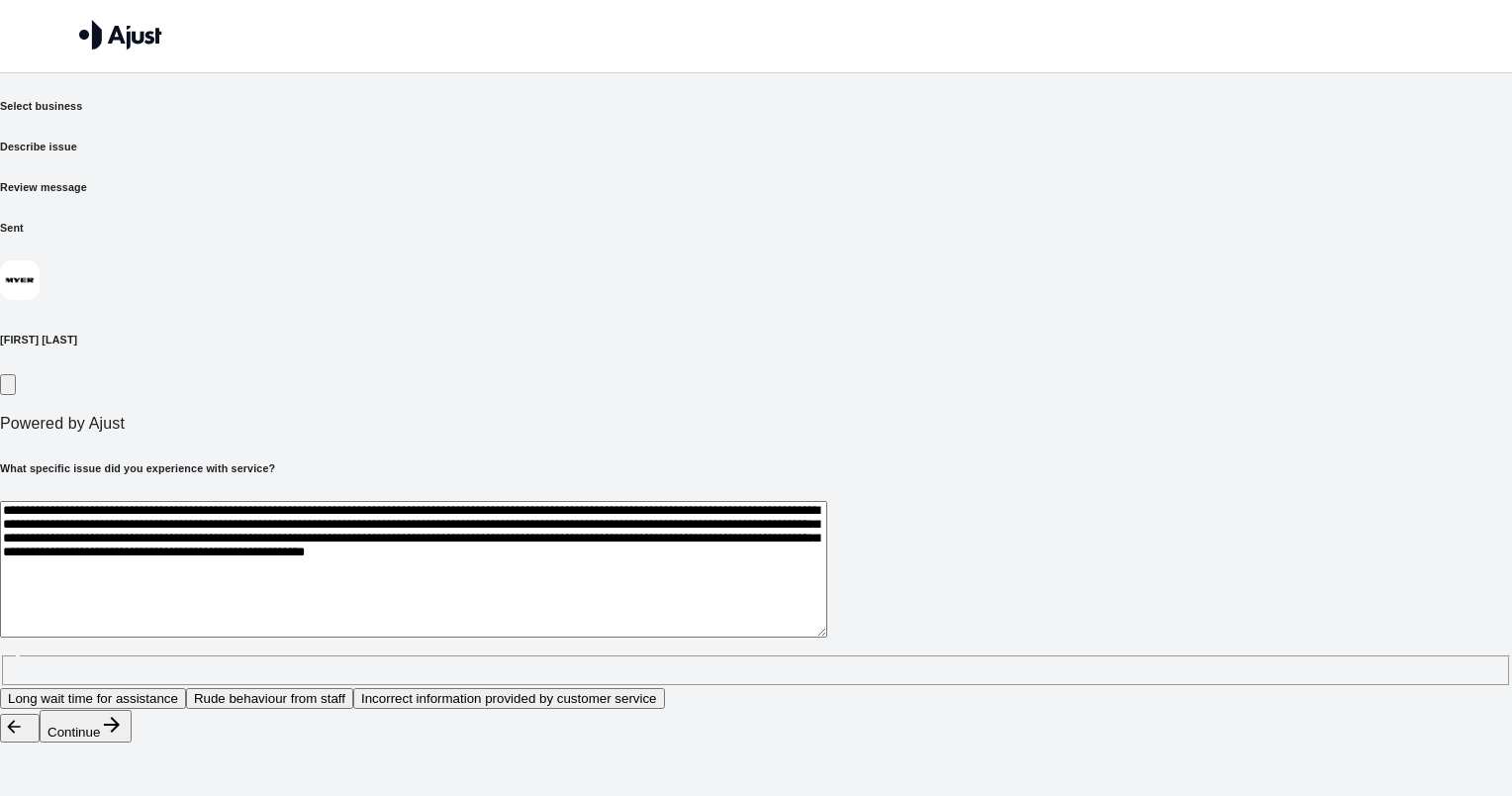 click on "**********" at bounding box center [414, 569] 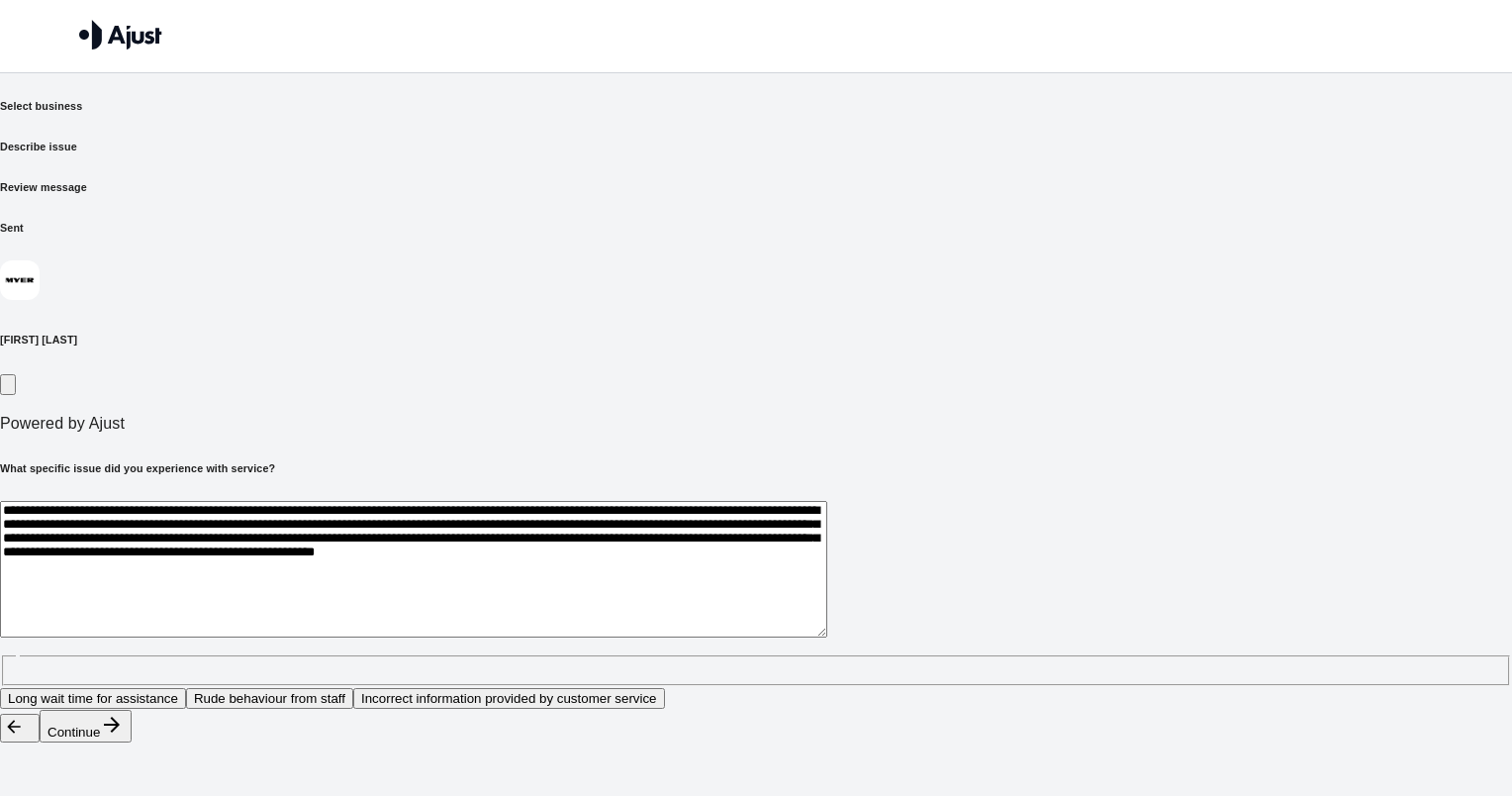 click on "**********" at bounding box center (414, 569) 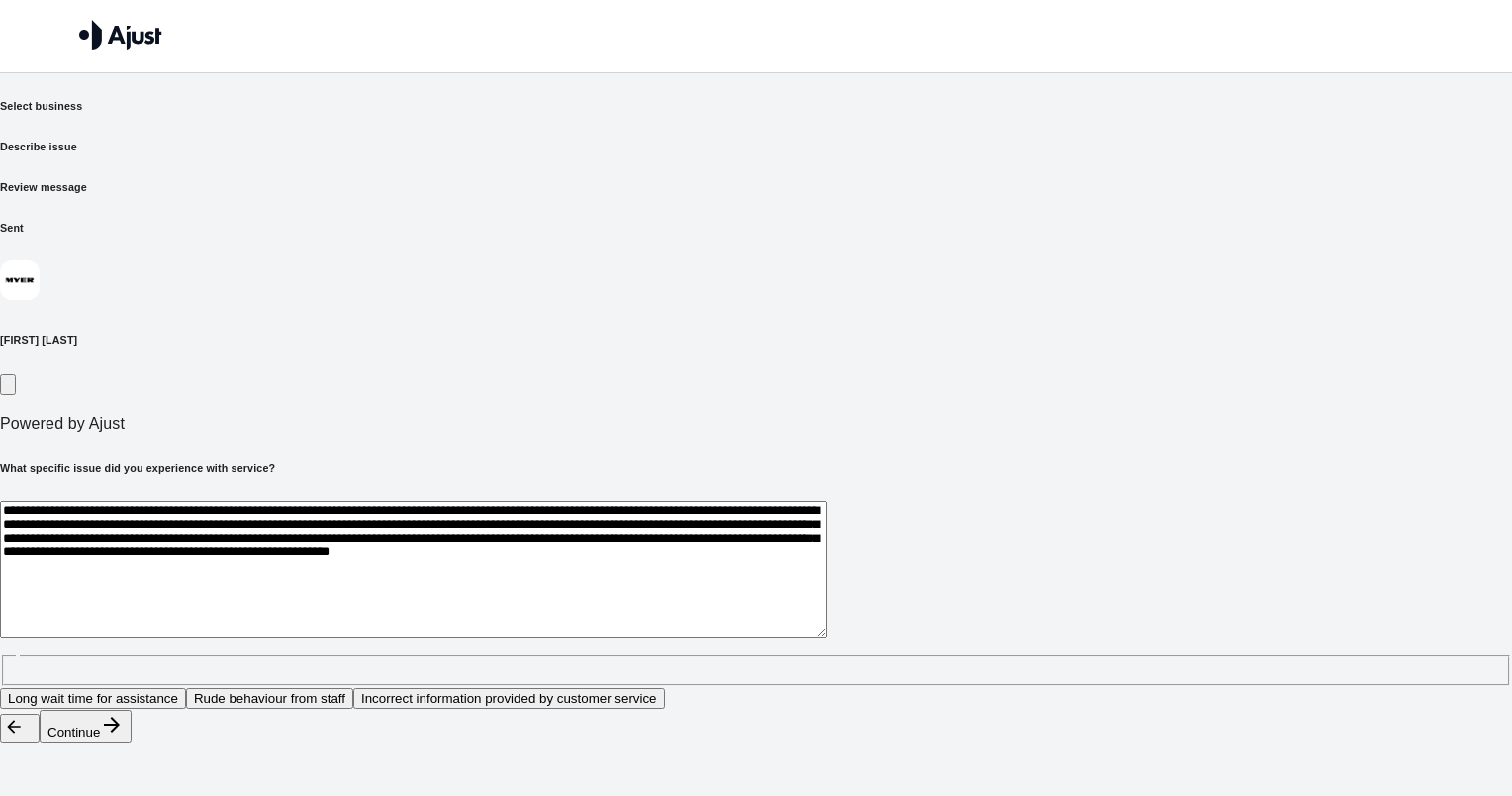 drag, startPoint x: 596, startPoint y: 450, endPoint x: 606, endPoint y: 451, distance: 10.049876 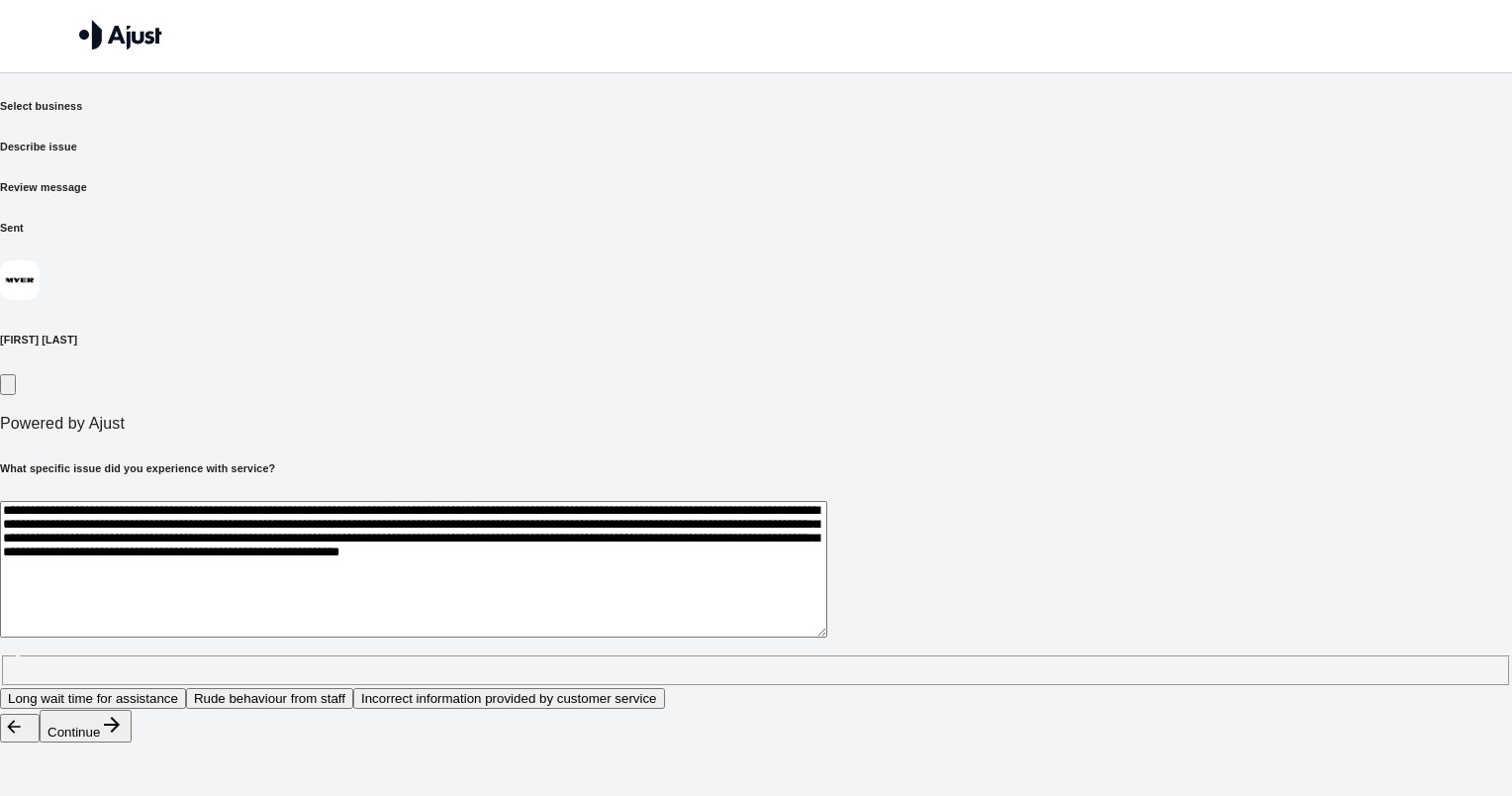 click on "**********" at bounding box center [414, 569] 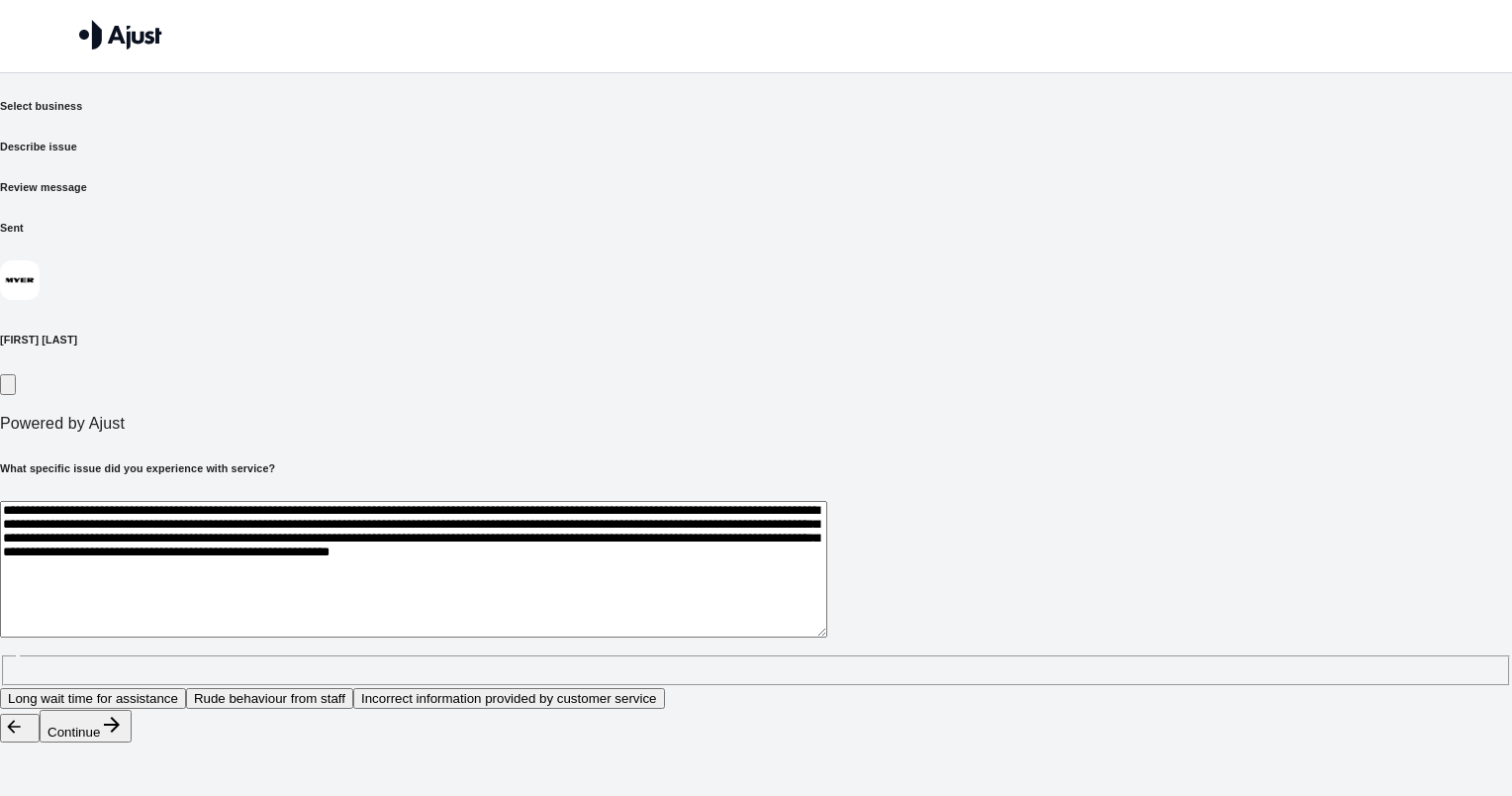 drag, startPoint x: 1077, startPoint y: 452, endPoint x: 1088, endPoint y: 453, distance: 11.045361 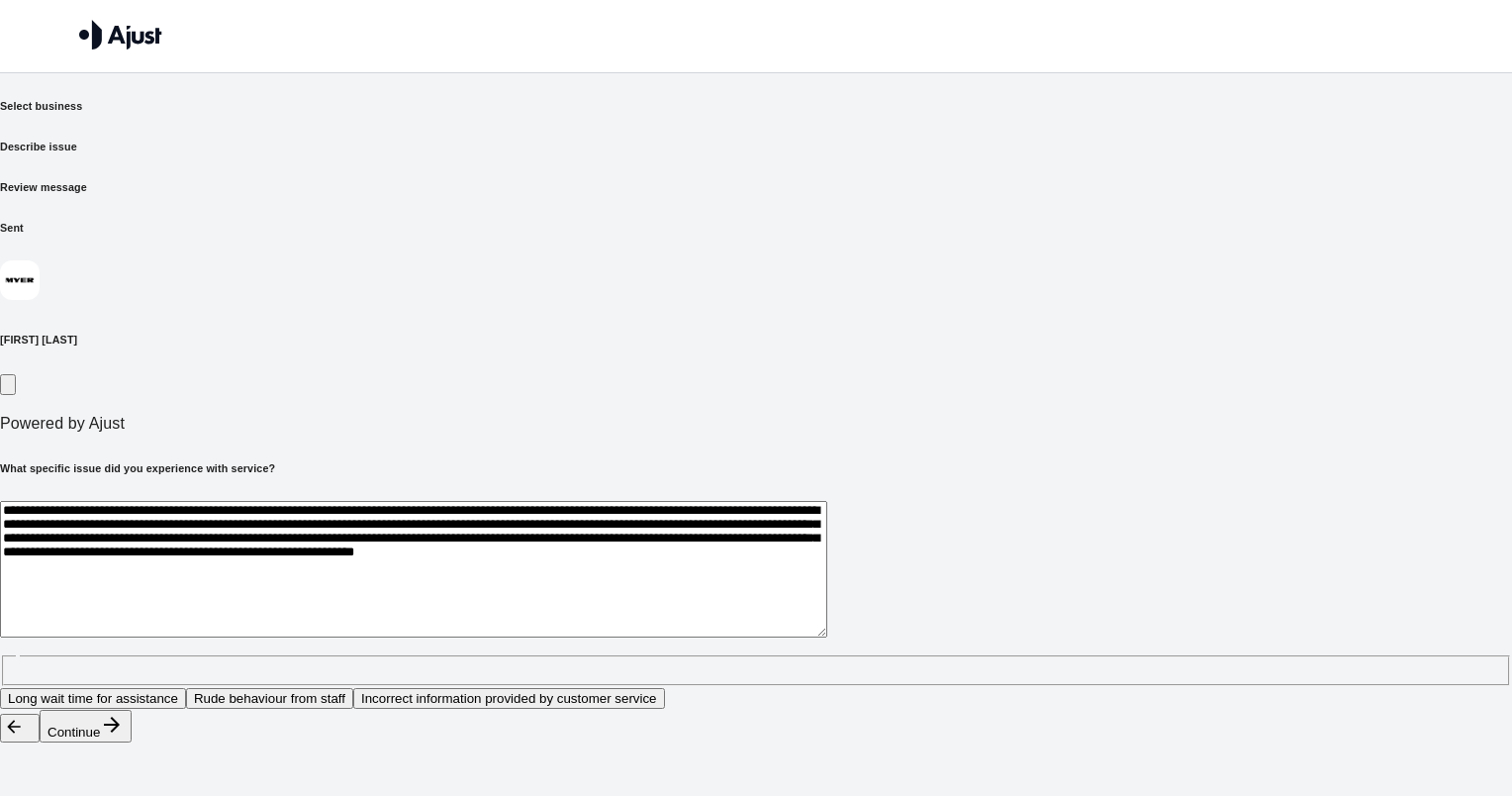 click on "**********" at bounding box center [414, 569] 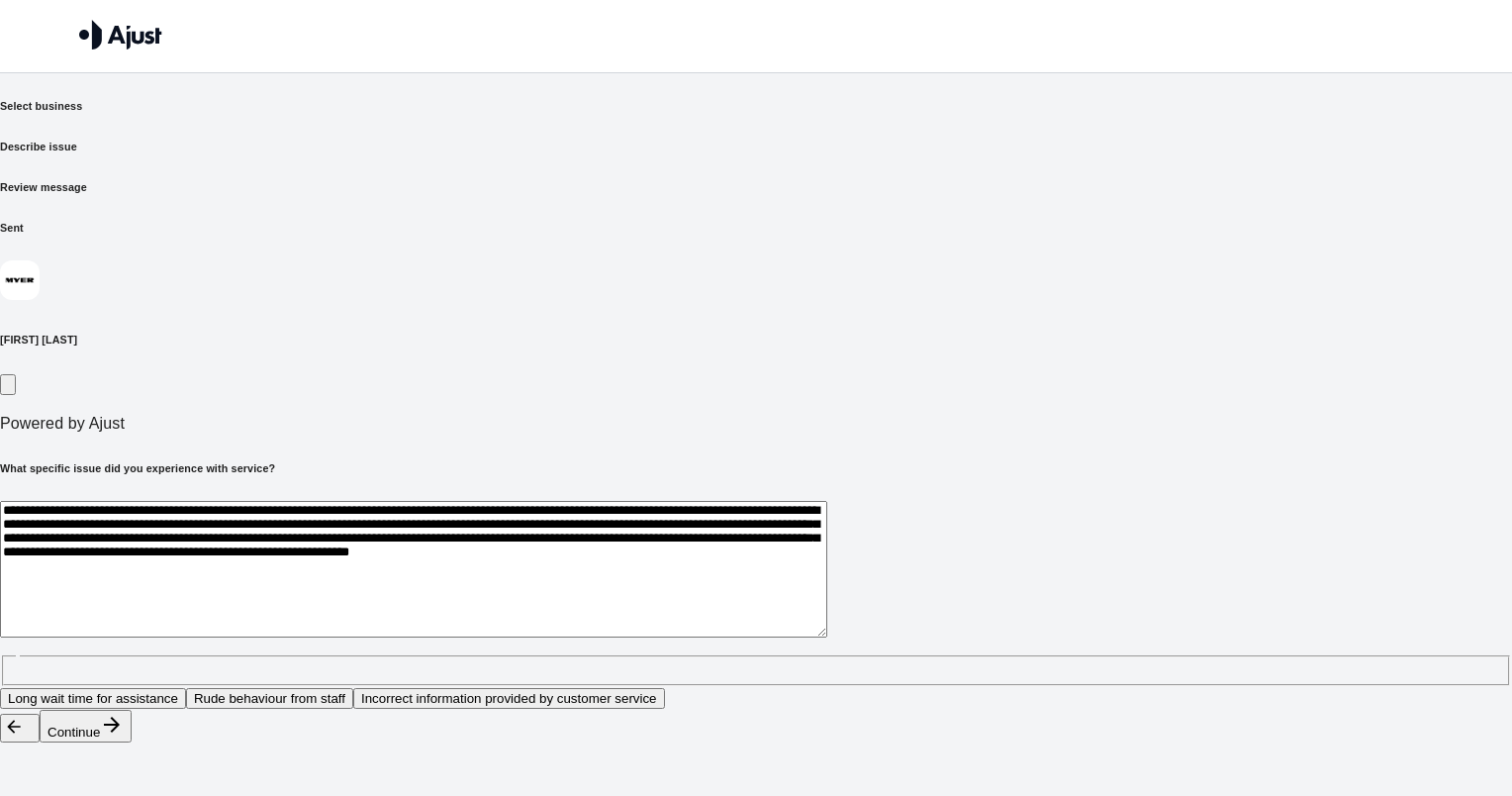 click on "**********" at bounding box center (414, 569) 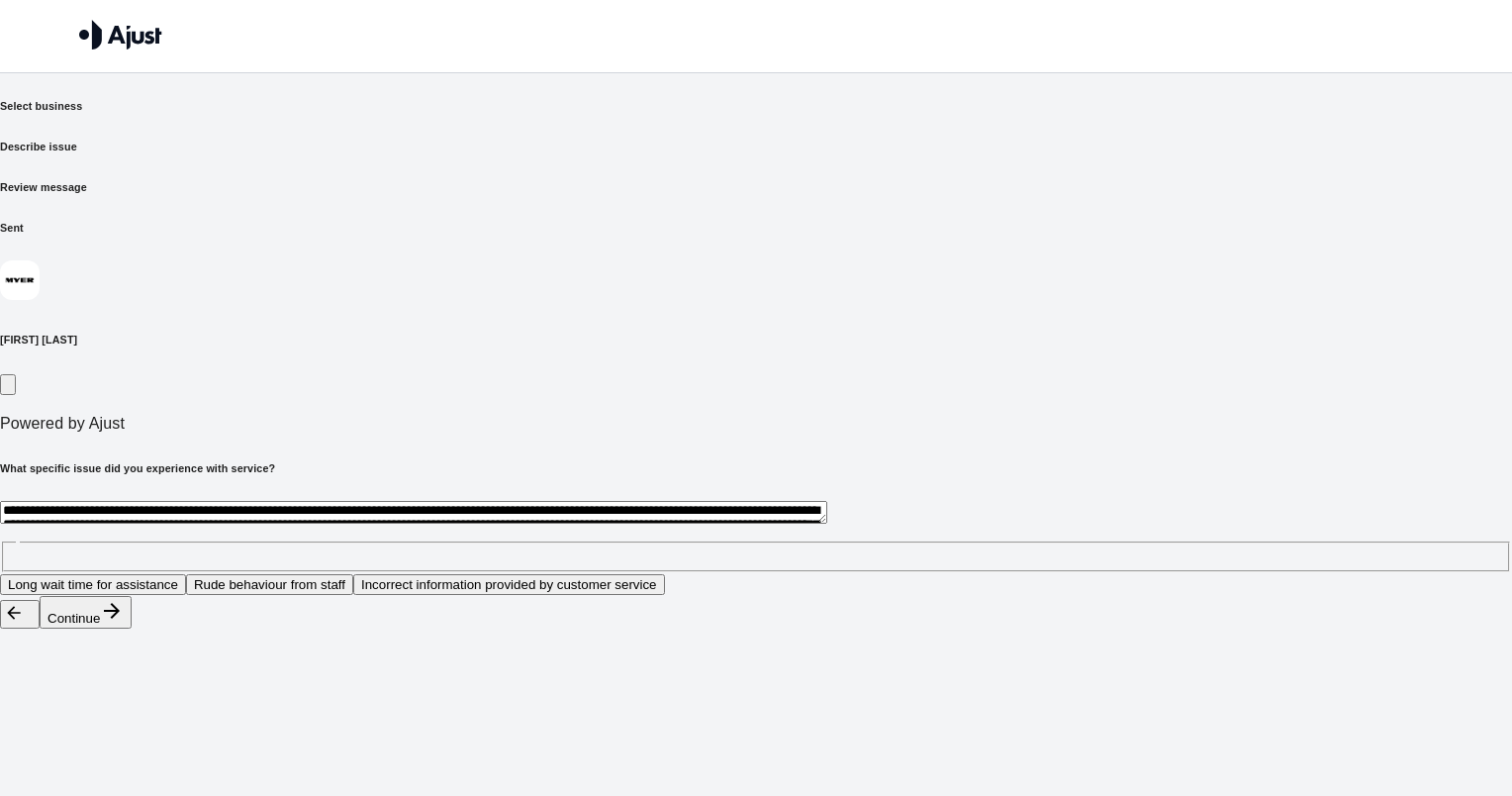 drag, startPoint x: 756, startPoint y: 386, endPoint x: 340, endPoint y: 388, distance: 416.00481 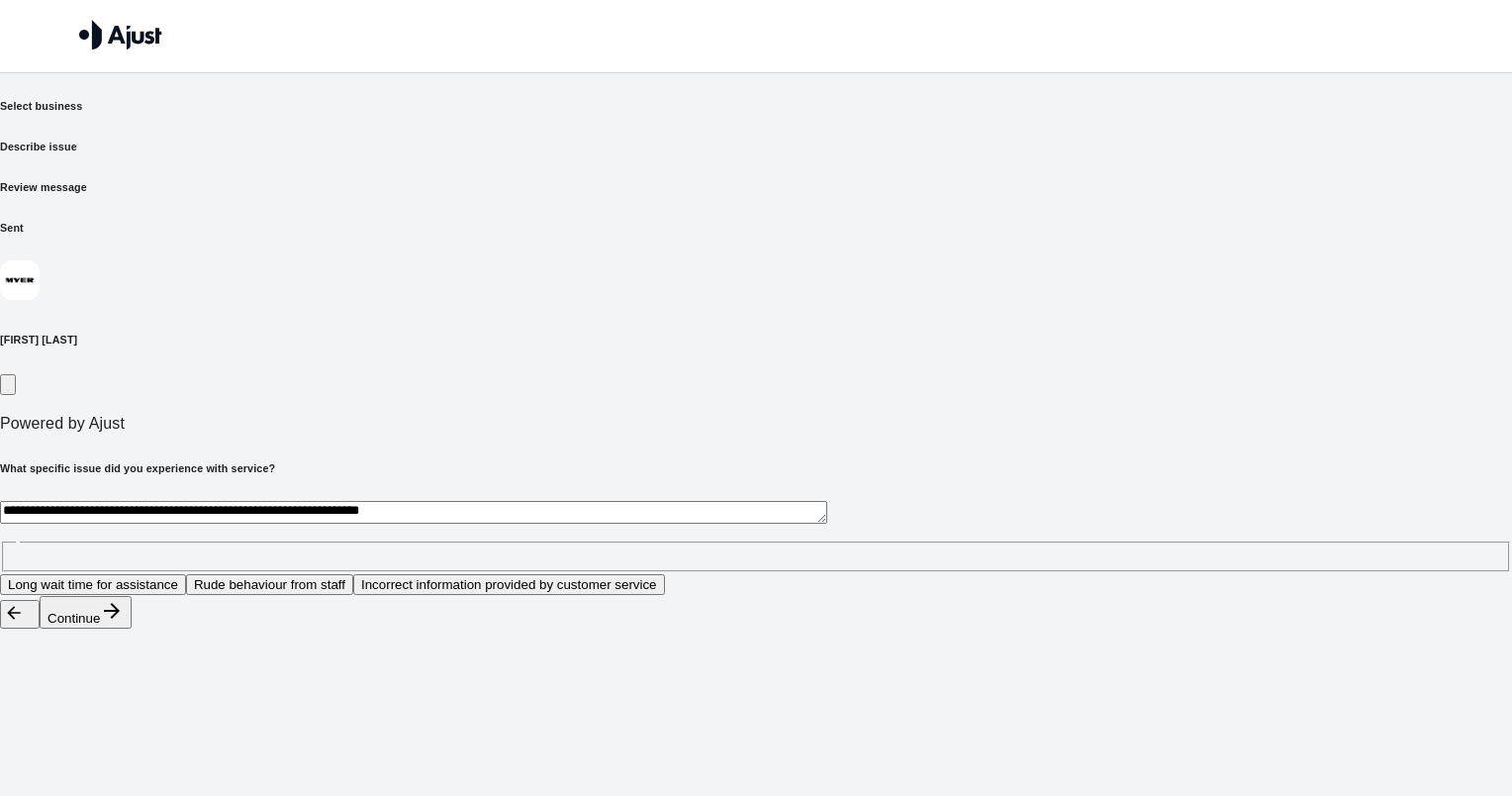 click on "**********" at bounding box center (756, 537) 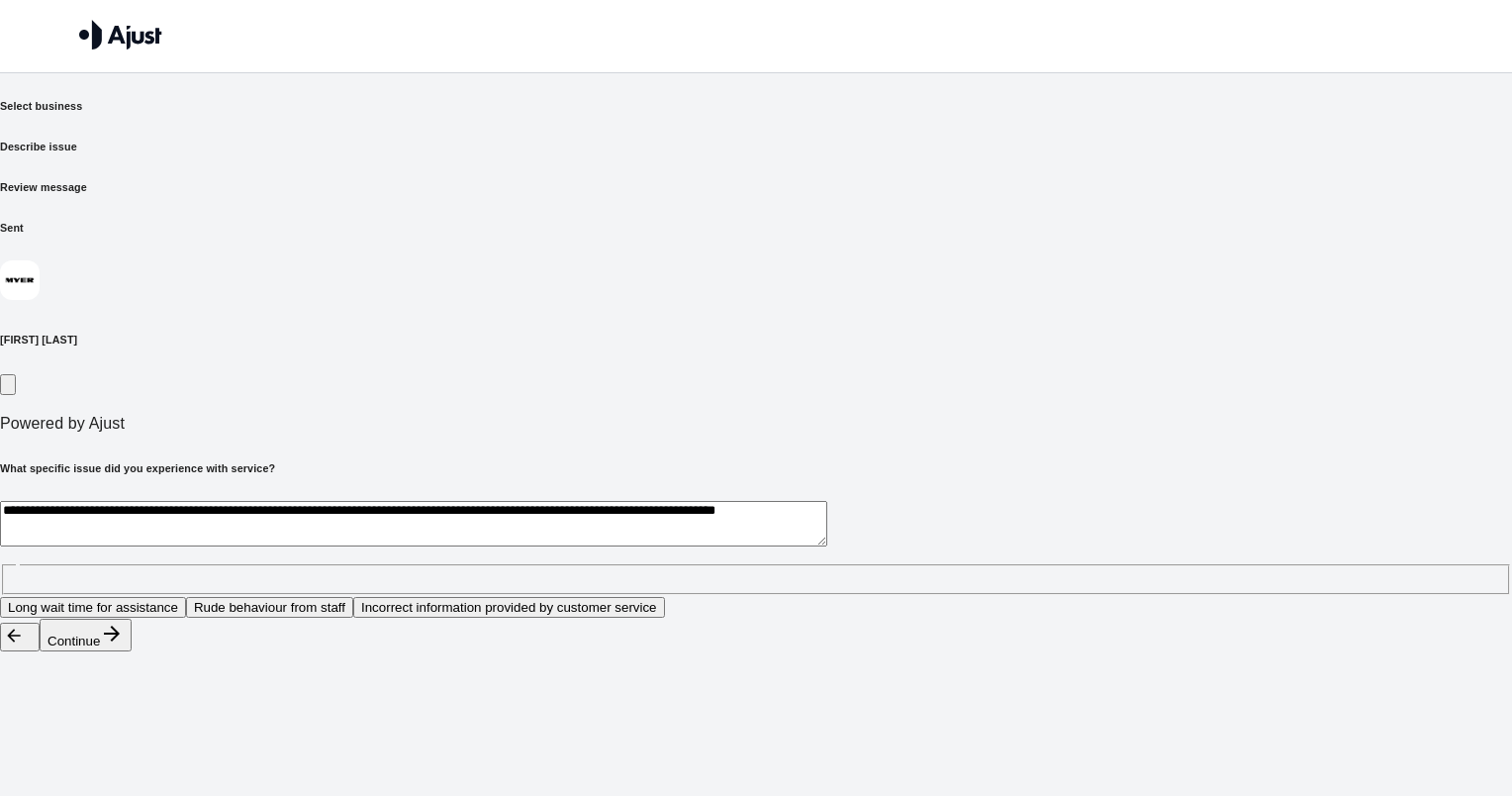 click on "**********" at bounding box center (414, 524) 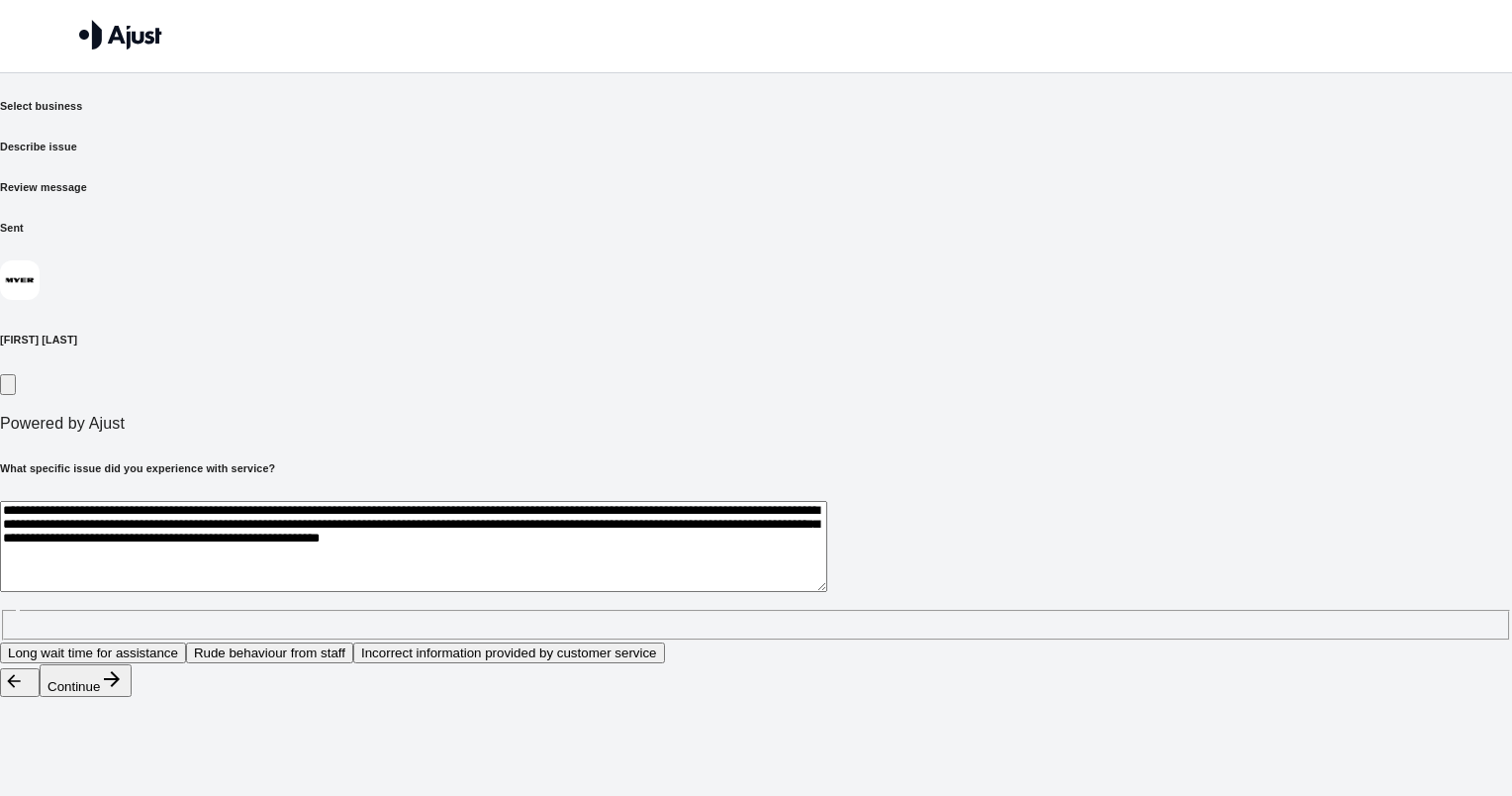click on "**********" at bounding box center [414, 547] 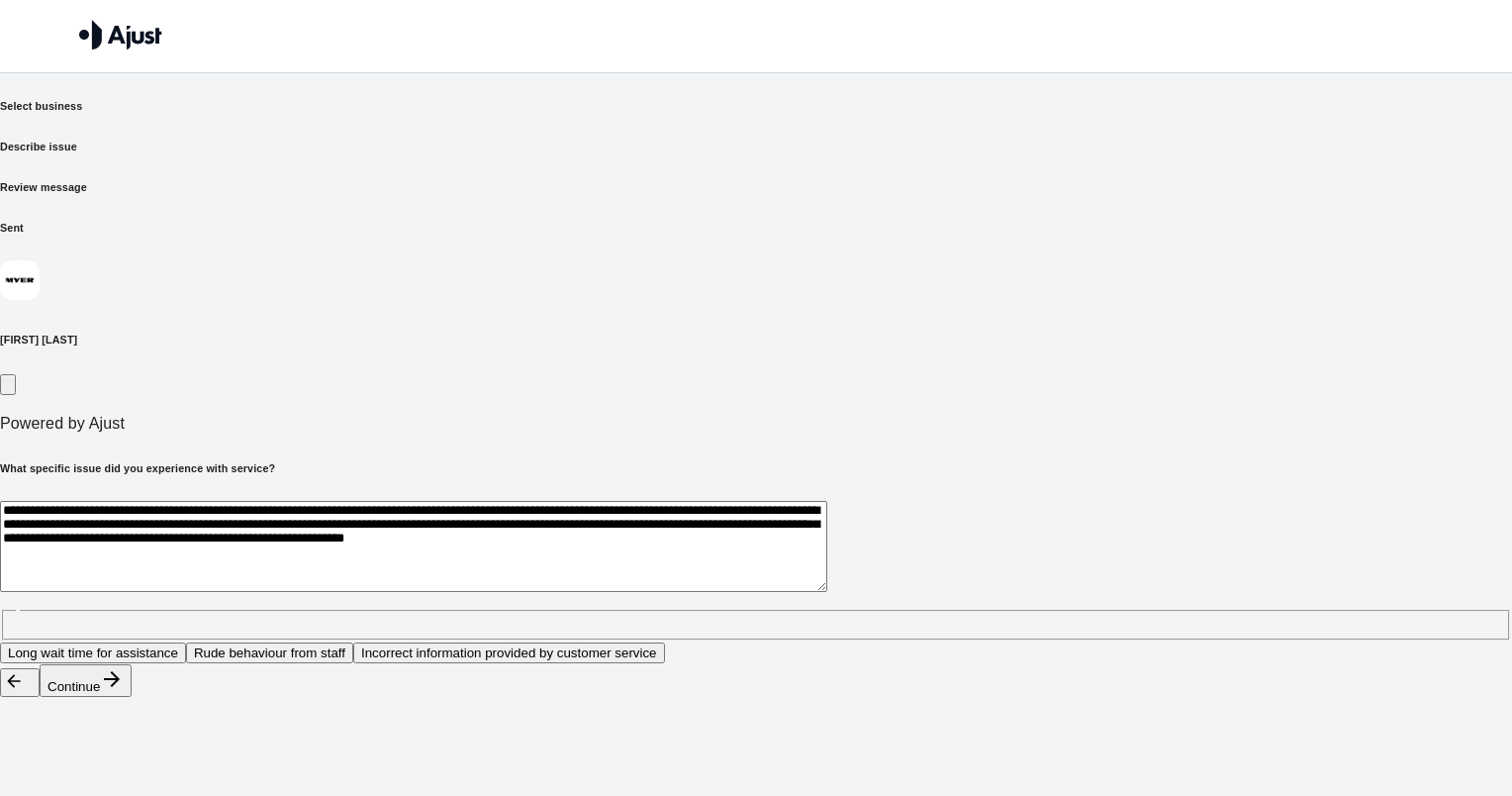 click on "**********" at bounding box center [414, 547] 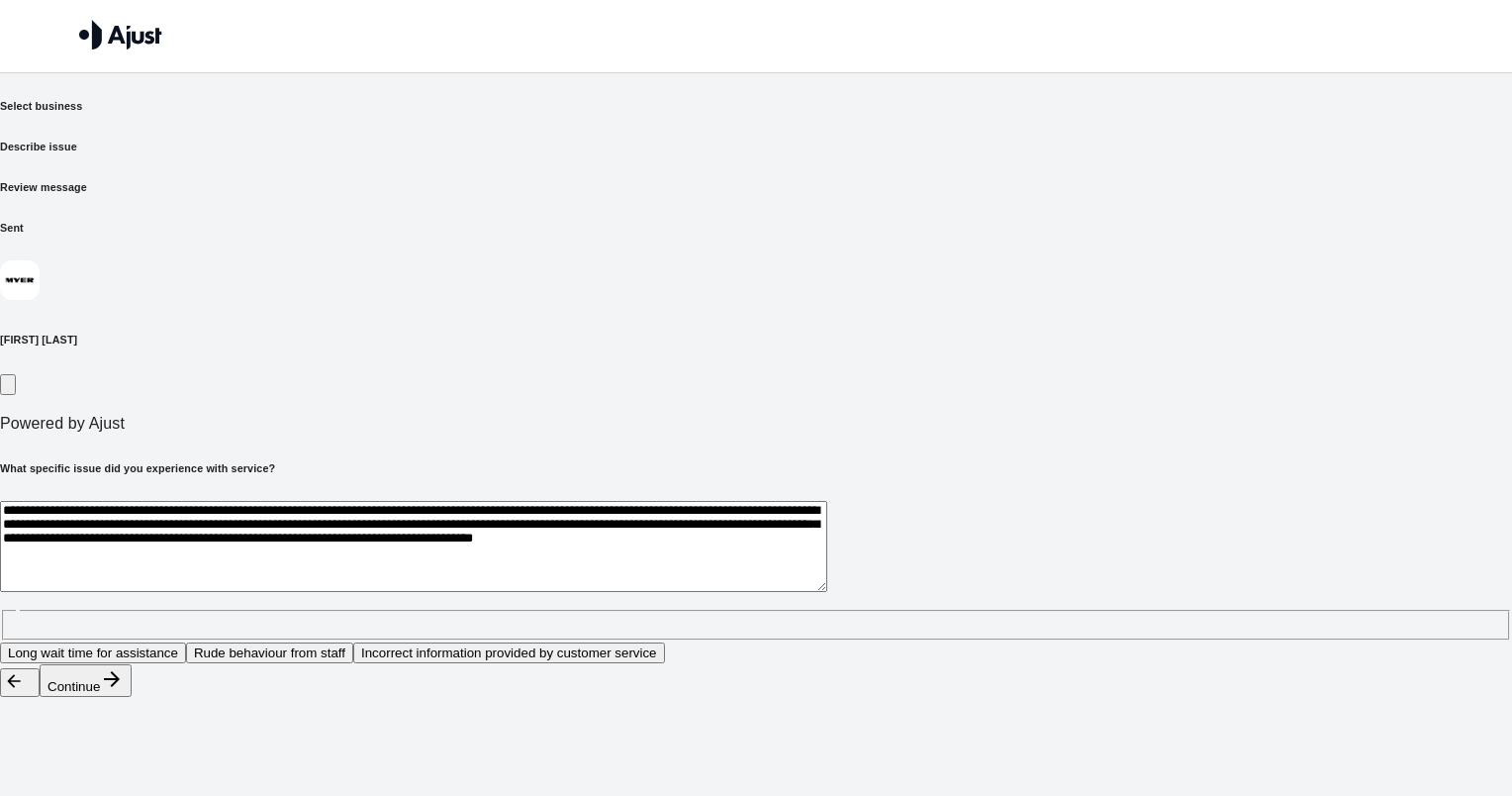 click on "**********" at bounding box center (414, 547) 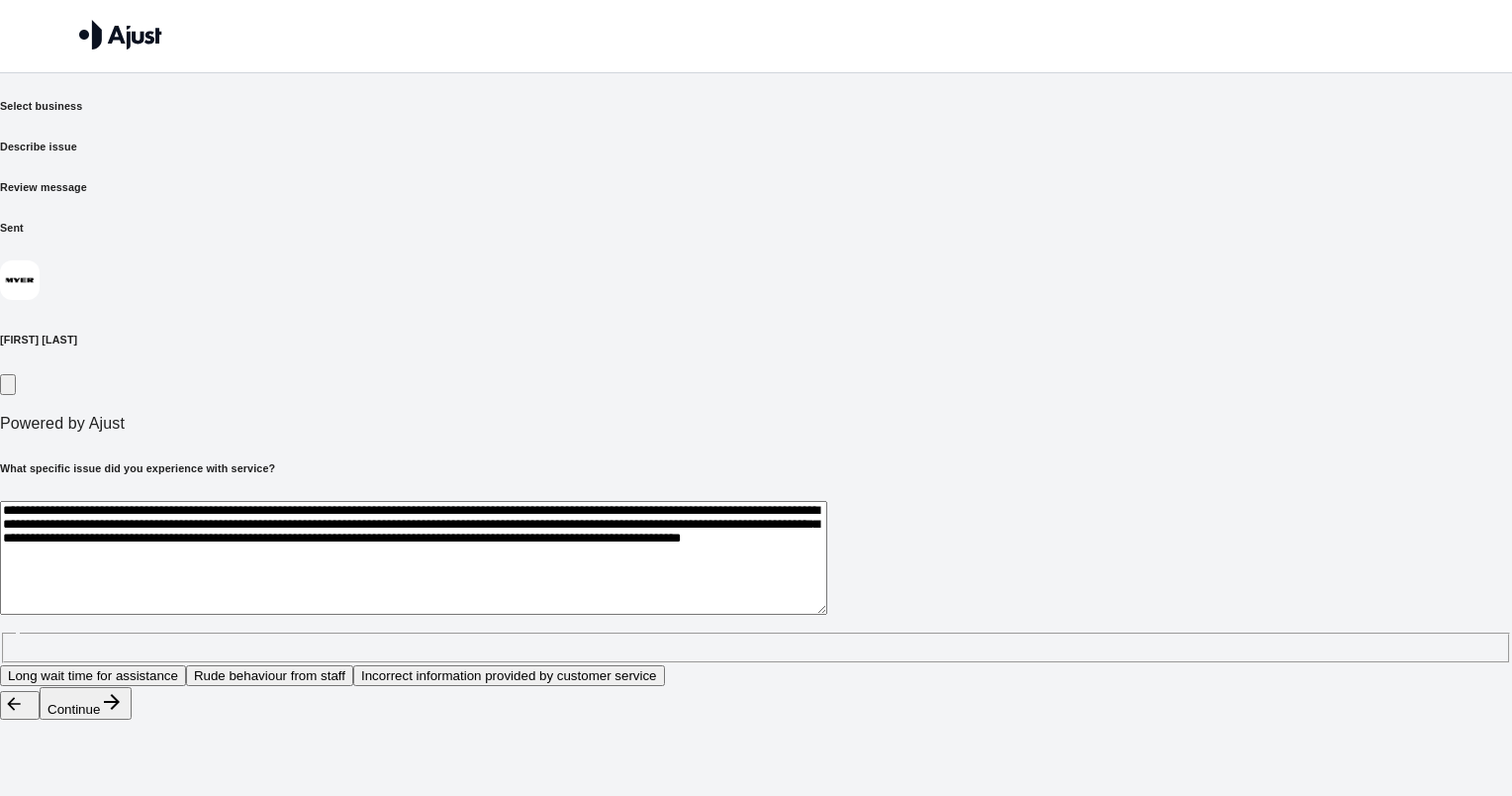drag, startPoint x: 653, startPoint y: 430, endPoint x: 451, endPoint y: 421, distance: 202.2004 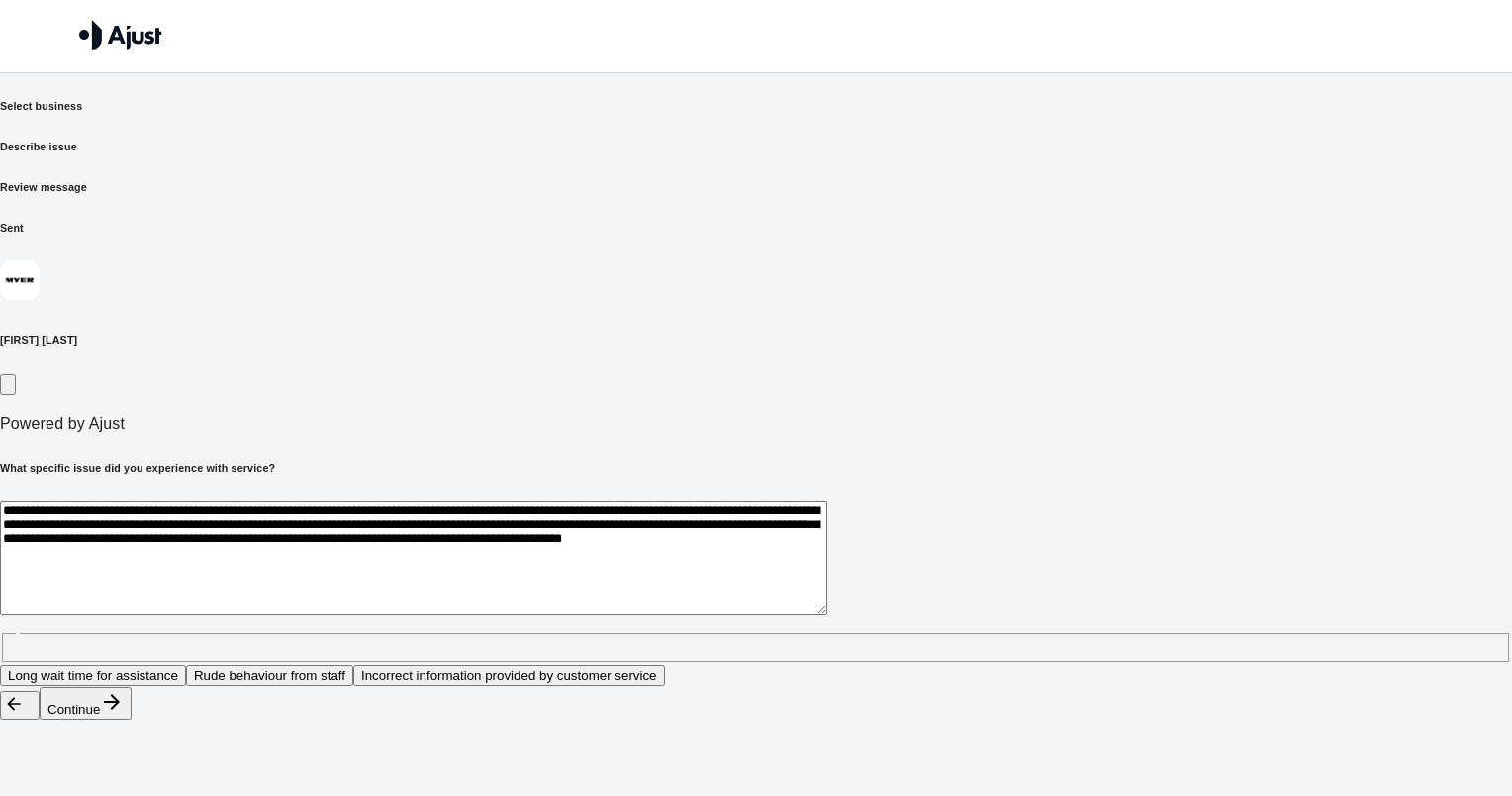 click on "**********" at bounding box center [414, 557] 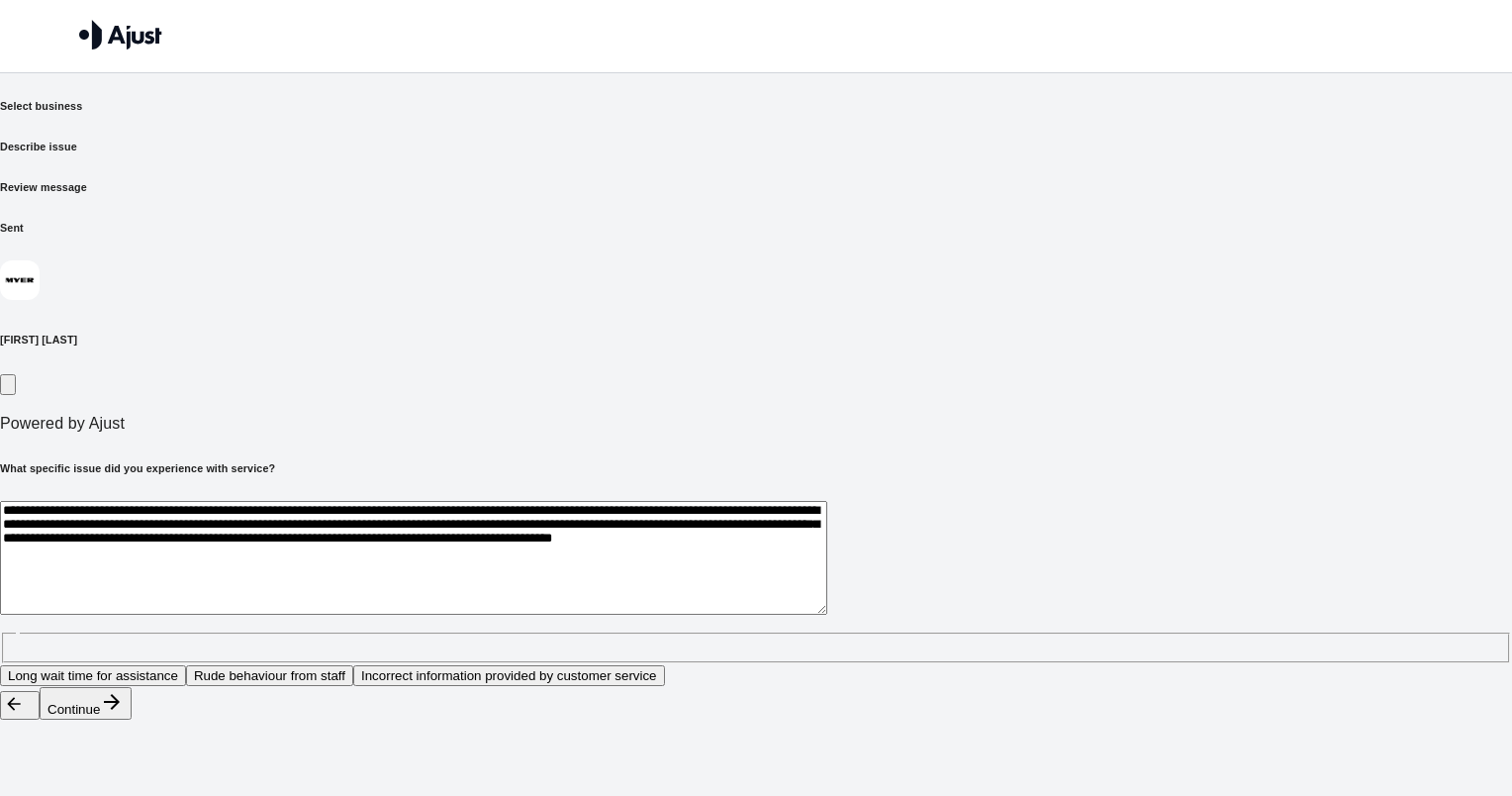 click on "**********" at bounding box center [414, 557] 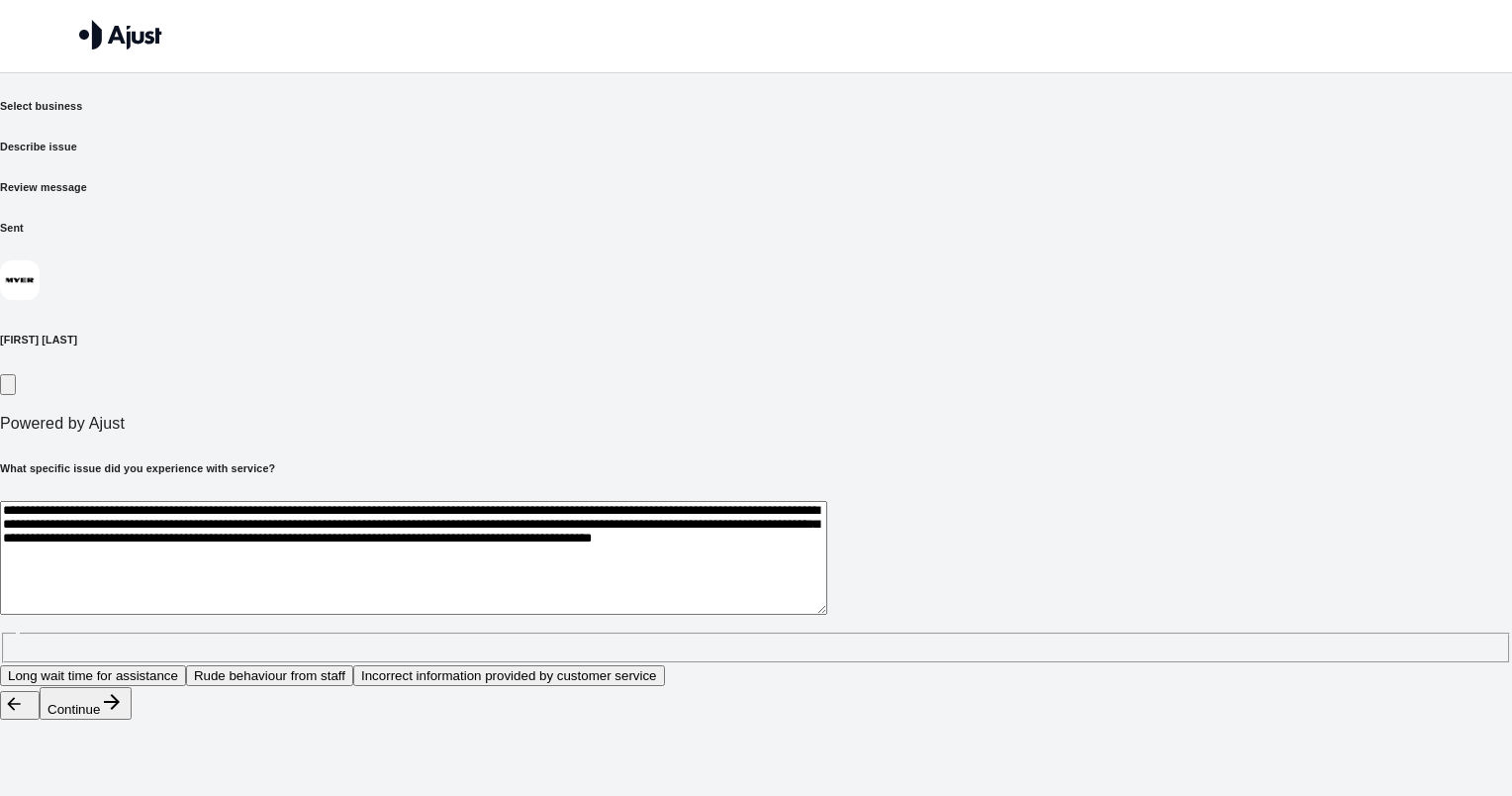 drag, startPoint x: 397, startPoint y: 451, endPoint x: 332, endPoint y: 449, distance: 65.03076 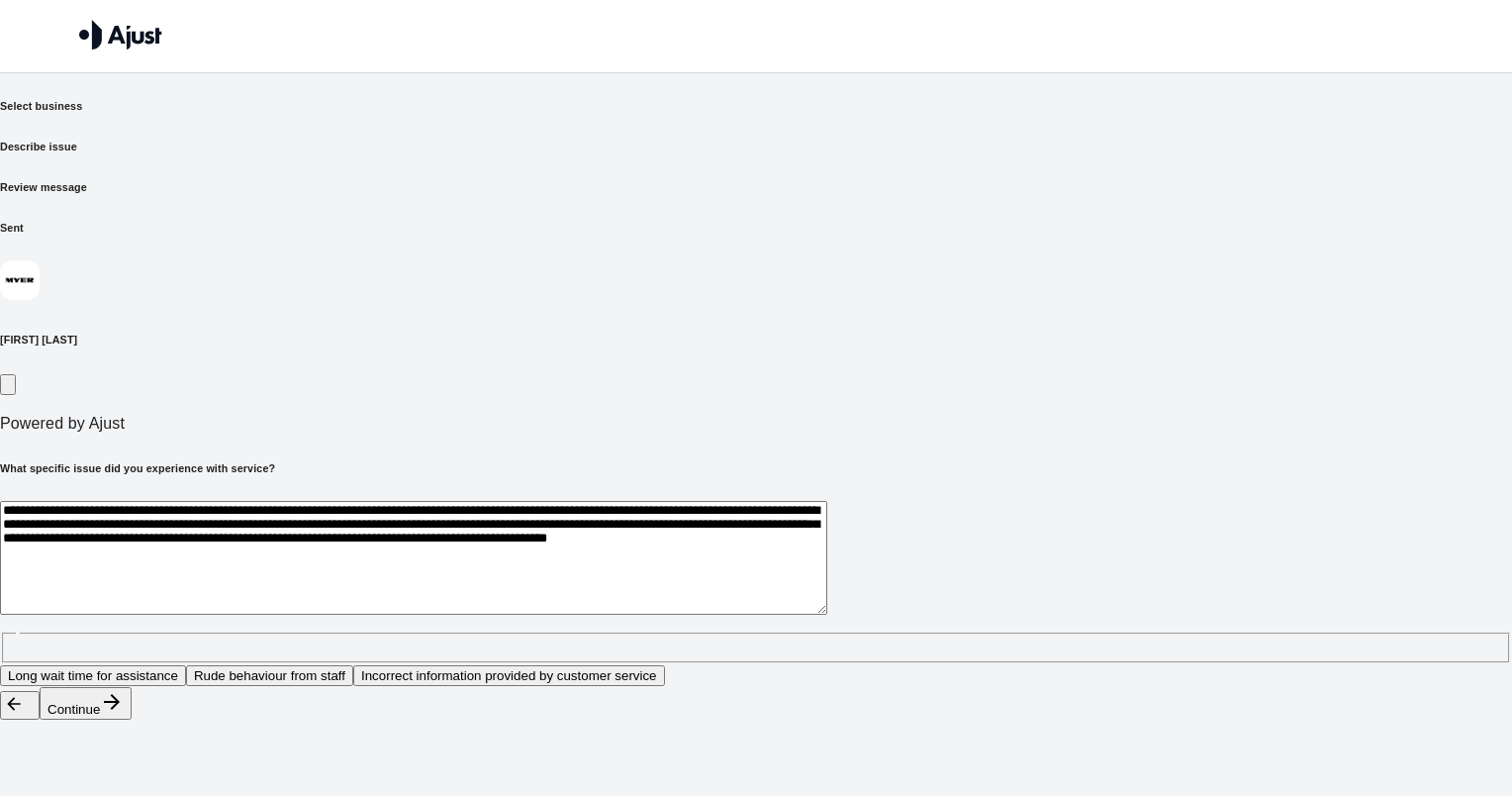 click on "**********" at bounding box center (414, 557) 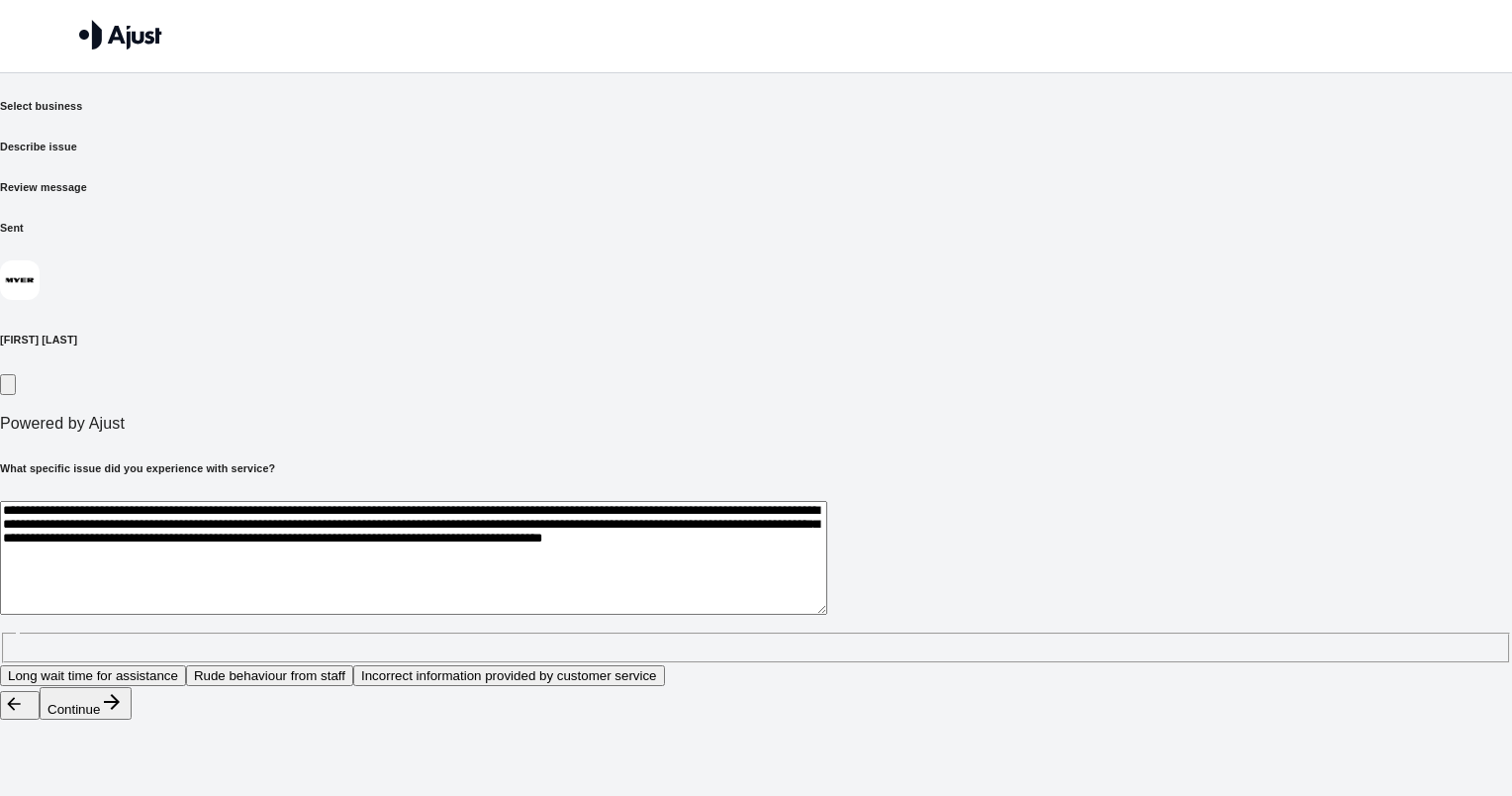 click on "**********" at bounding box center (414, 557) 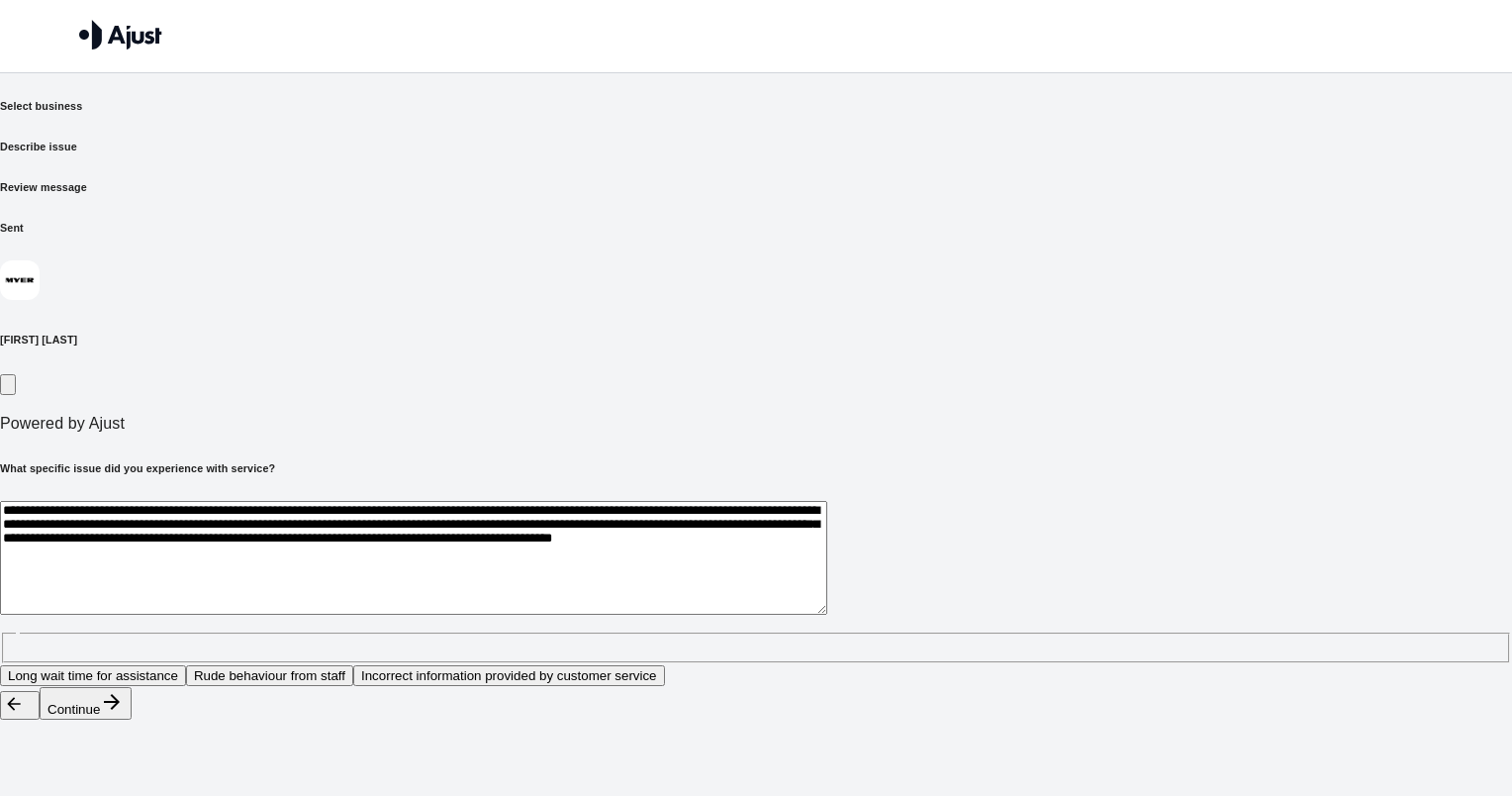click on "**********" at bounding box center [756, 582] 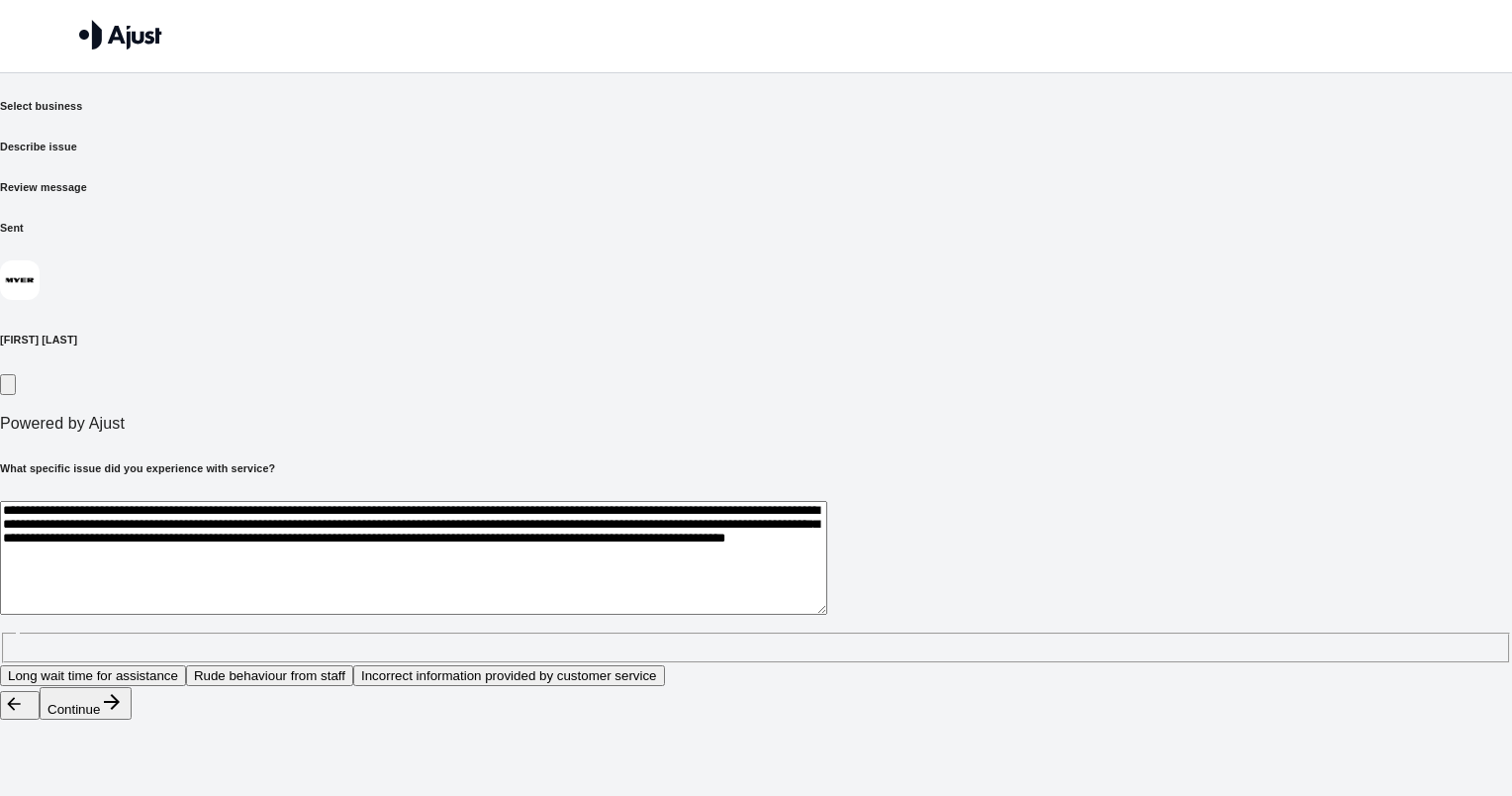 drag, startPoint x: 506, startPoint y: 478, endPoint x: 539, endPoint y: 478, distance: 33 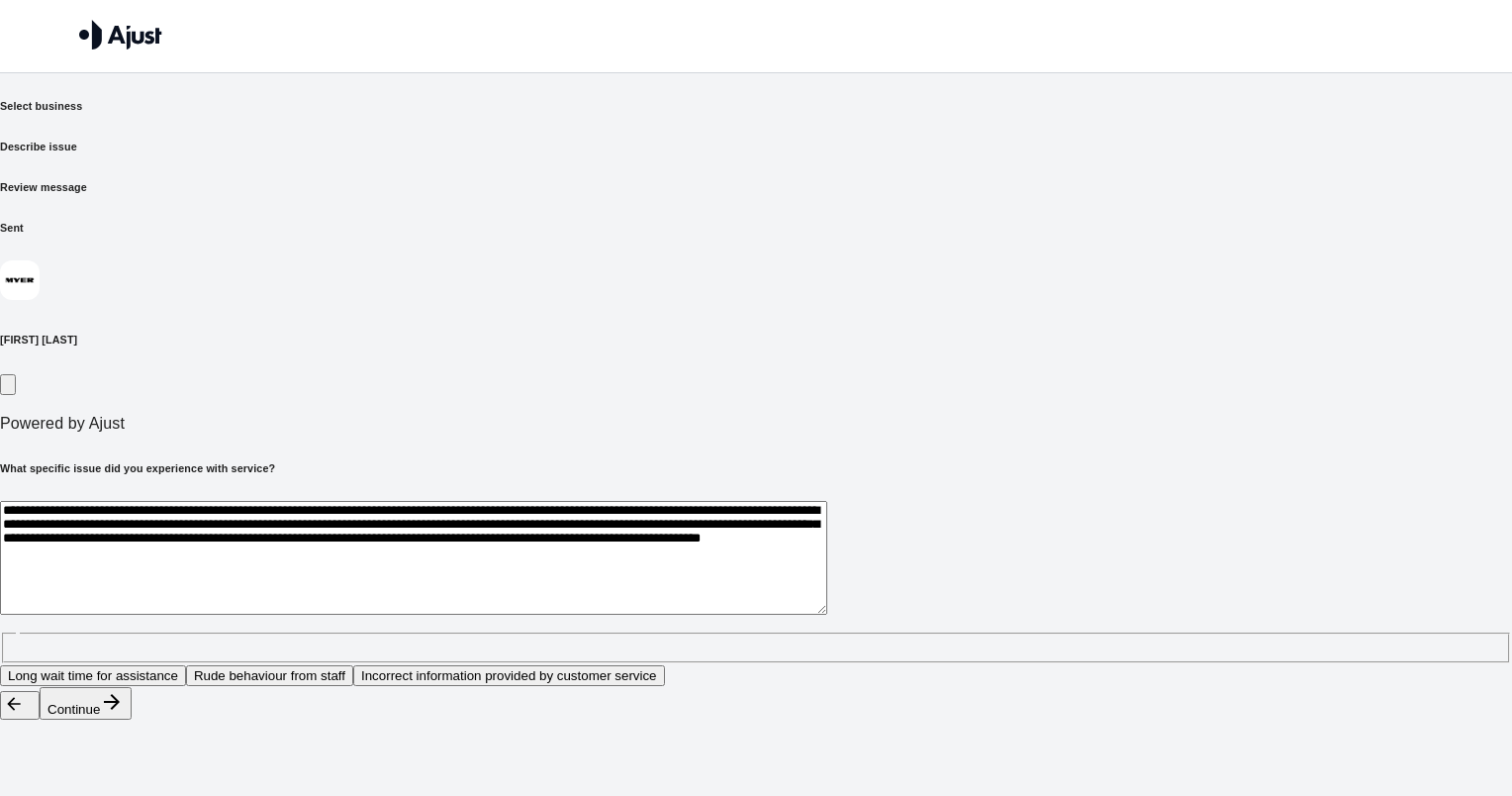 drag, startPoint x: 402, startPoint y: 470, endPoint x: 441, endPoint y: 475, distance: 39.319207 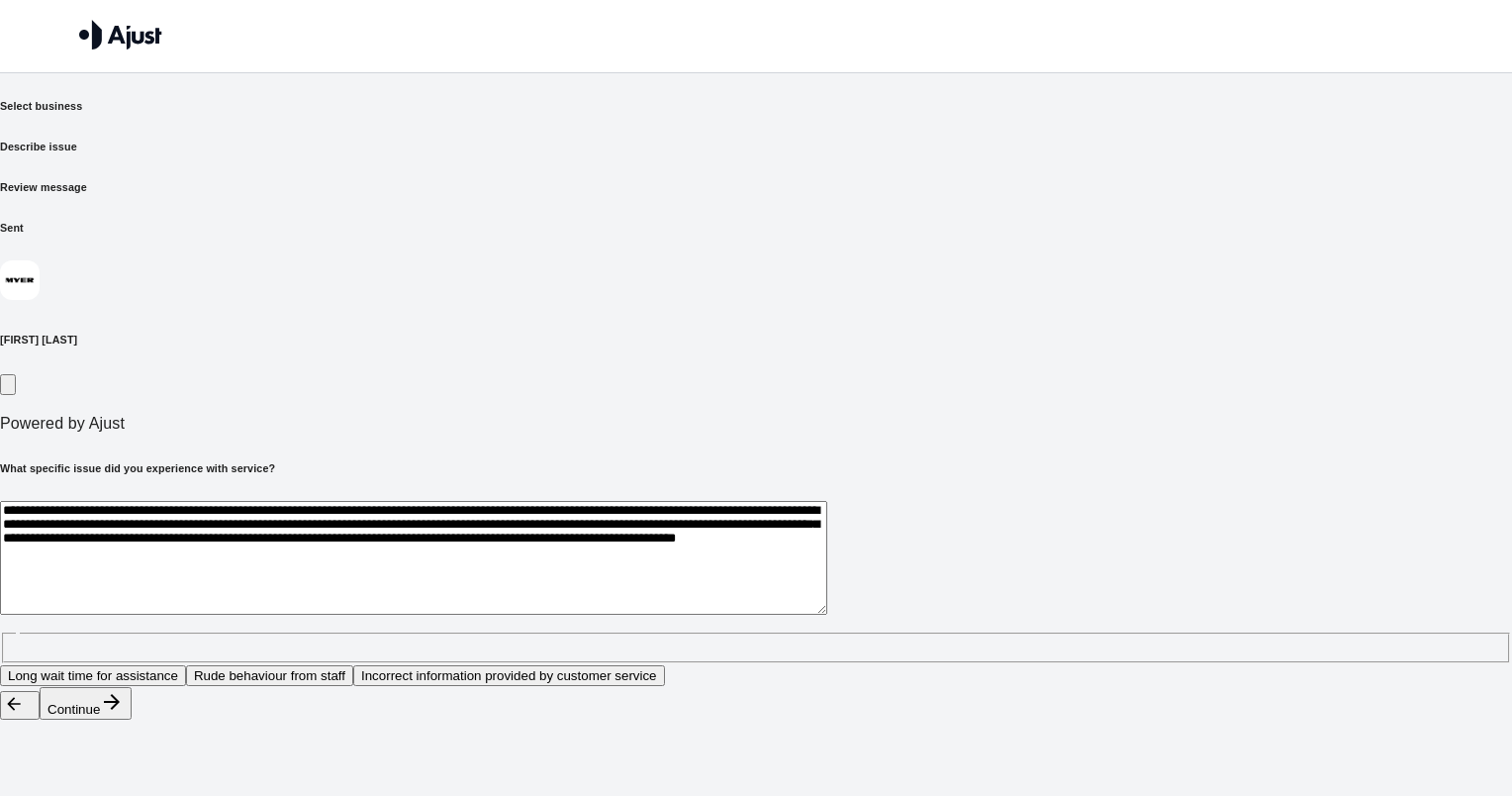 click on "**********" at bounding box center [414, 557] 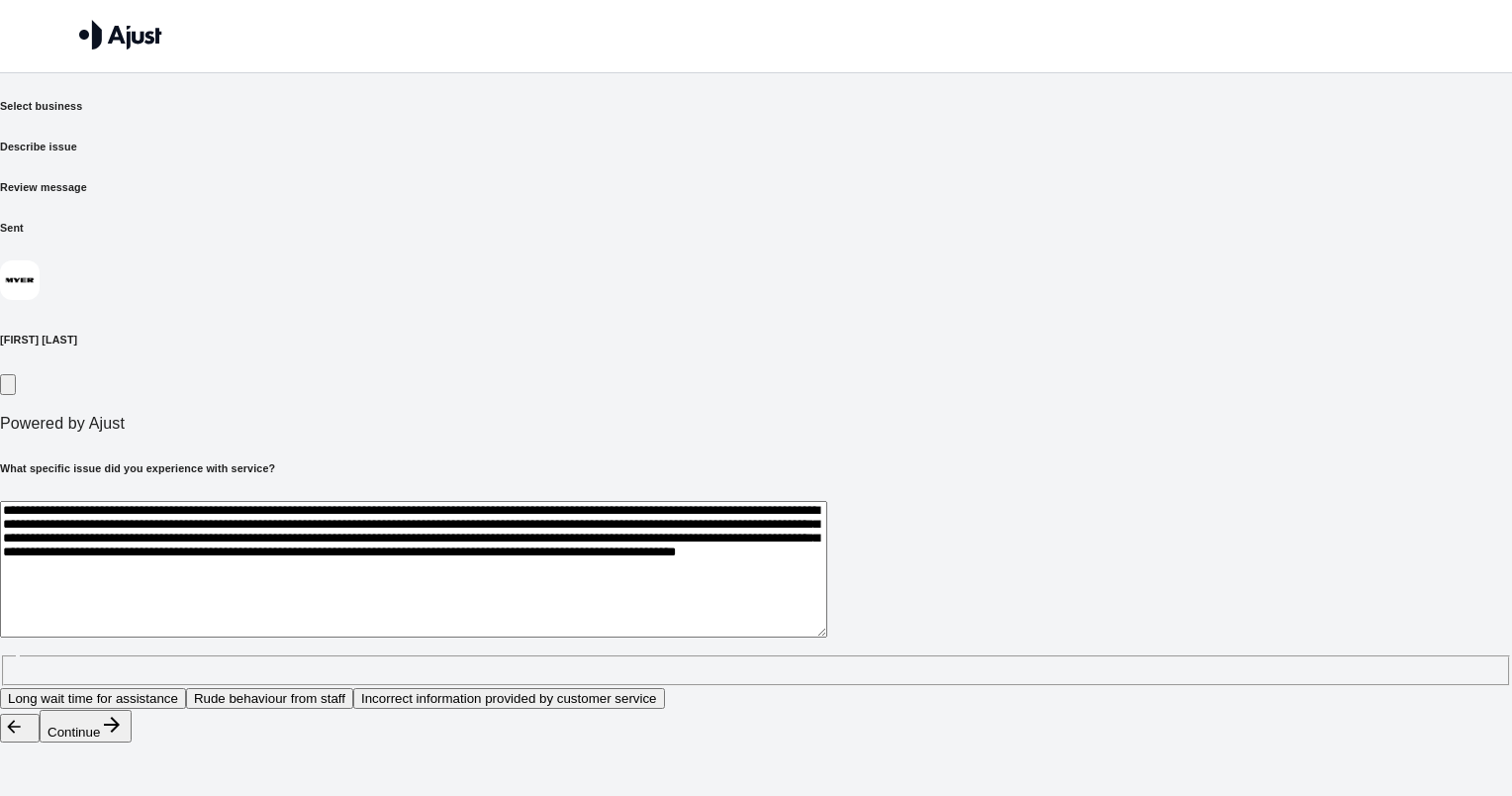 drag, startPoint x: 947, startPoint y: 411, endPoint x: 1057, endPoint y: 412, distance: 110.0045 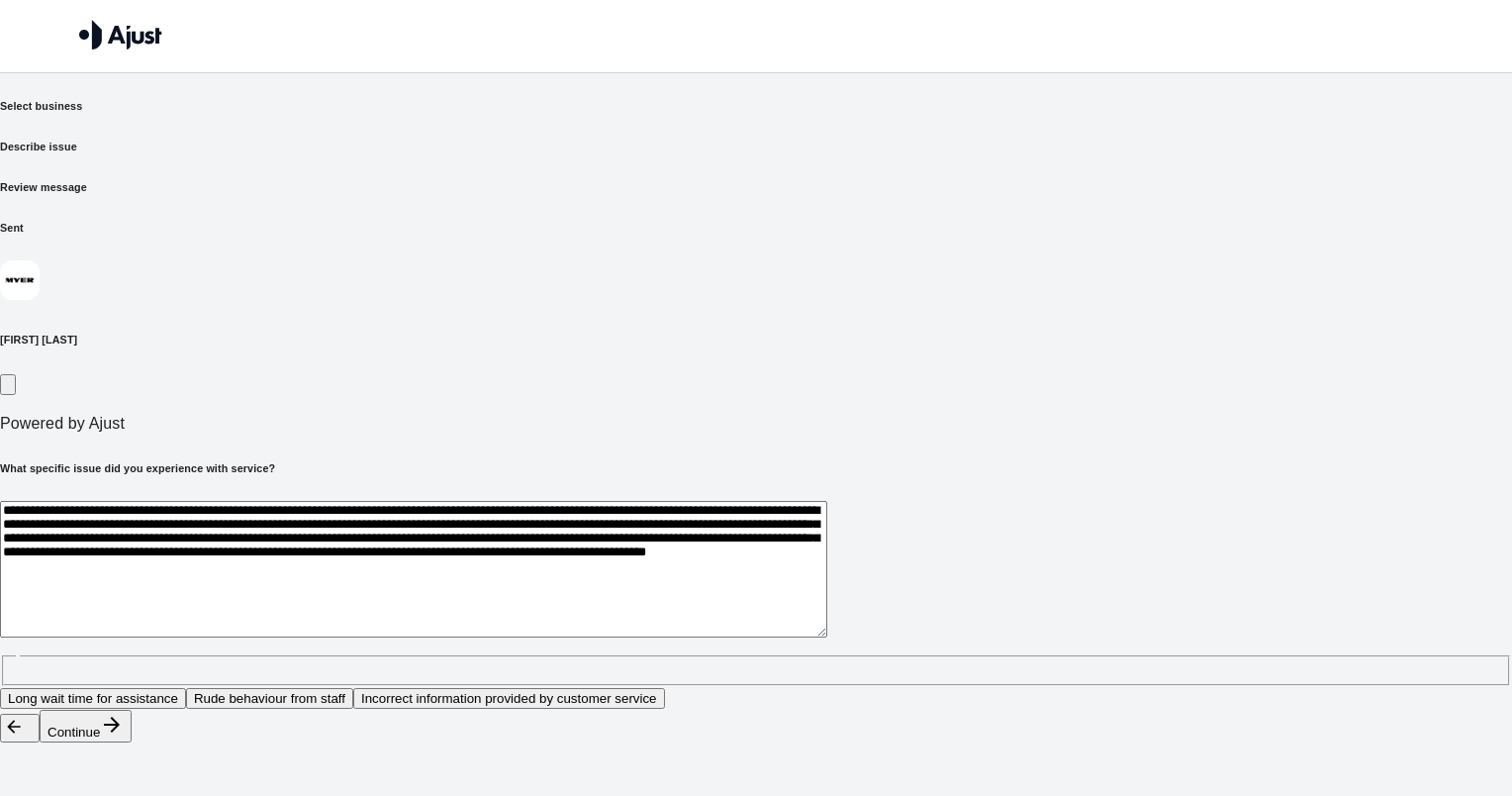 click on "**********" at bounding box center (414, 569) 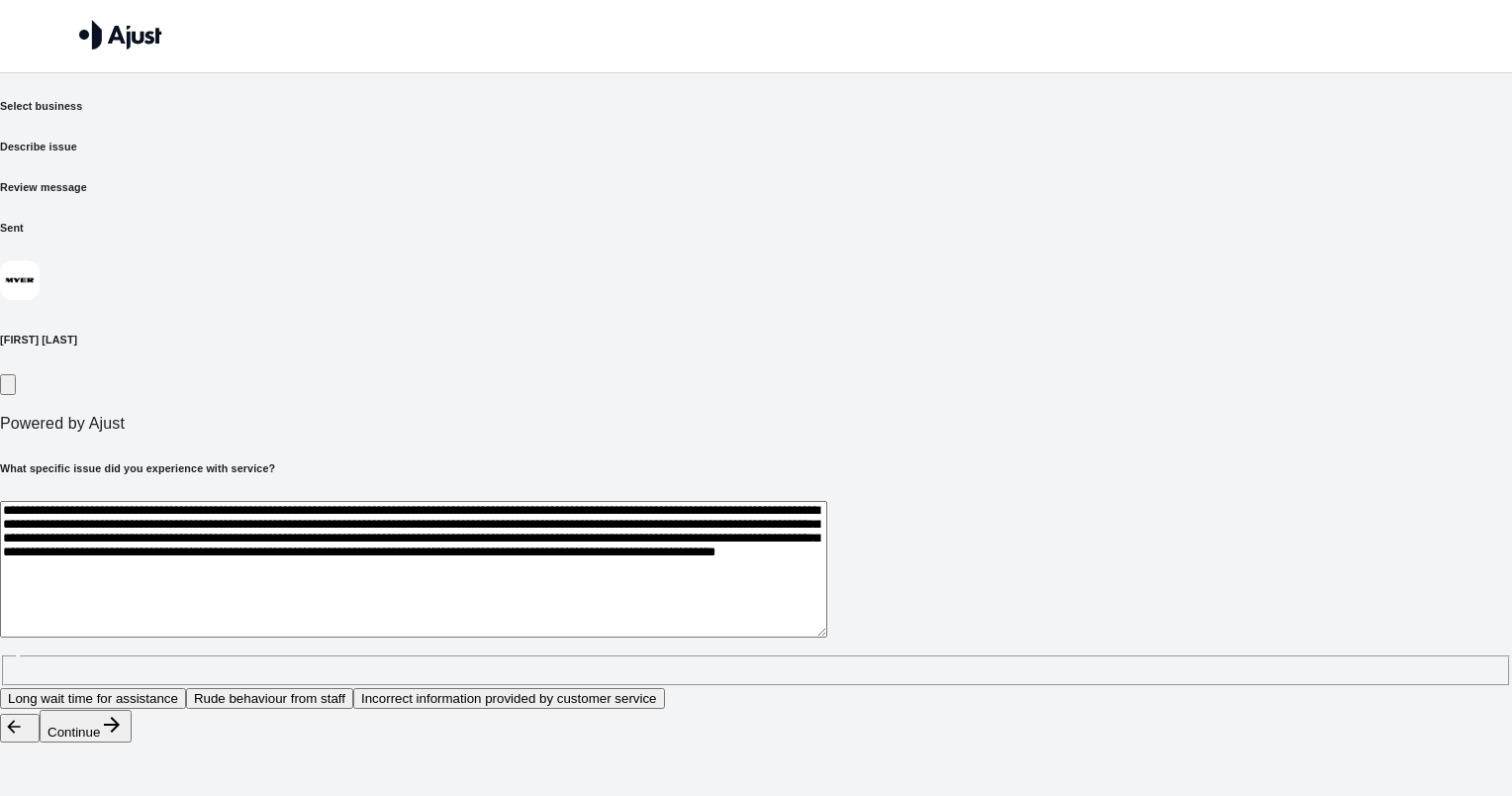 click on "**********" at bounding box center [756, 371] 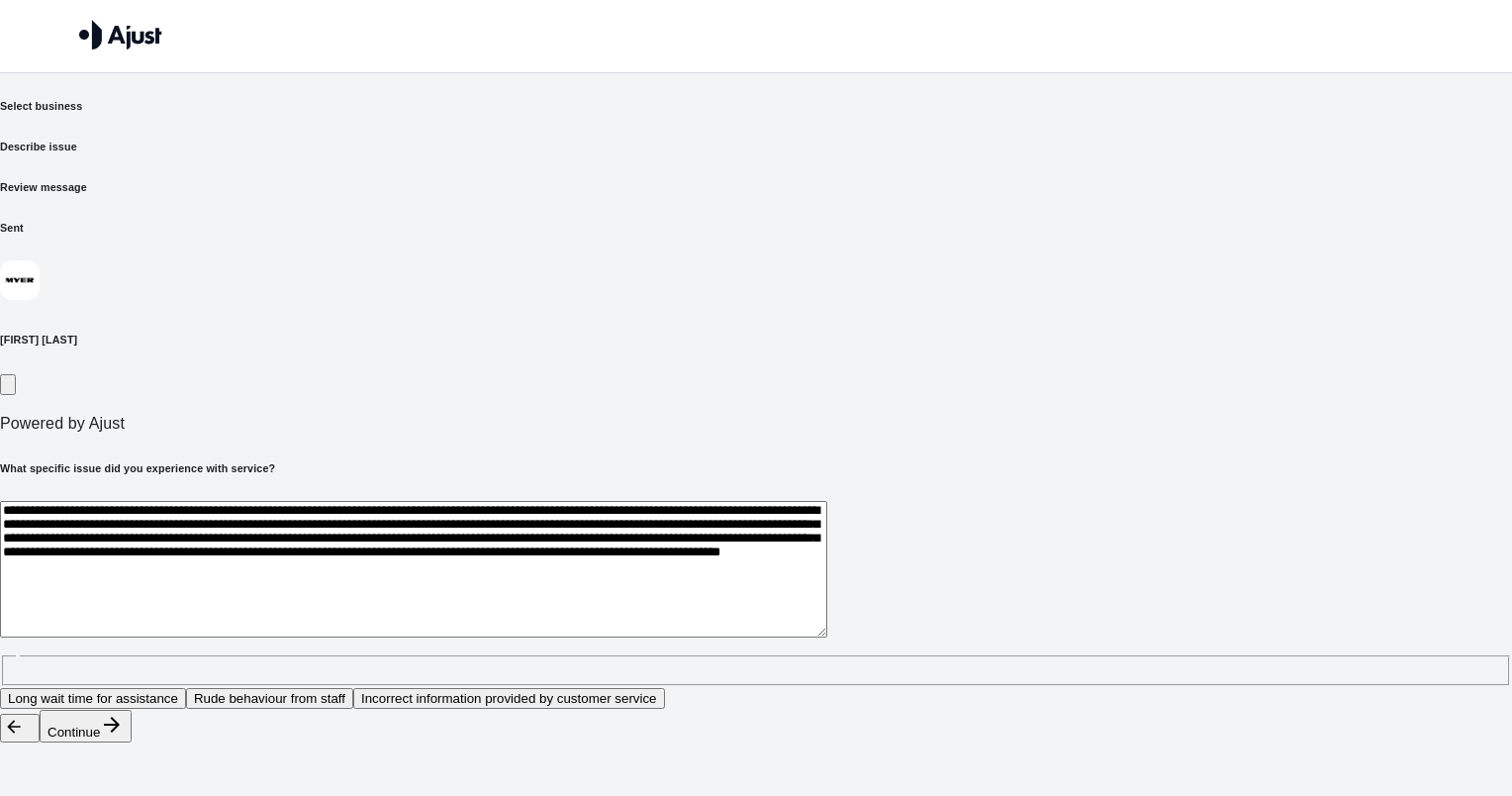 drag, startPoint x: 981, startPoint y: 428, endPoint x: 1013, endPoint y: 427, distance: 32.01562 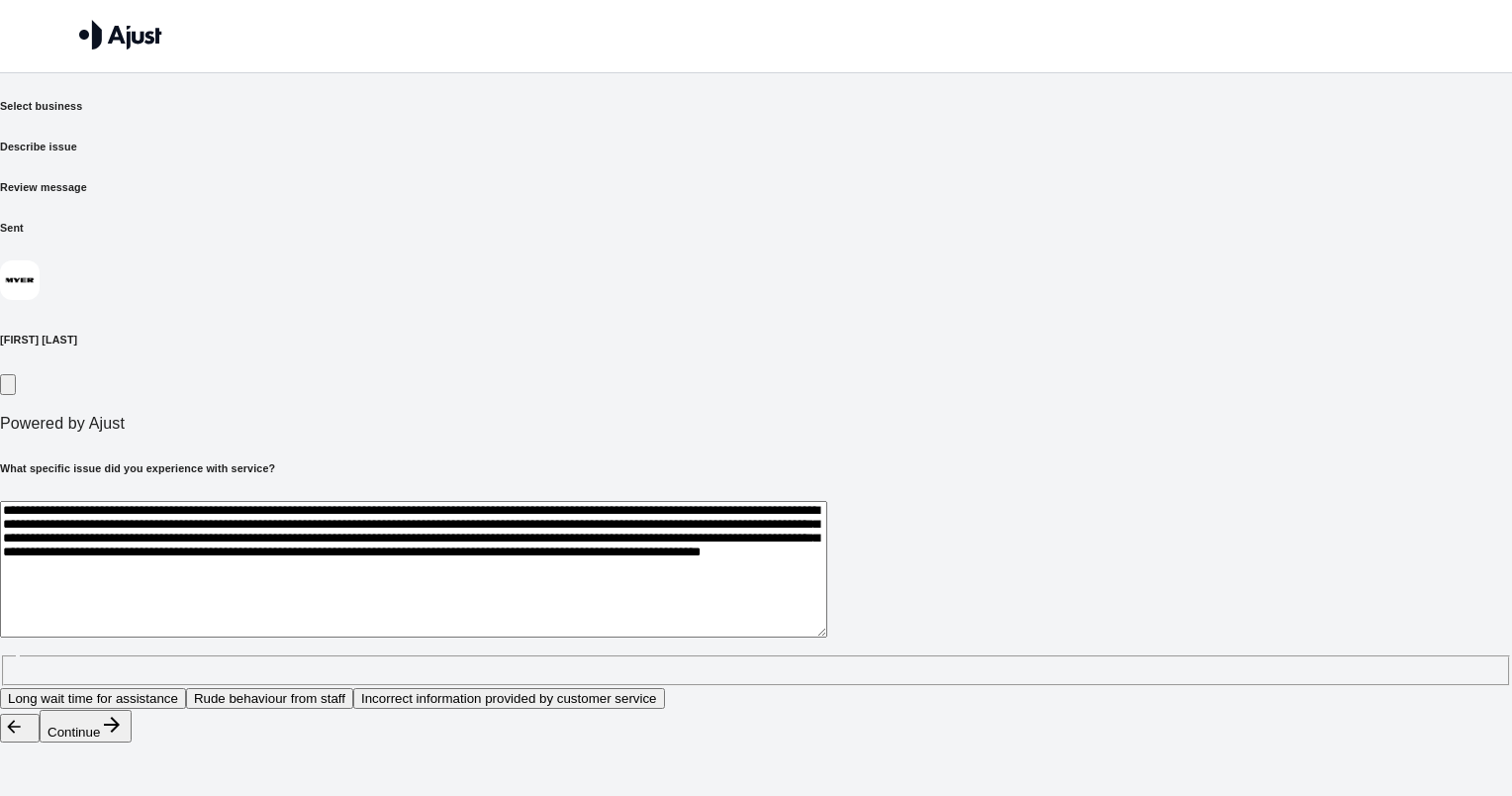click on "**********" at bounding box center [414, 569] 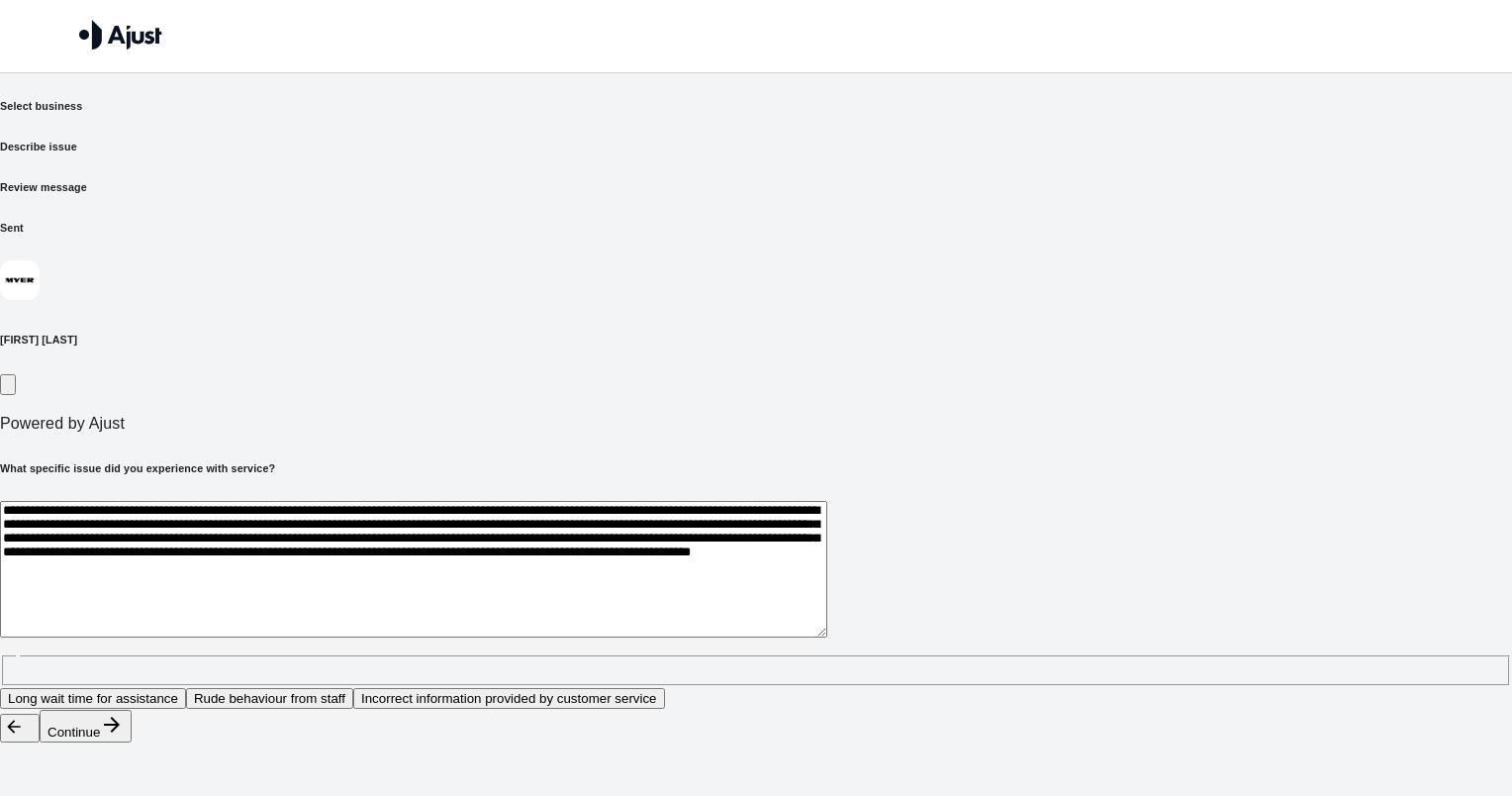 click on "**********" at bounding box center (414, 569) 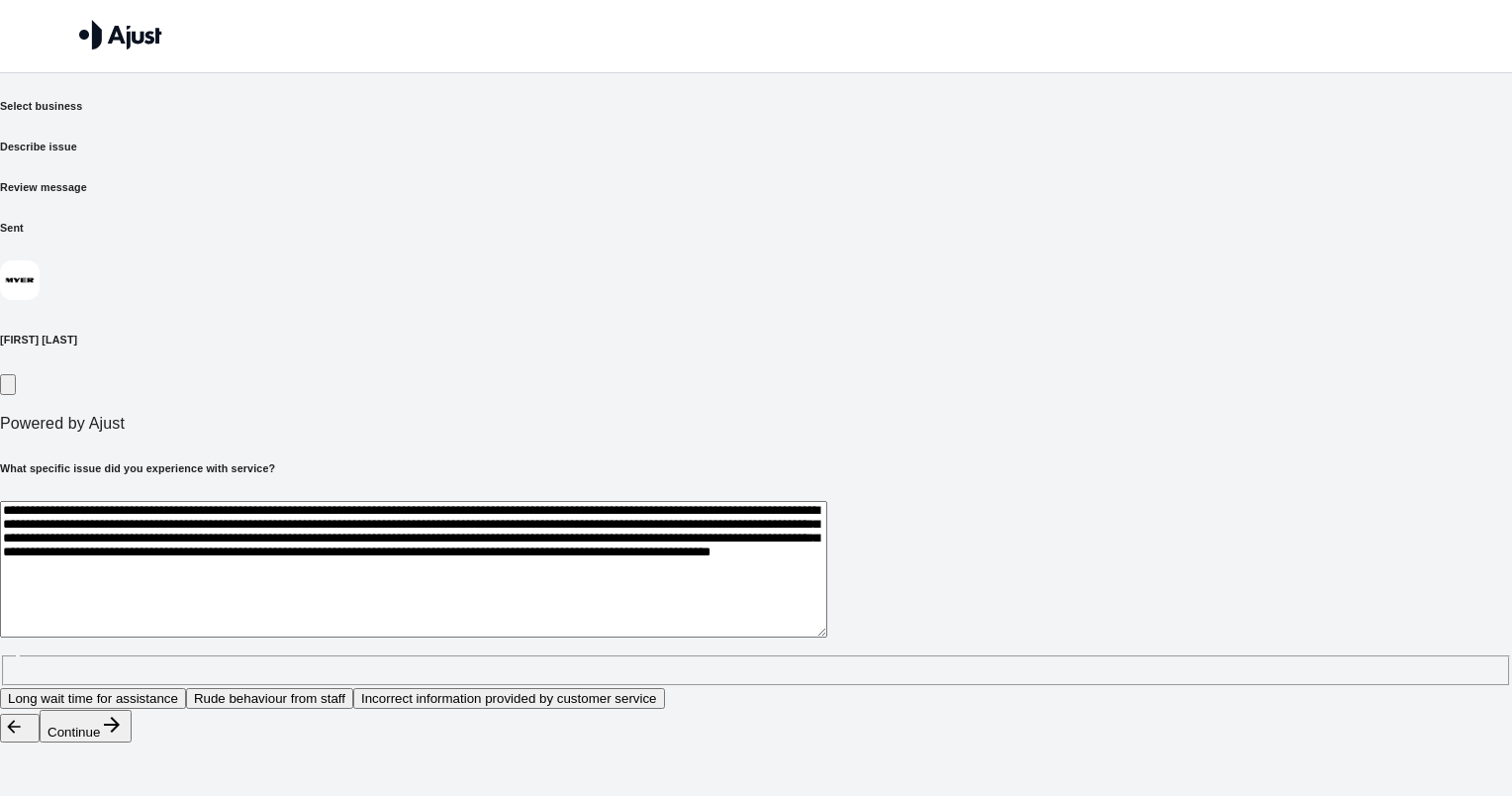click on "**********" at bounding box center [414, 569] 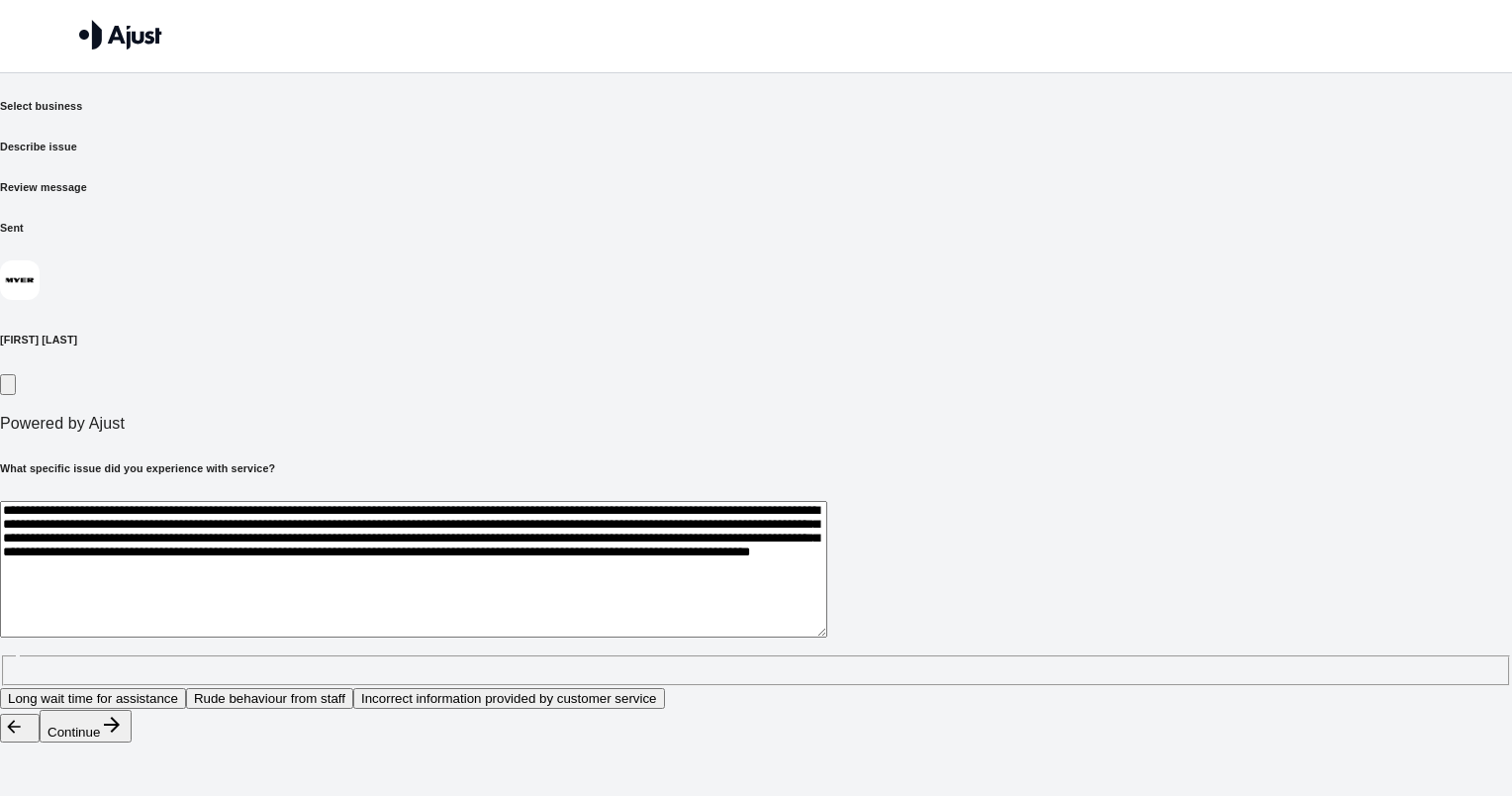 drag, startPoint x: 925, startPoint y: 448, endPoint x: 923, endPoint y: 495, distance: 47.042534 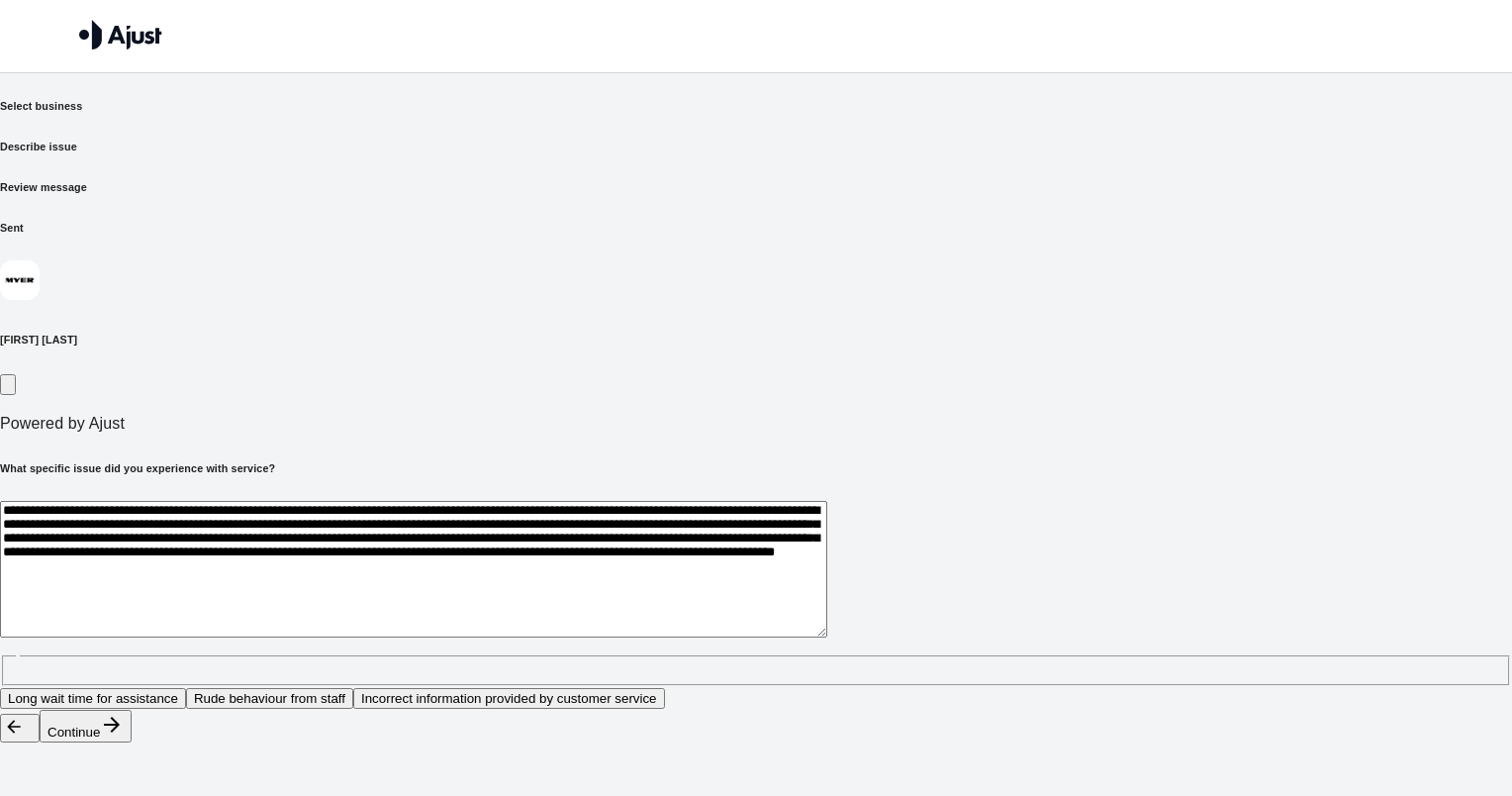click on "**********" at bounding box center (414, 569) 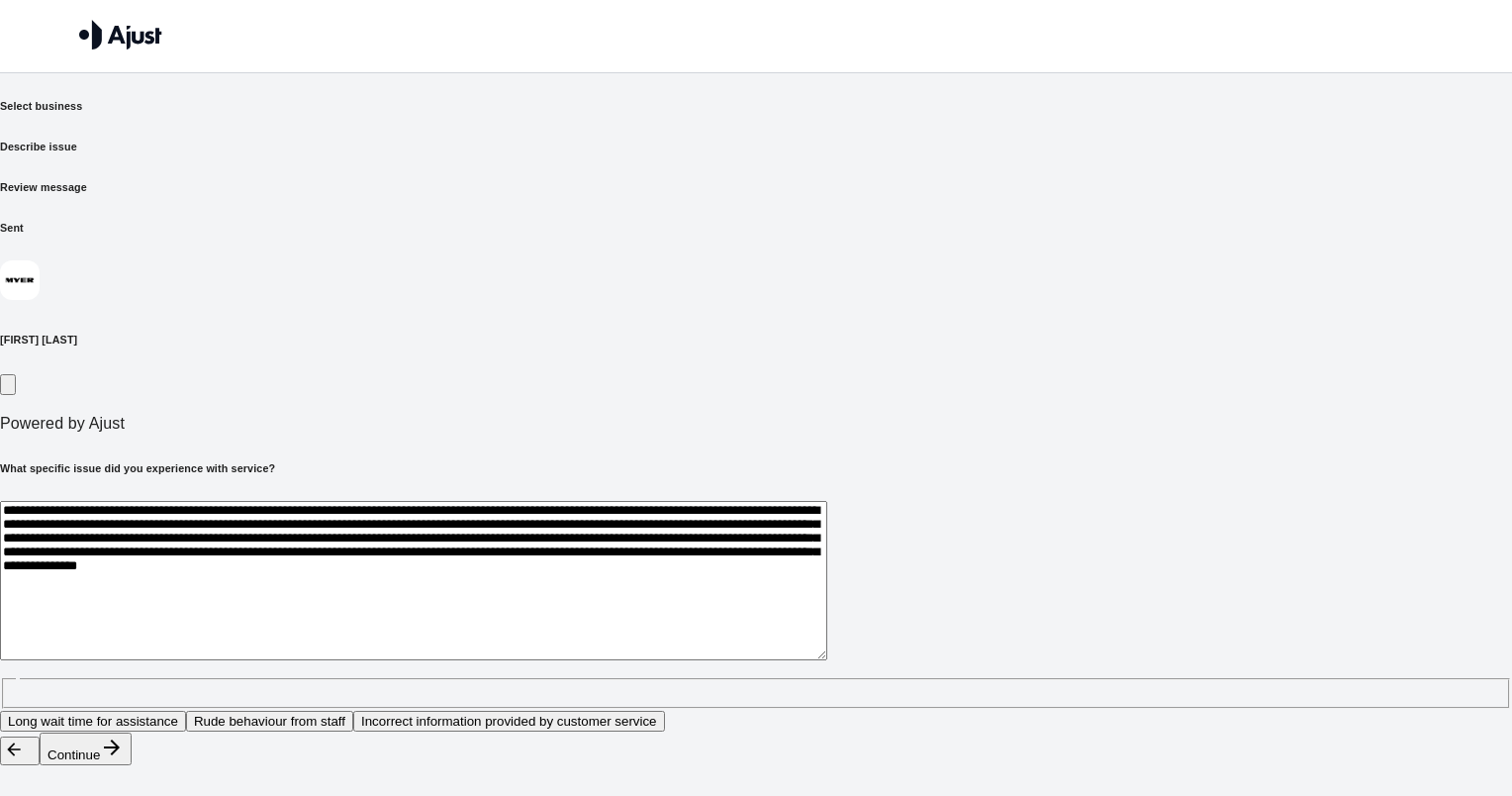 drag, startPoint x: 966, startPoint y: 499, endPoint x: 1005, endPoint y: 499, distance: 39 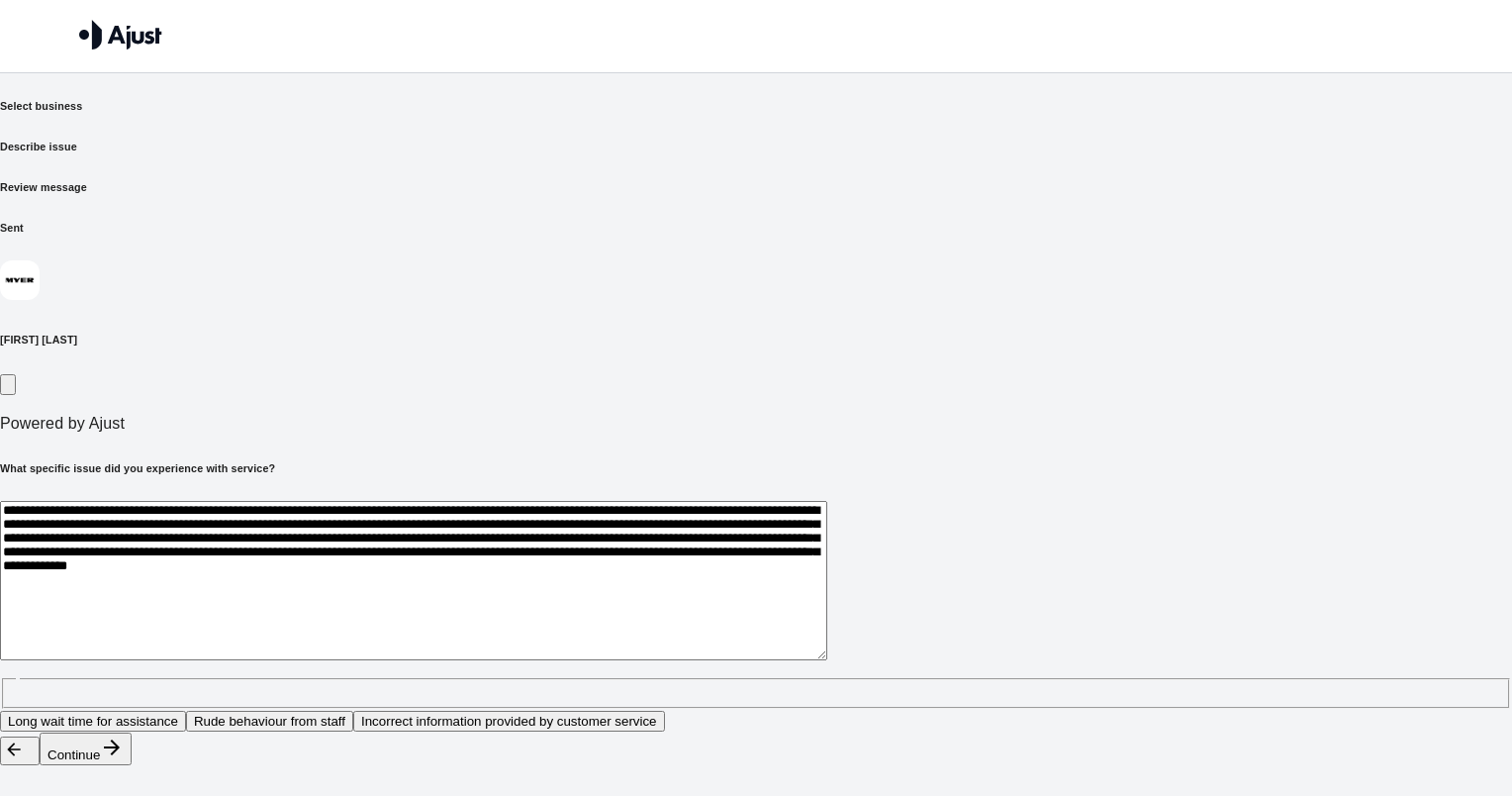 drag, startPoint x: 508, startPoint y: 523, endPoint x: 515, endPoint y: 554, distance: 31.7805 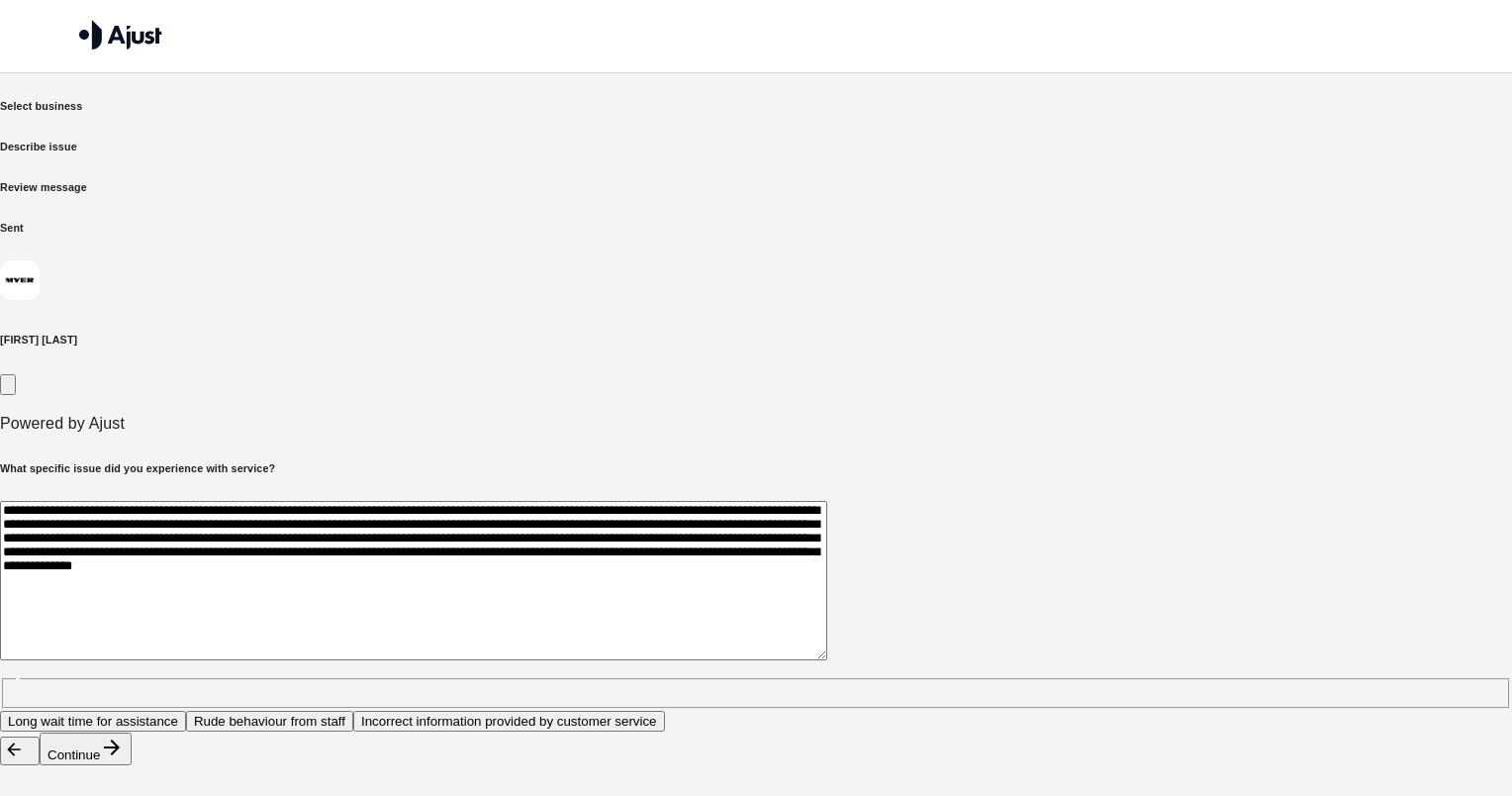 click on "**********" at bounding box center [414, 580] 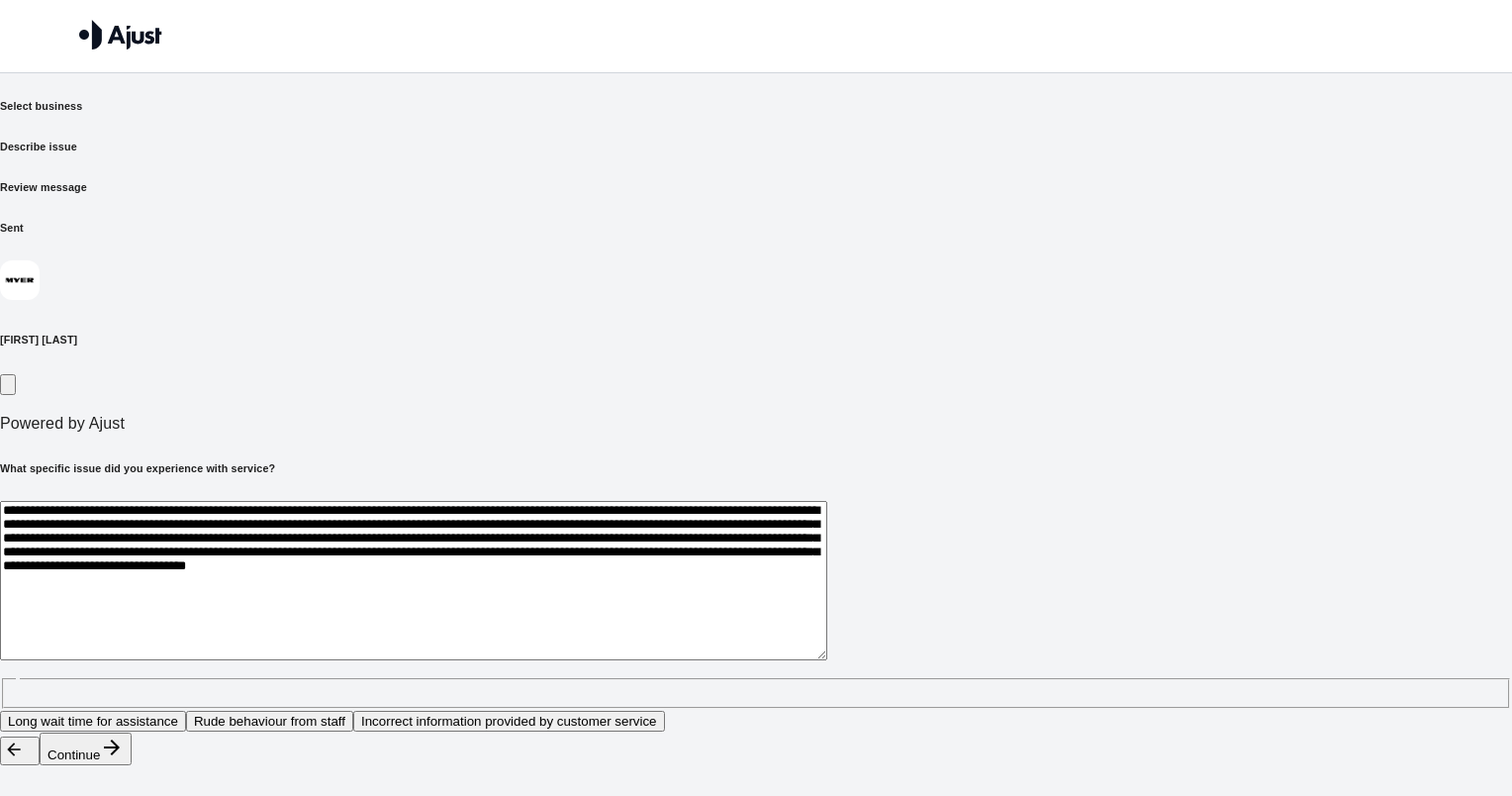 drag, startPoint x: 738, startPoint y: 523, endPoint x: 532, endPoint y: 513, distance: 206.24258 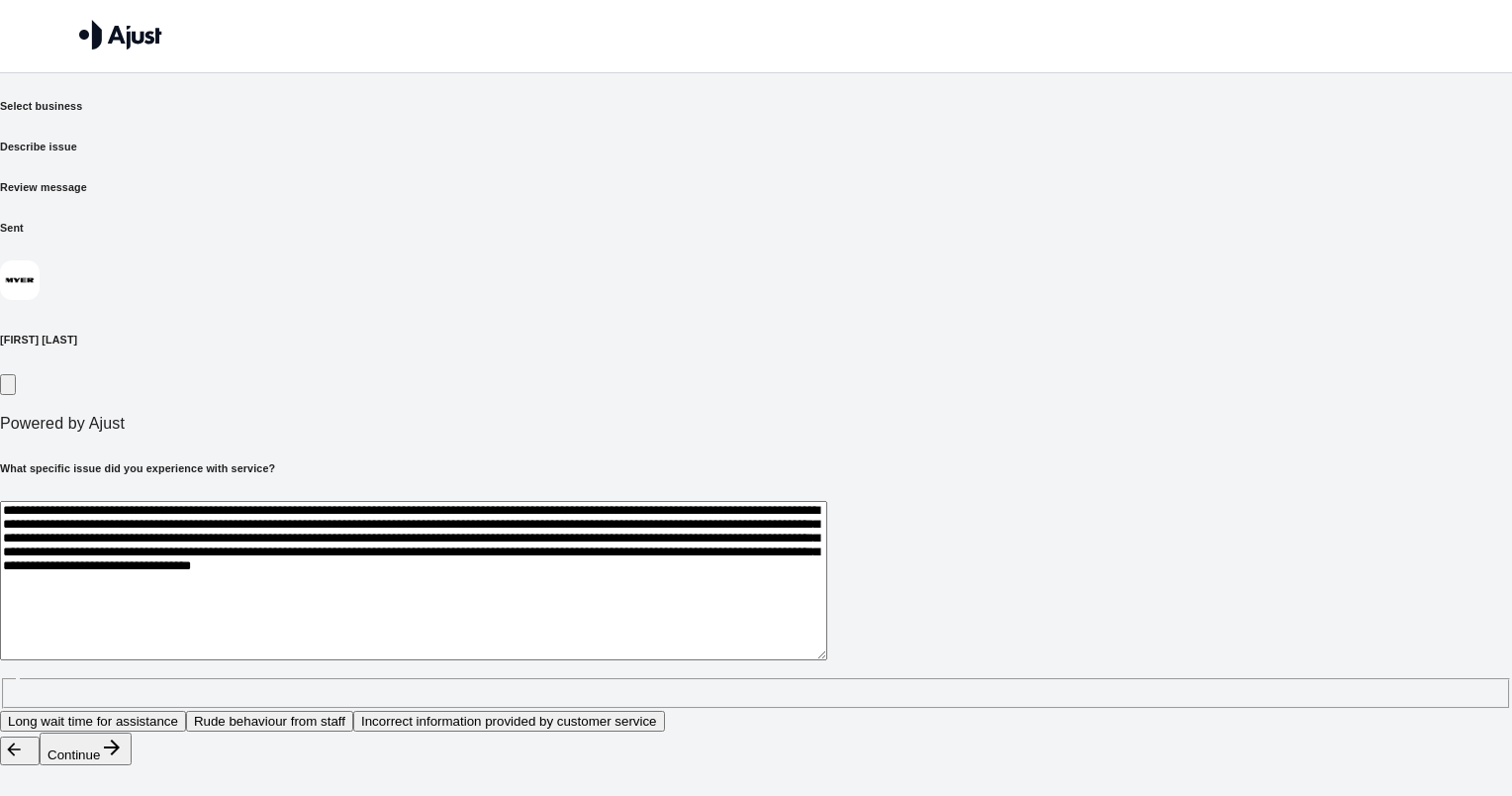 click on "**********" at bounding box center (414, 580) 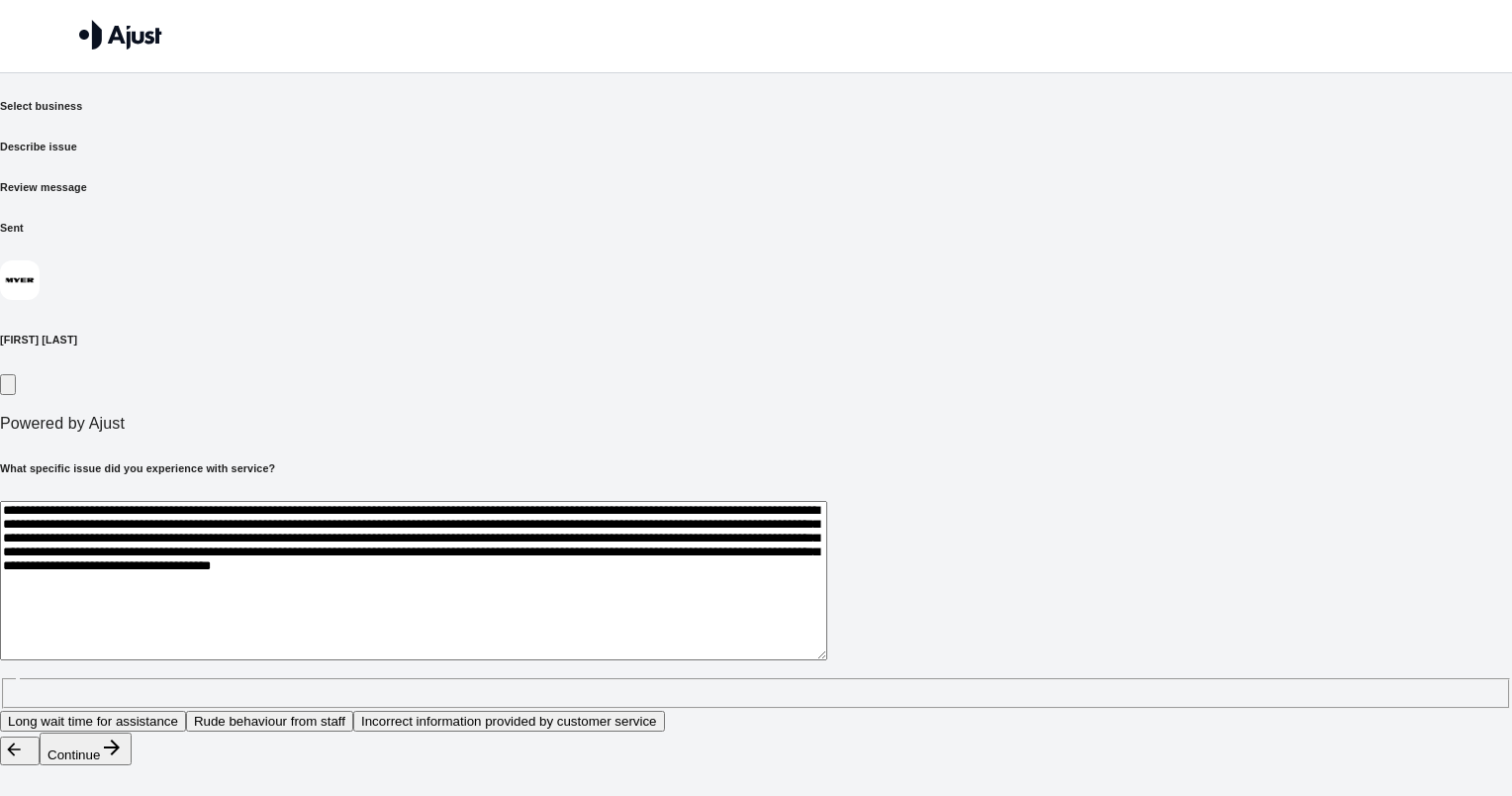 drag, startPoint x: 1025, startPoint y: 425, endPoint x: 1034, endPoint y: 432, distance: 11.401754 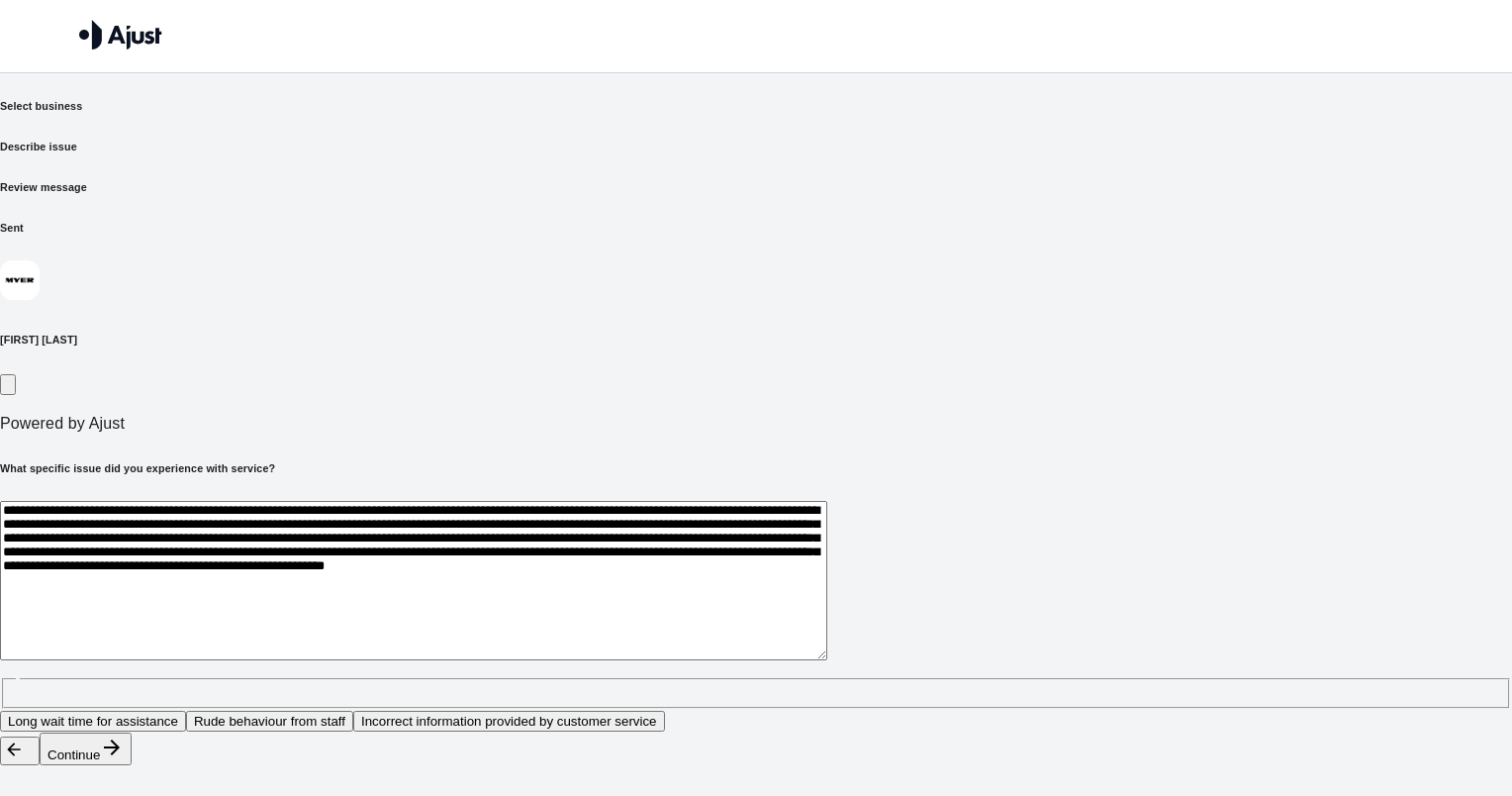drag, startPoint x: 652, startPoint y: 451, endPoint x: 477, endPoint y: 451, distance: 175 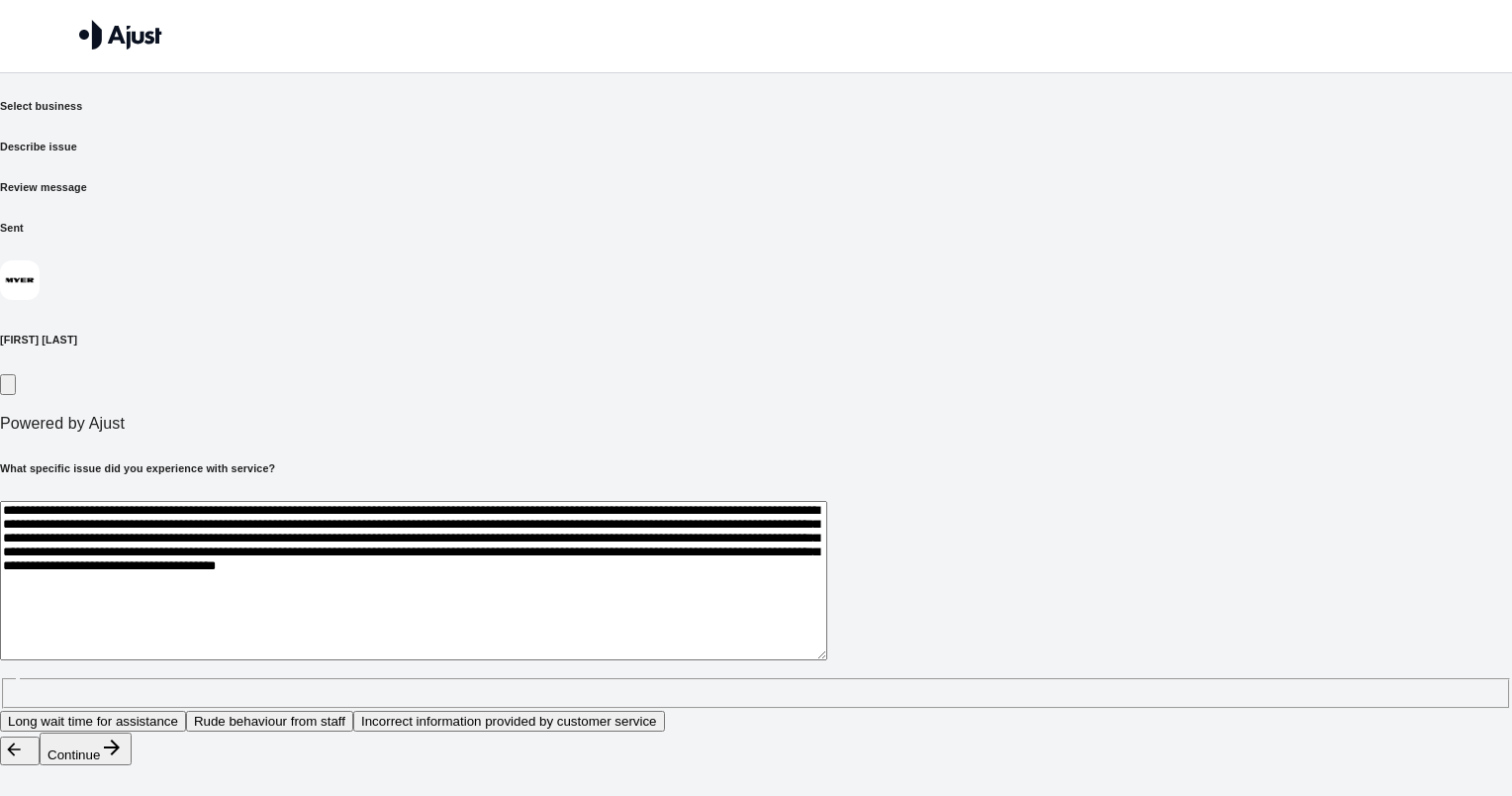 click on "**********" at bounding box center [414, 580] 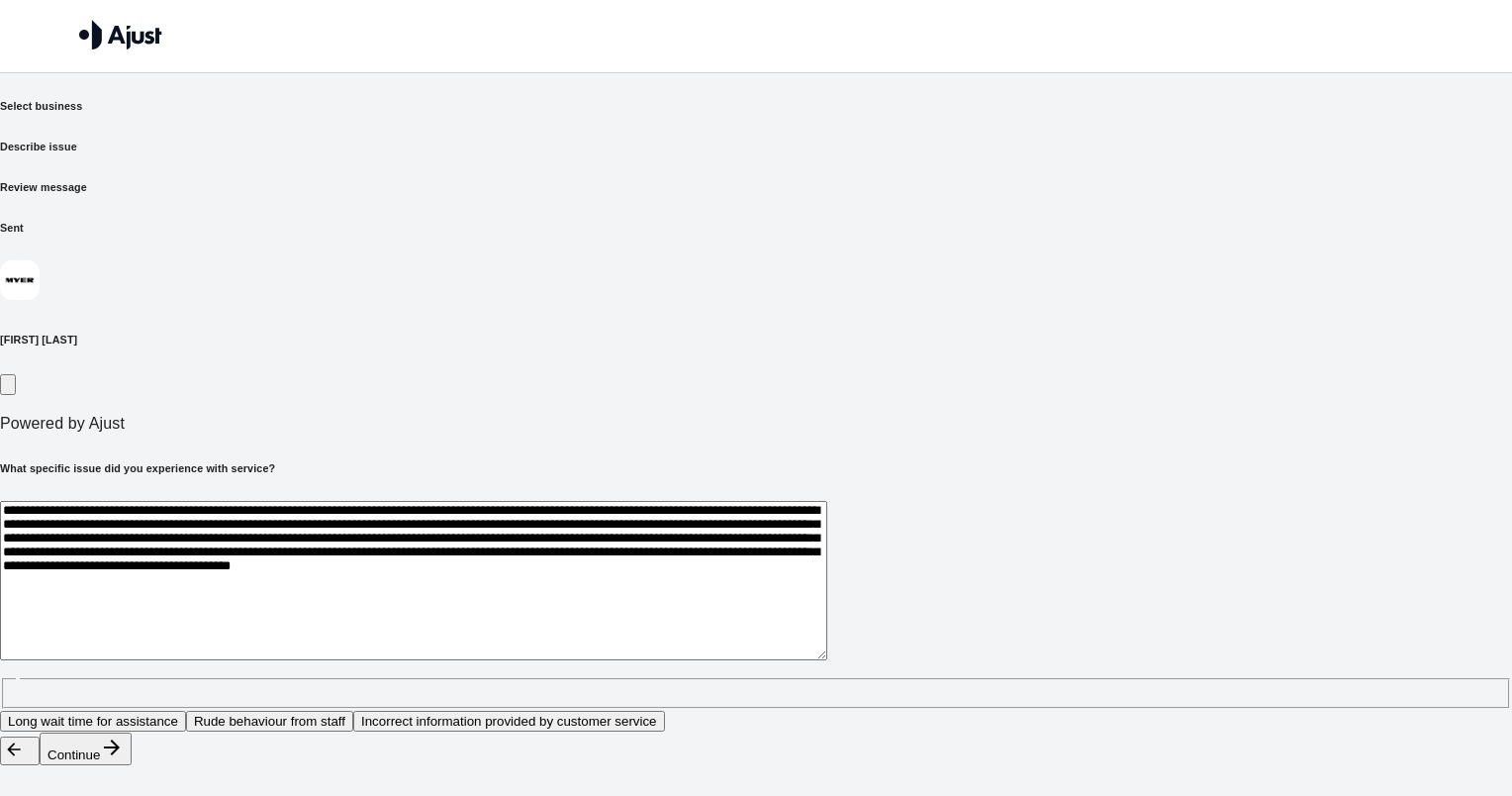 drag, startPoint x: 1137, startPoint y: 498, endPoint x: 1175, endPoint y: 499, distance: 38.013156 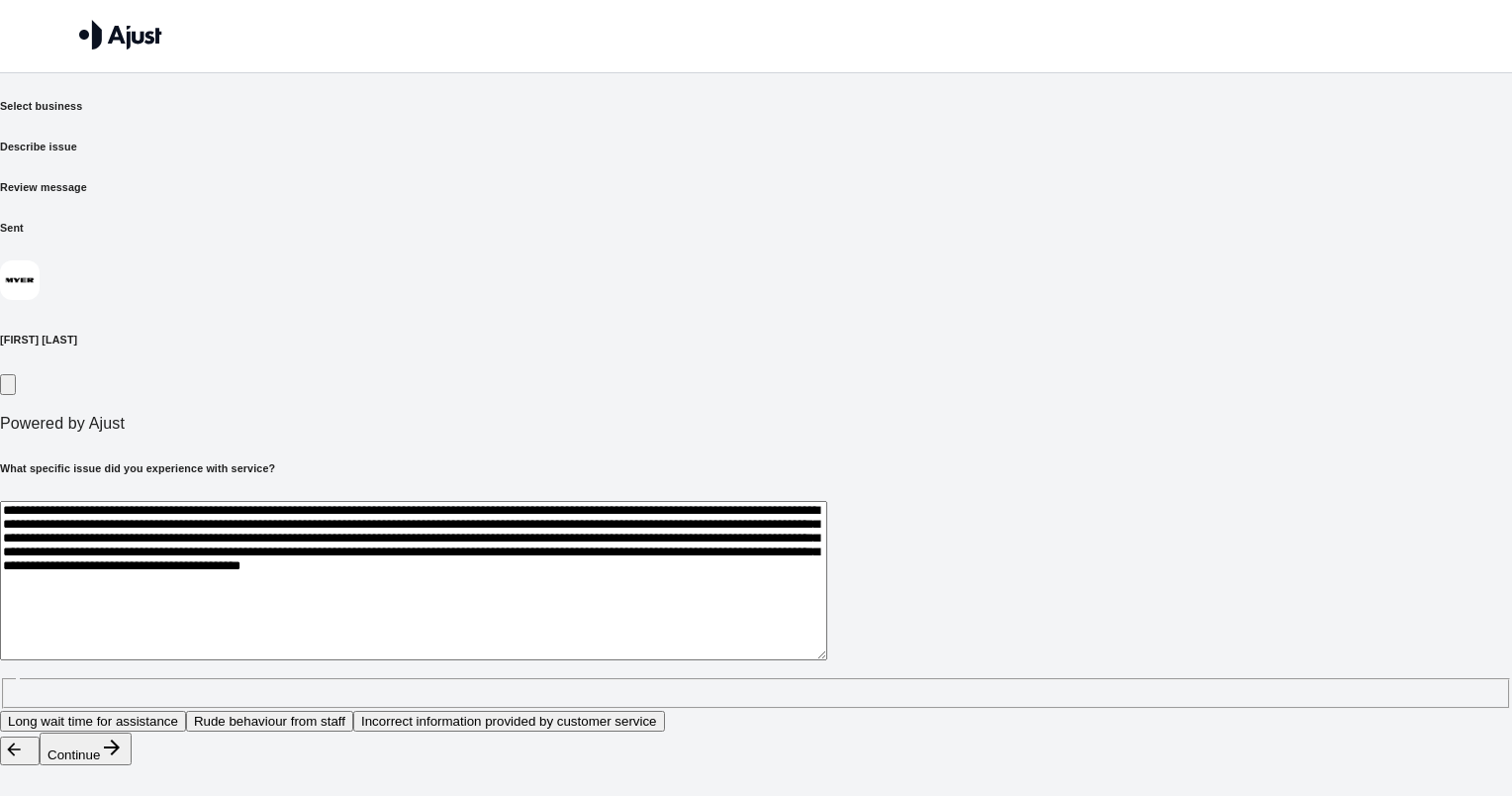 click on "**********" at bounding box center (414, 580) 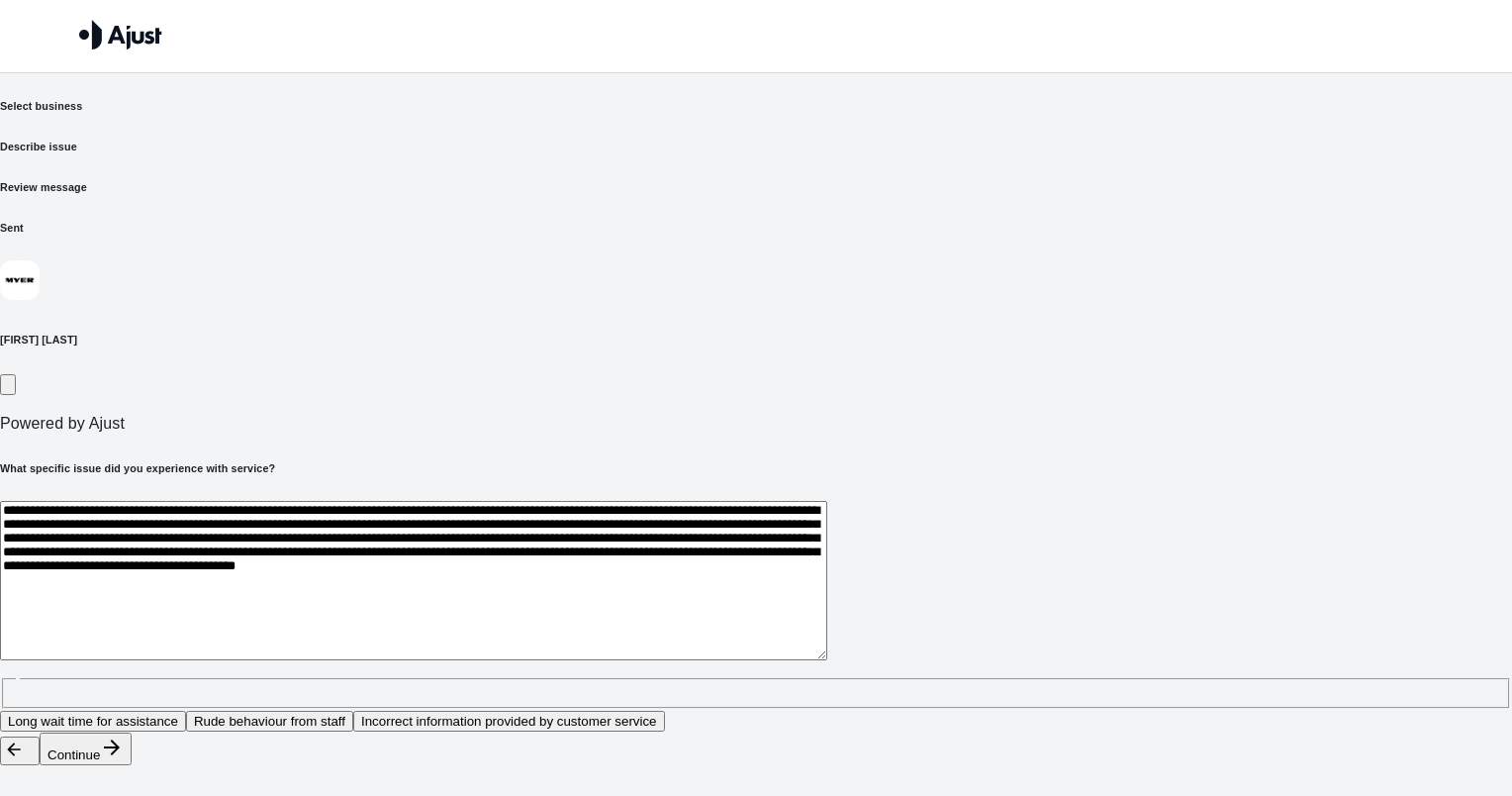 click on "**********" at bounding box center (414, 580) 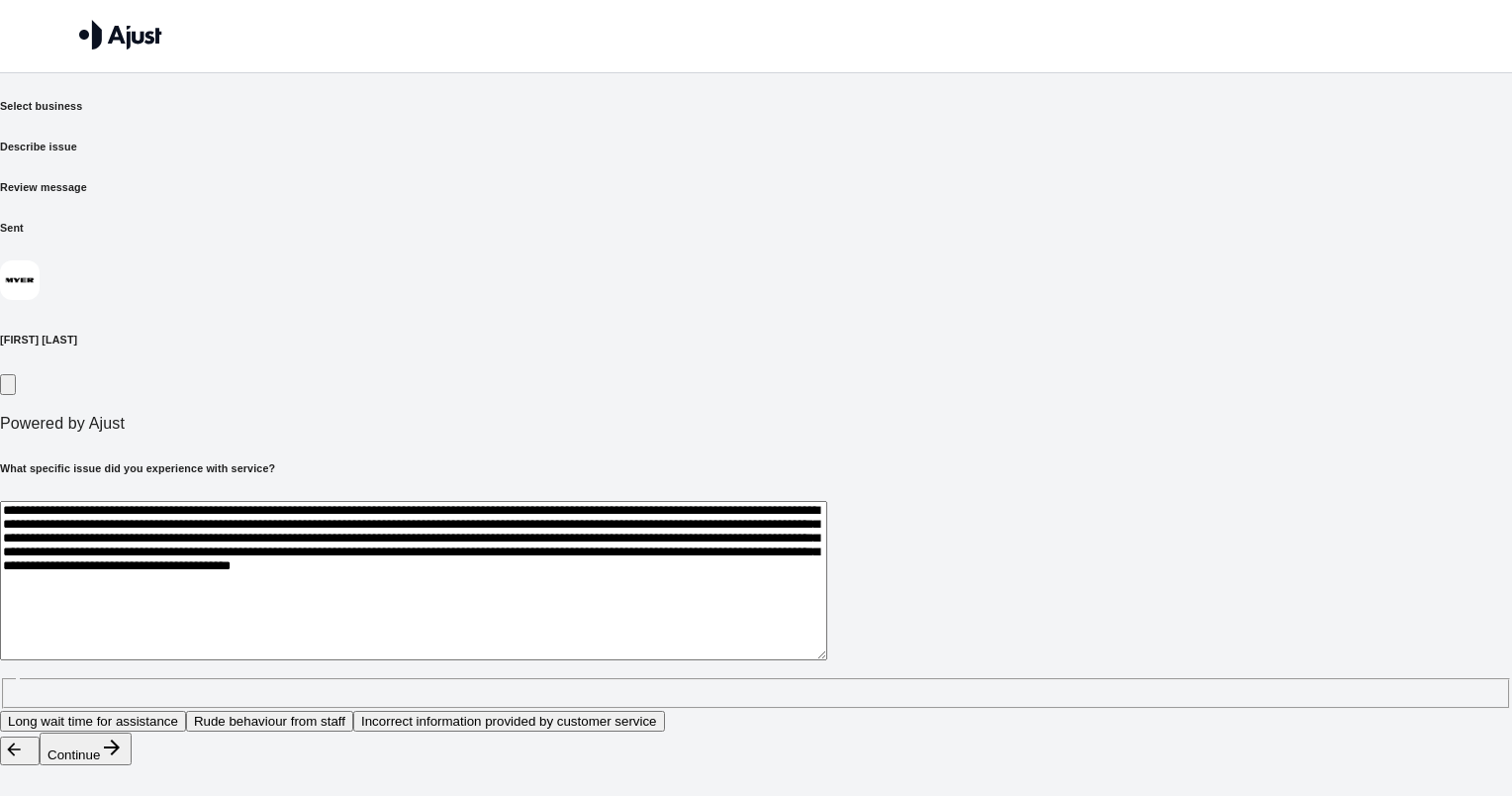 click on "**********" at bounding box center (414, 580) 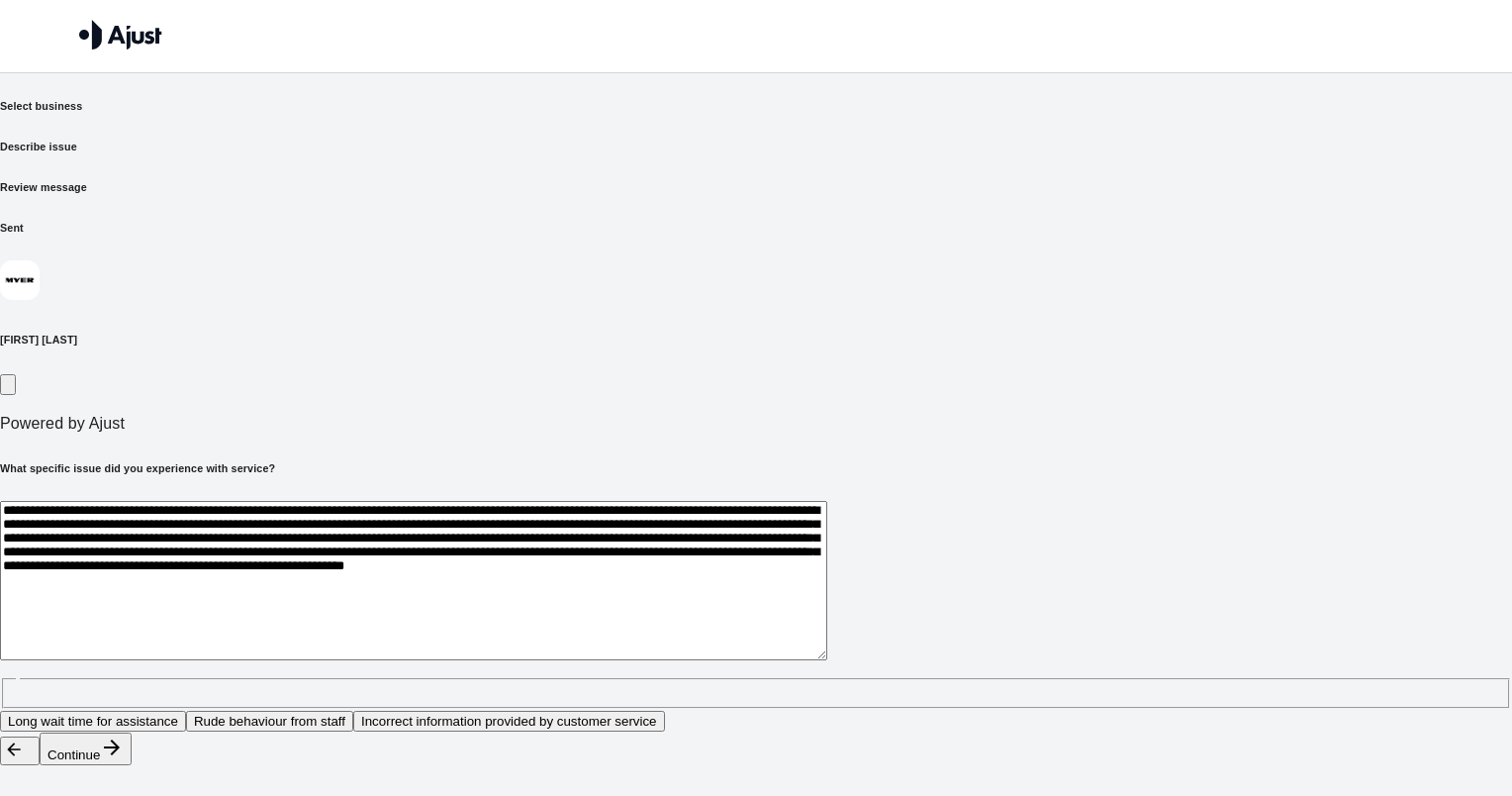 click on "**********" at bounding box center (414, 580) 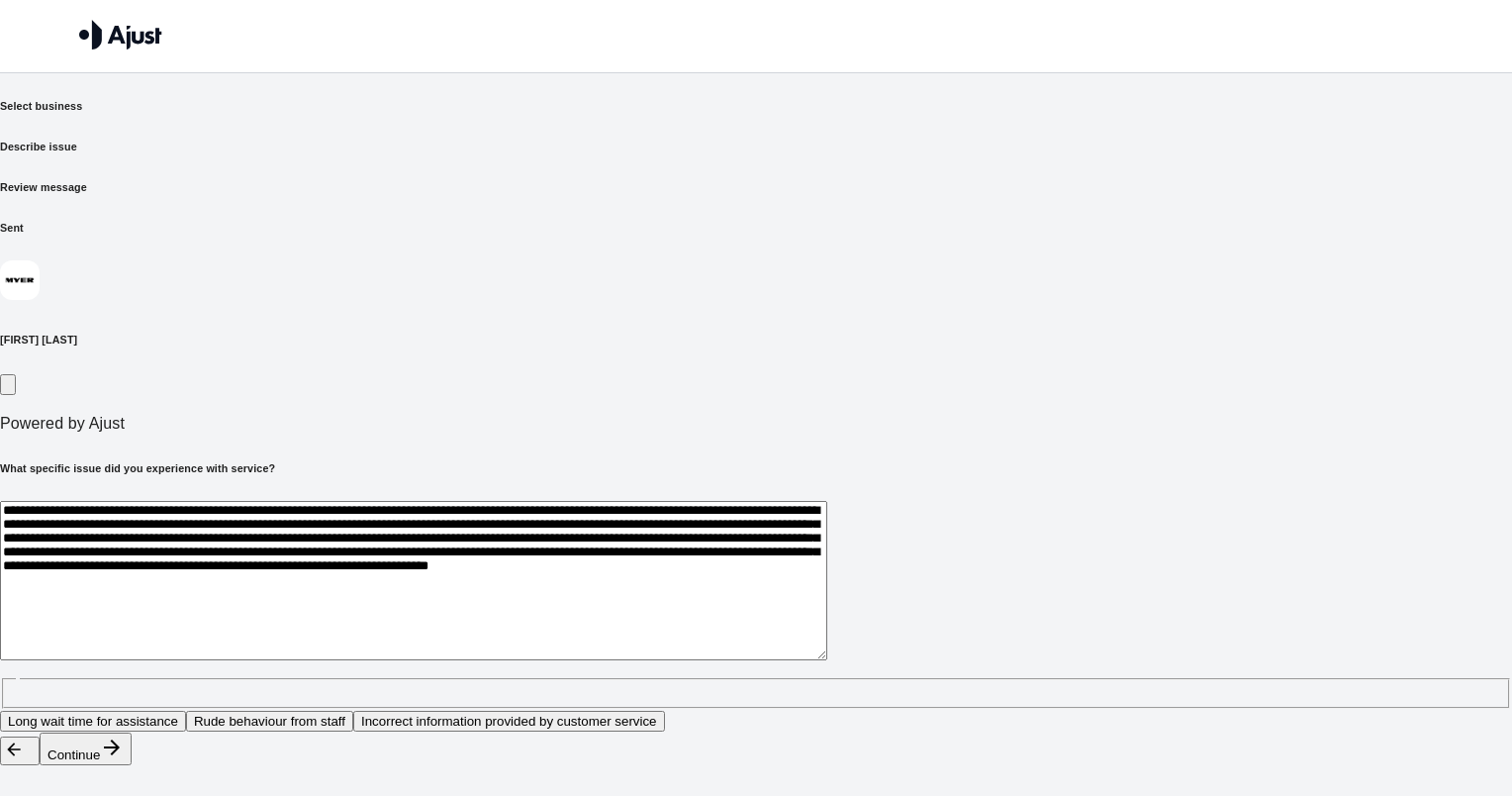 click on "**********" at bounding box center [414, 580] 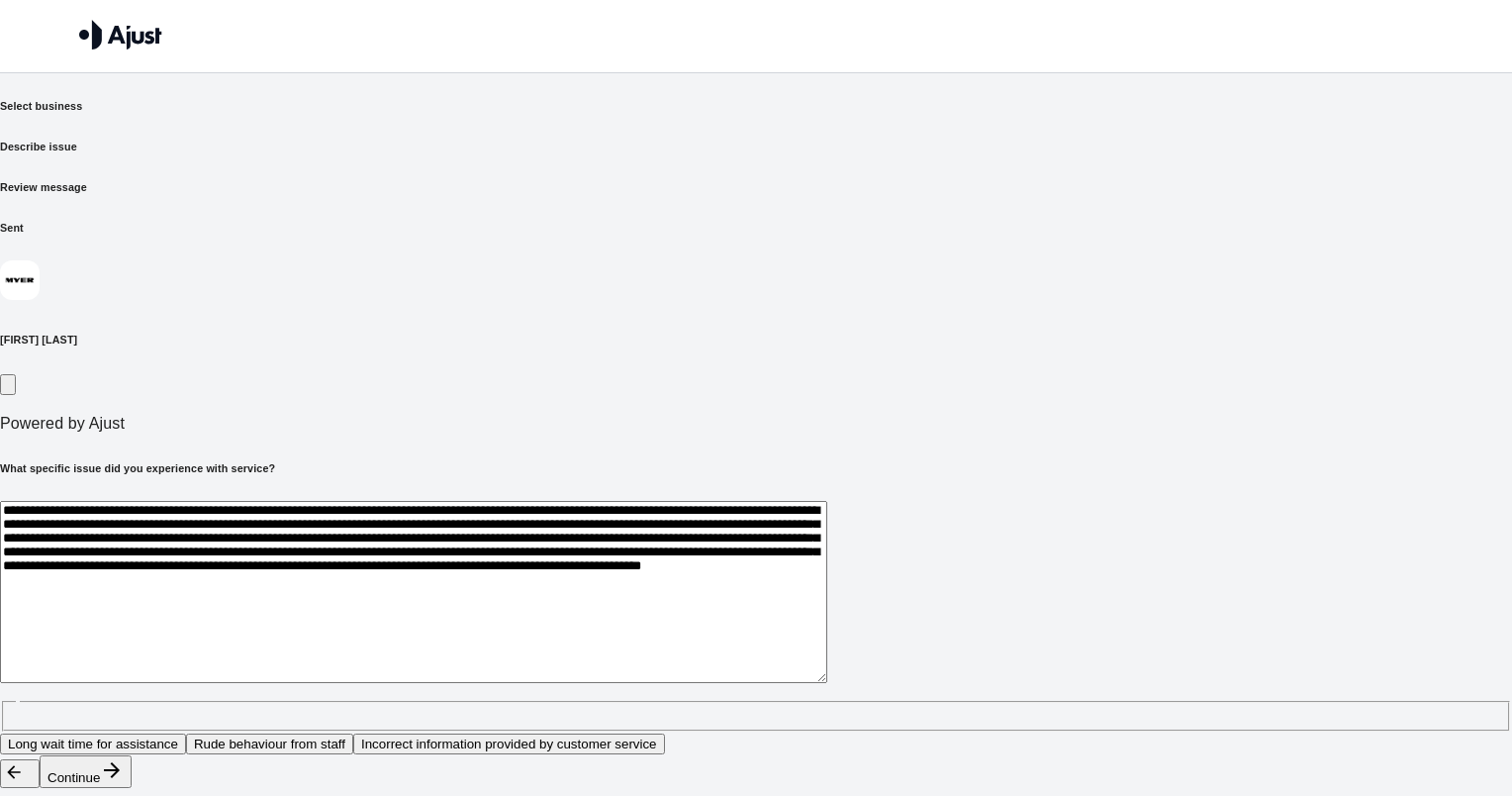 click on "**********" at bounding box center (414, 592) 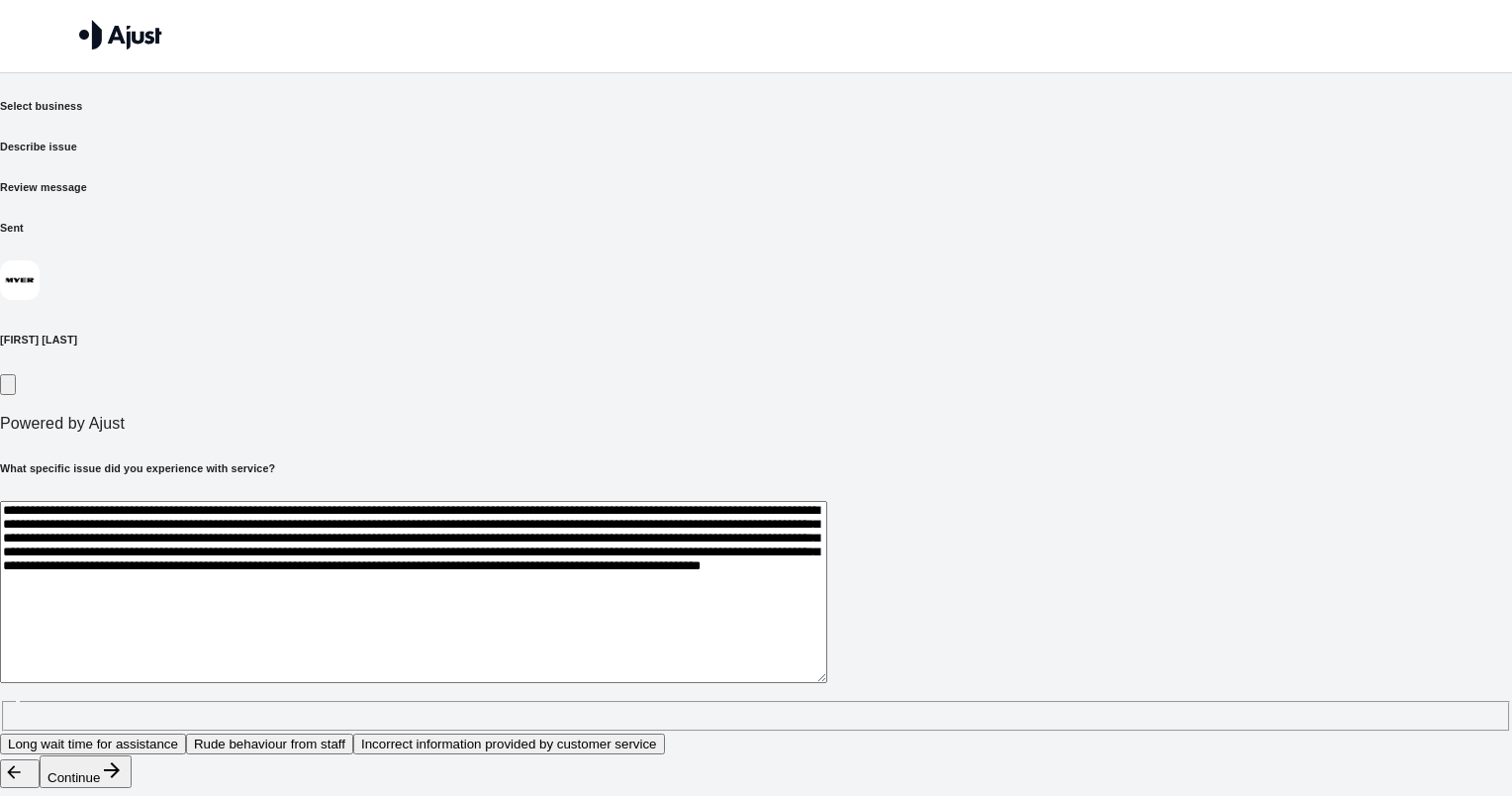 drag, startPoint x: 586, startPoint y: 497, endPoint x: 607, endPoint y: 500, distance: 21.213203 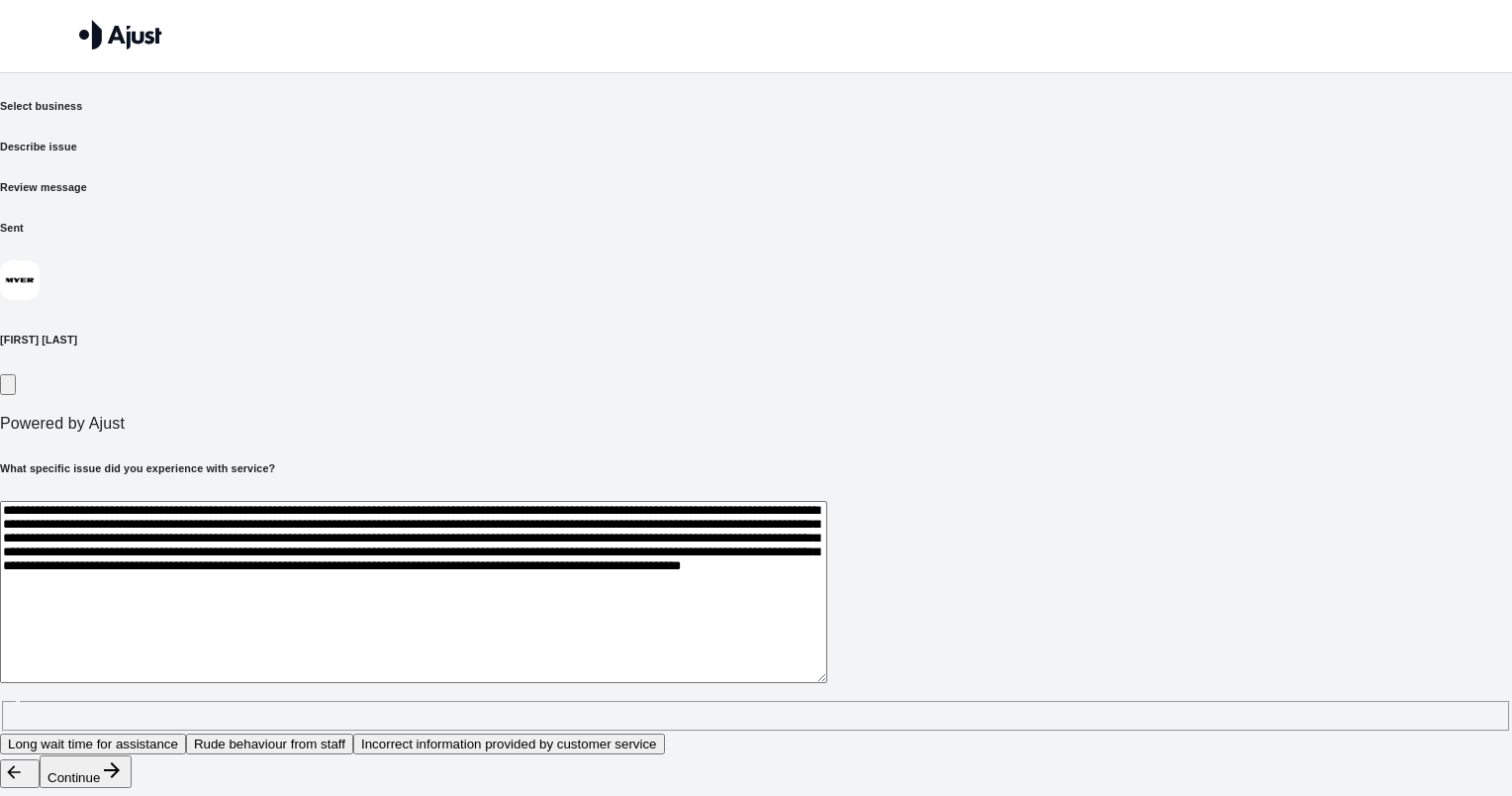 click on "**********" at bounding box center (414, 592) 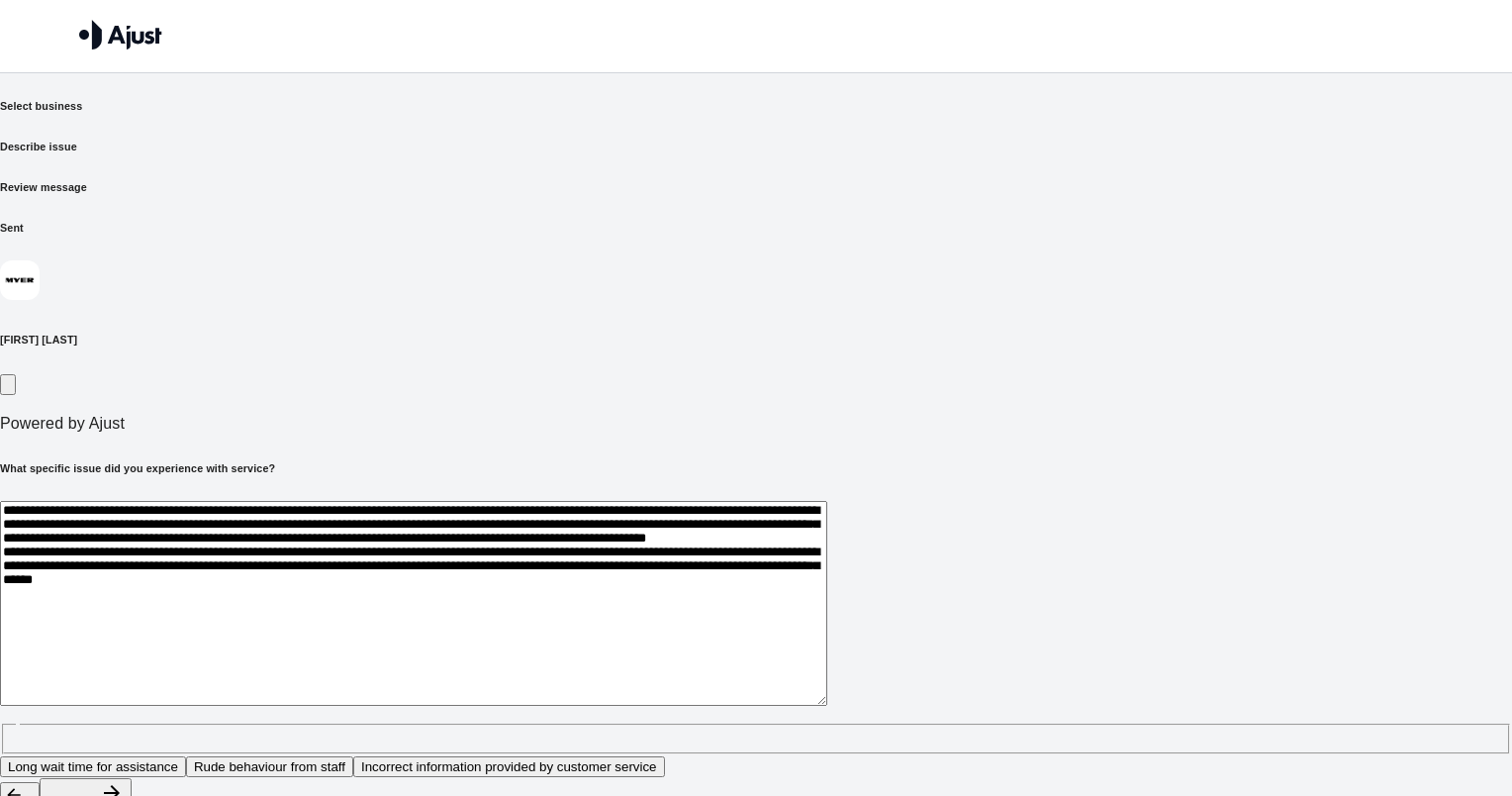 click on "**********" at bounding box center (414, 603) 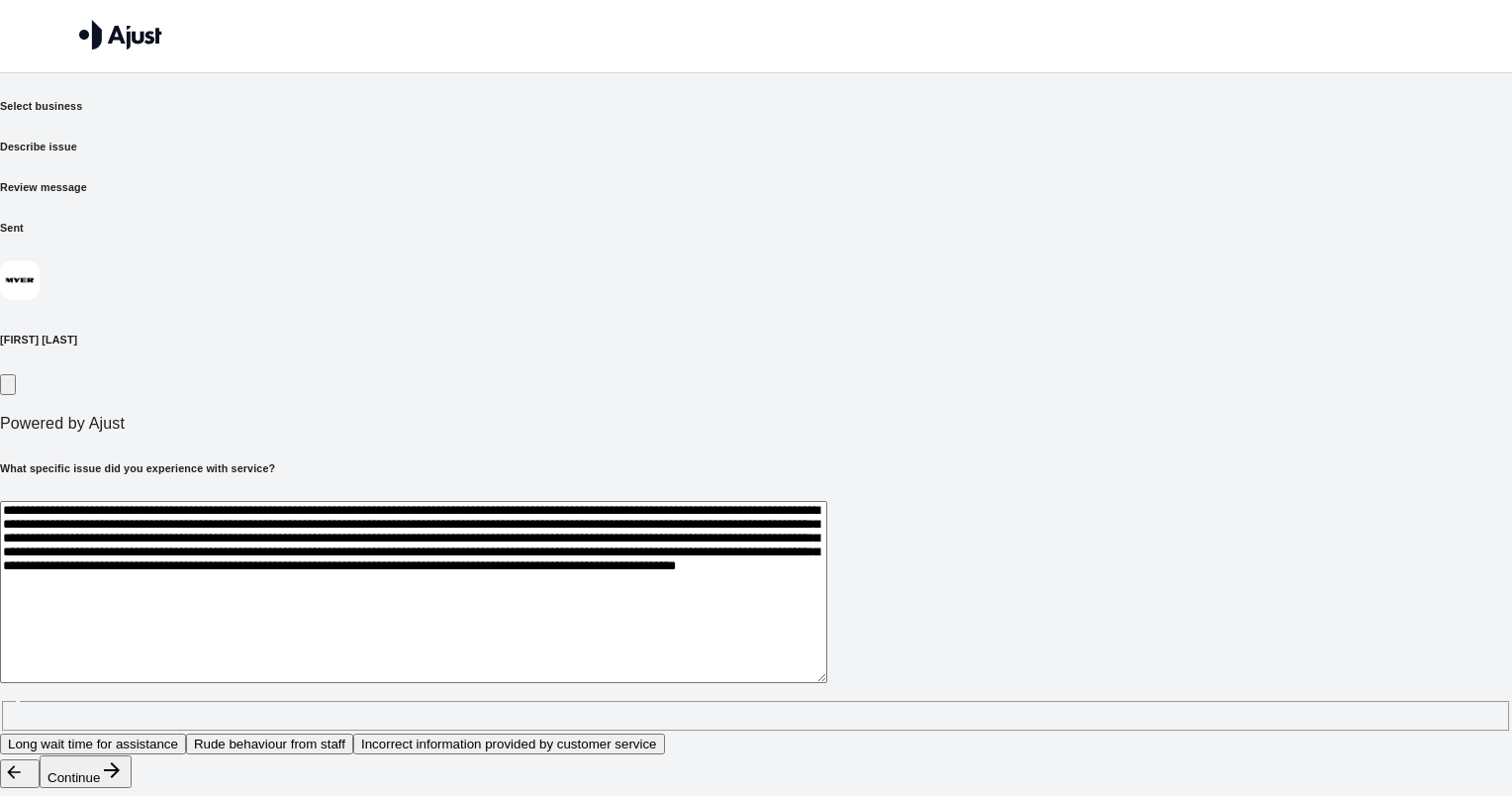 click on "**********" at bounding box center (414, 592) 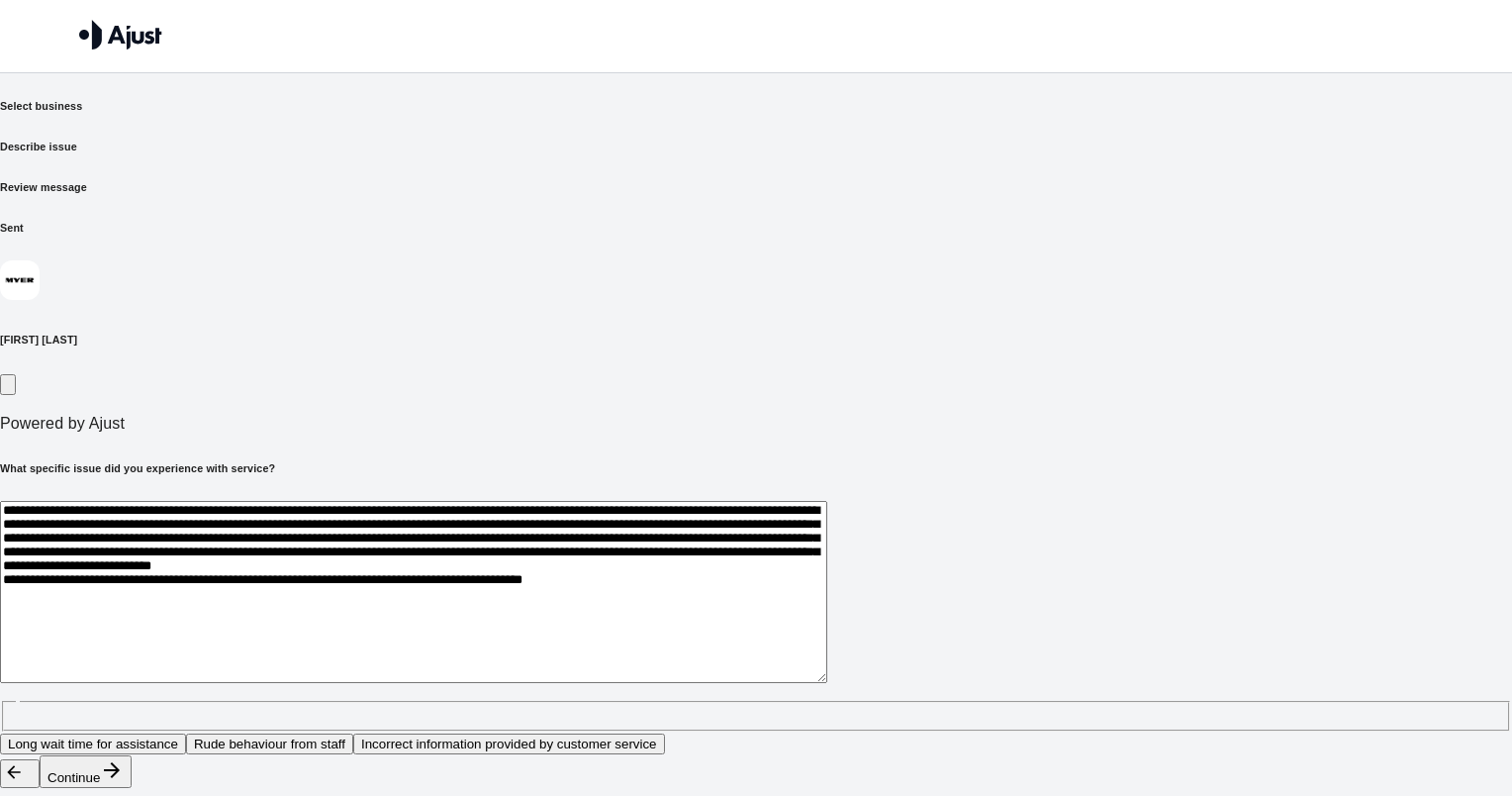 click on "**********" at bounding box center [414, 592] 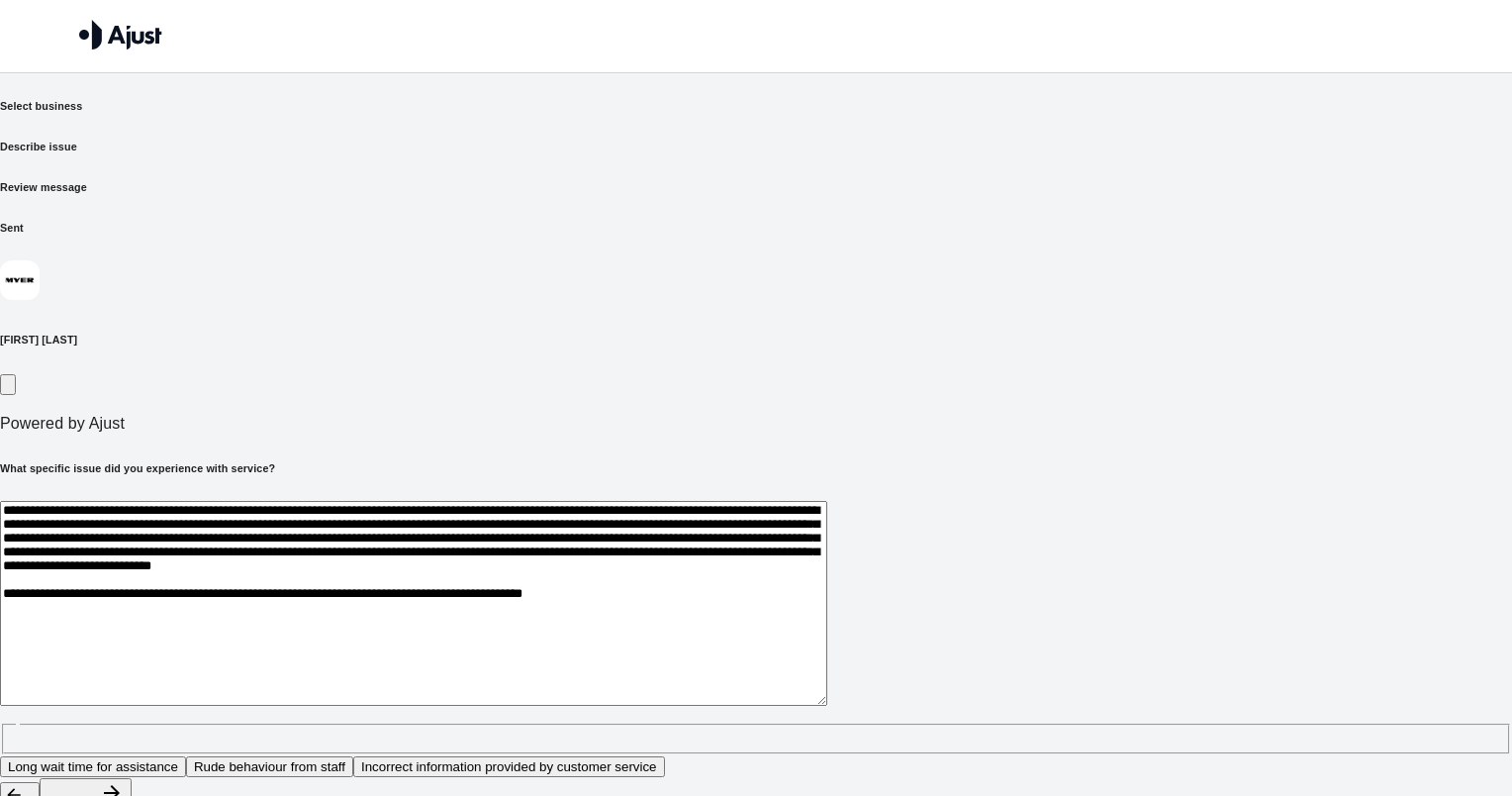 drag, startPoint x: 1136, startPoint y: 501, endPoint x: 1138, endPoint y: 546, distance: 45.044423 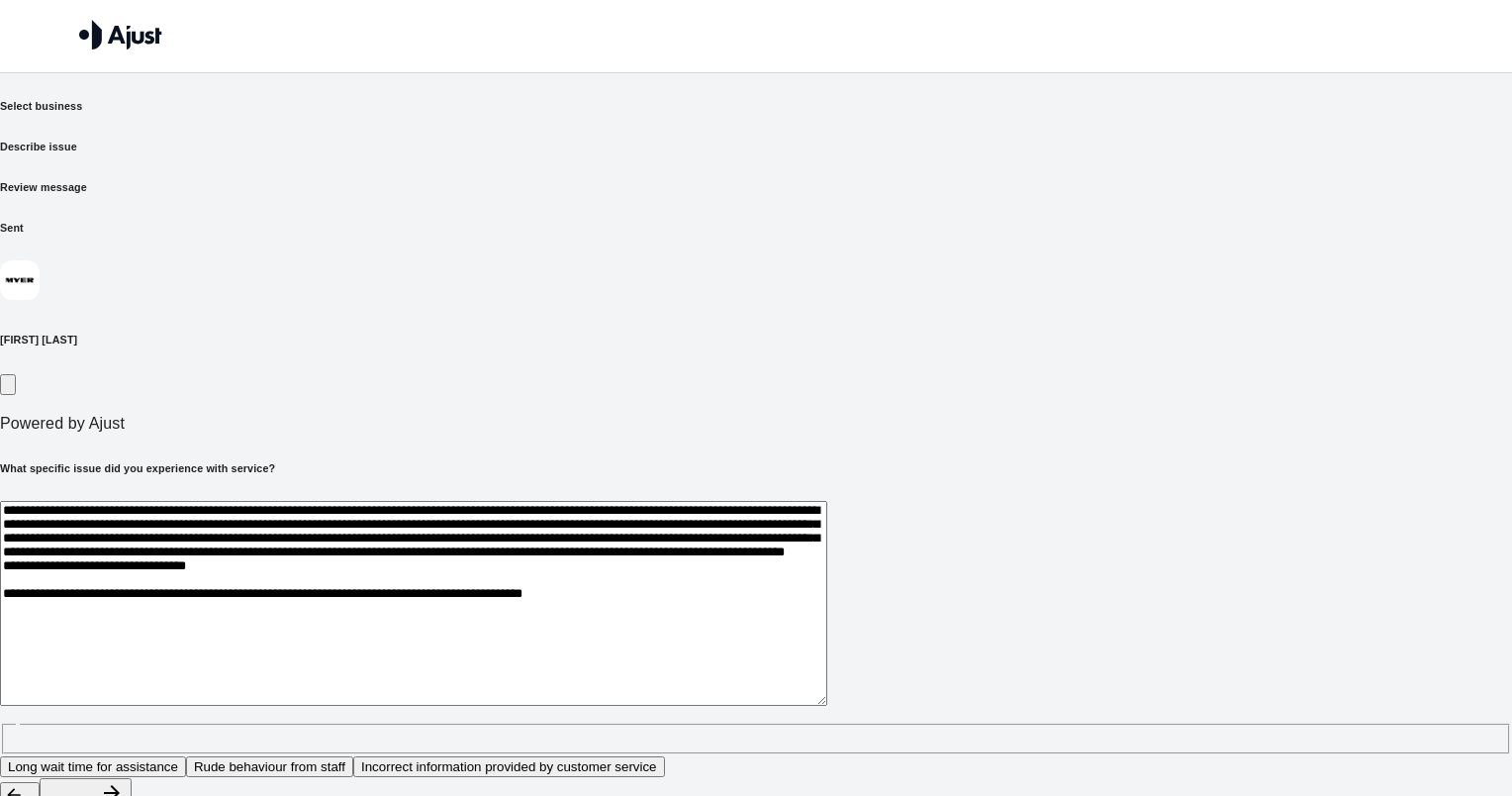 drag, startPoint x: 661, startPoint y: 523, endPoint x: 665, endPoint y: 535, distance: 12.649111 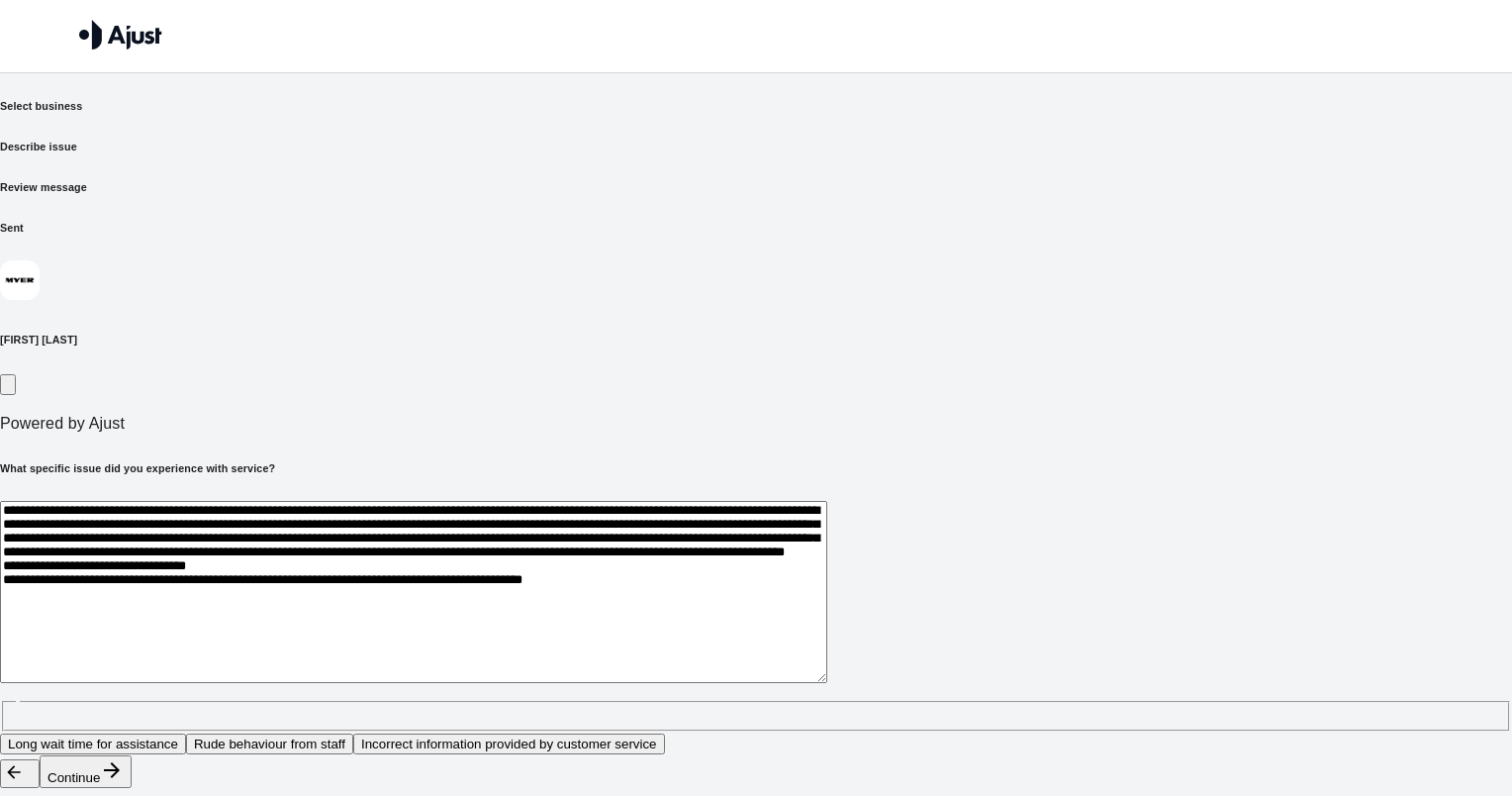 type on "**********" 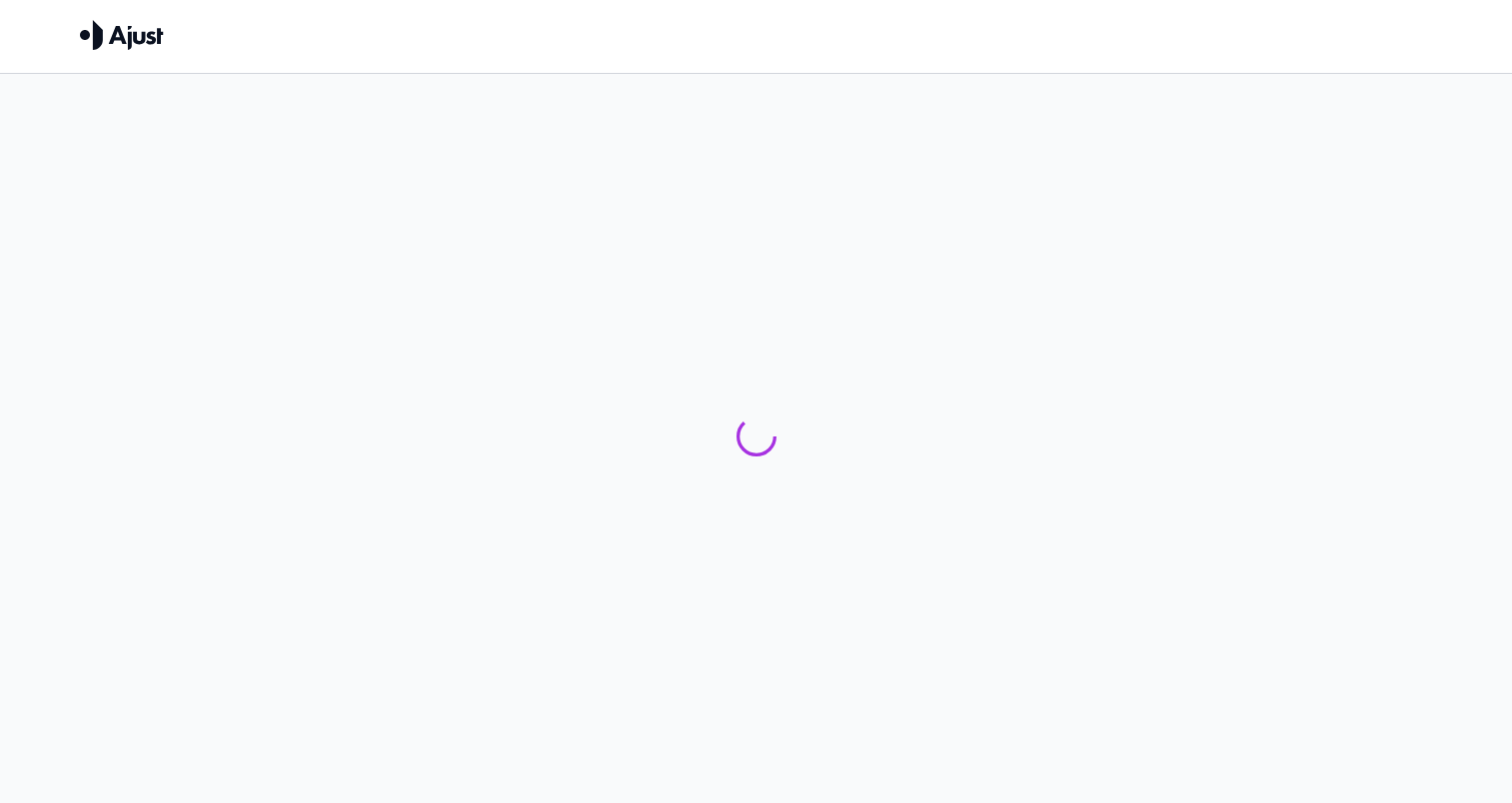scroll, scrollTop: 0, scrollLeft: 0, axis: both 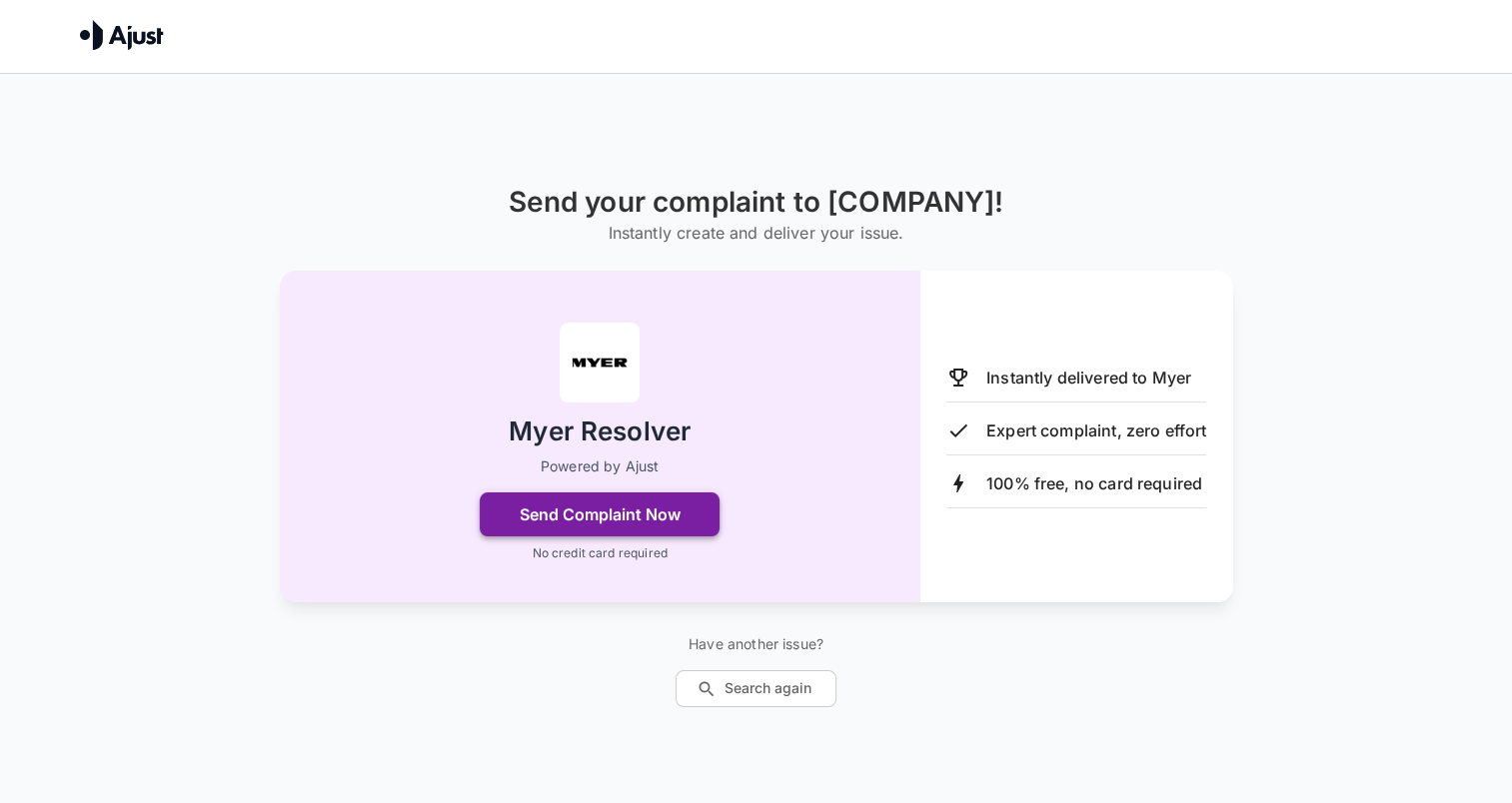 click on "Send Complaint Now" at bounding box center (600, 514) 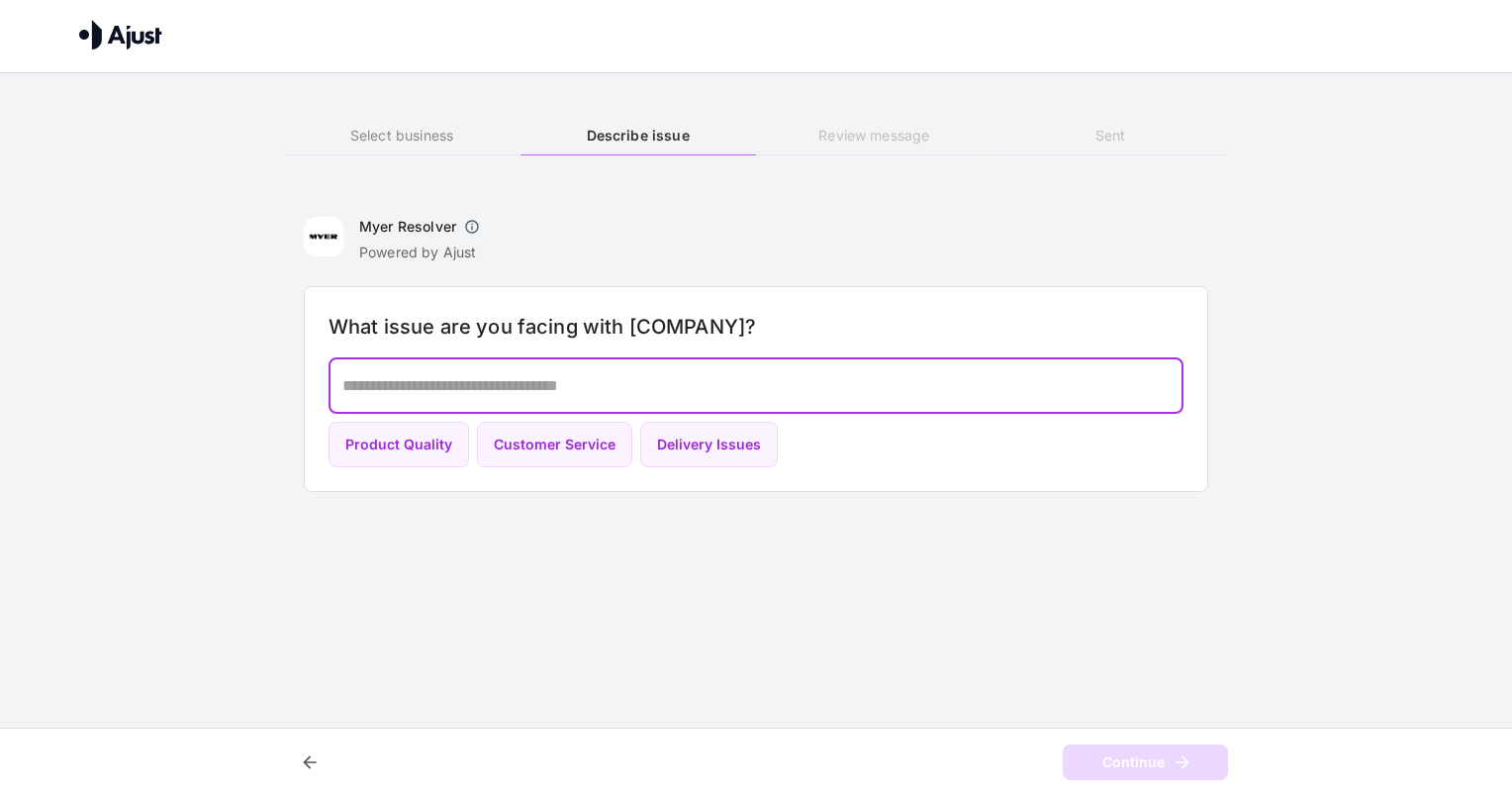 click at bounding box center (756, 385) 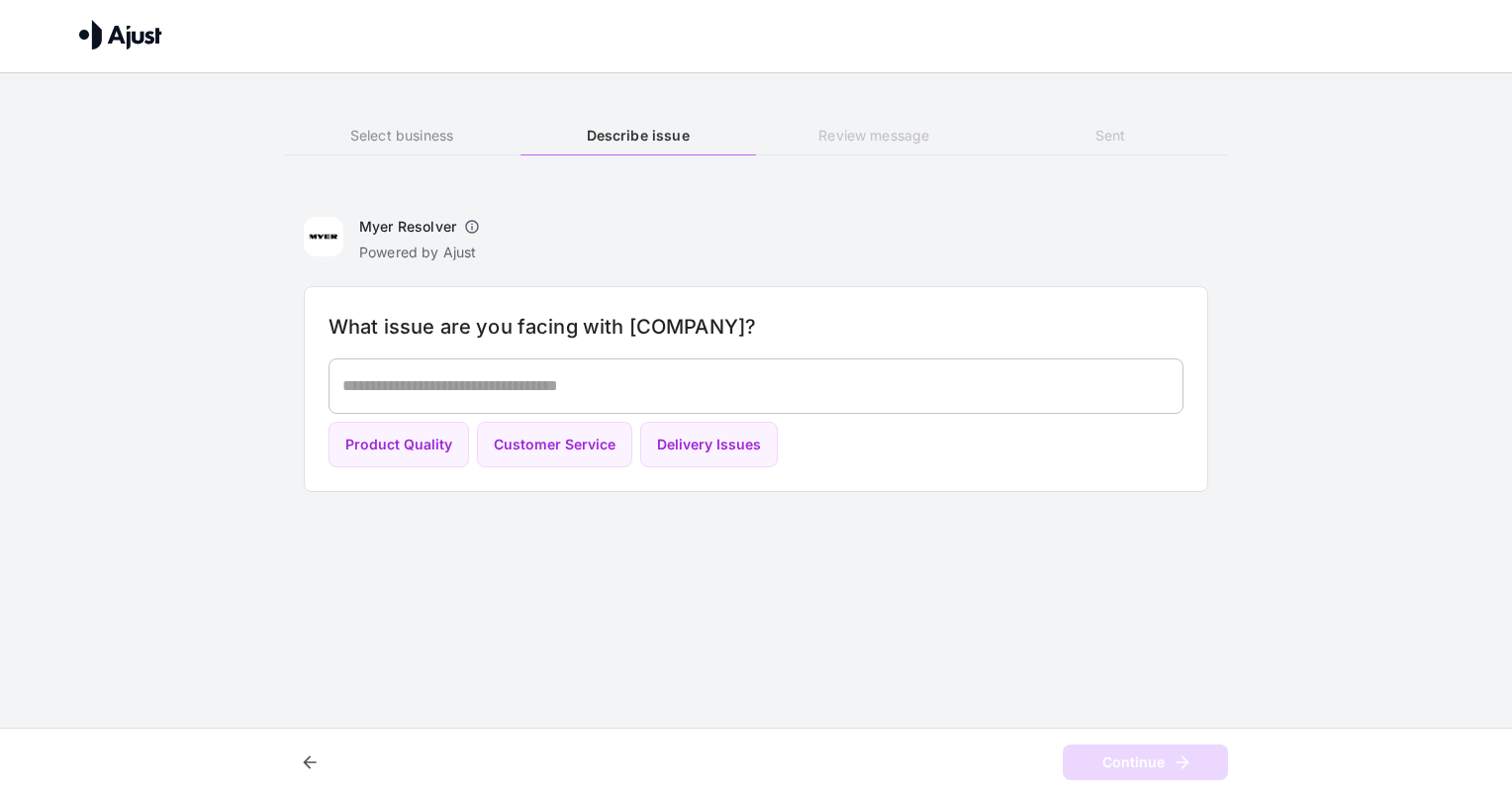 click on "* ​" at bounding box center (756, 386) 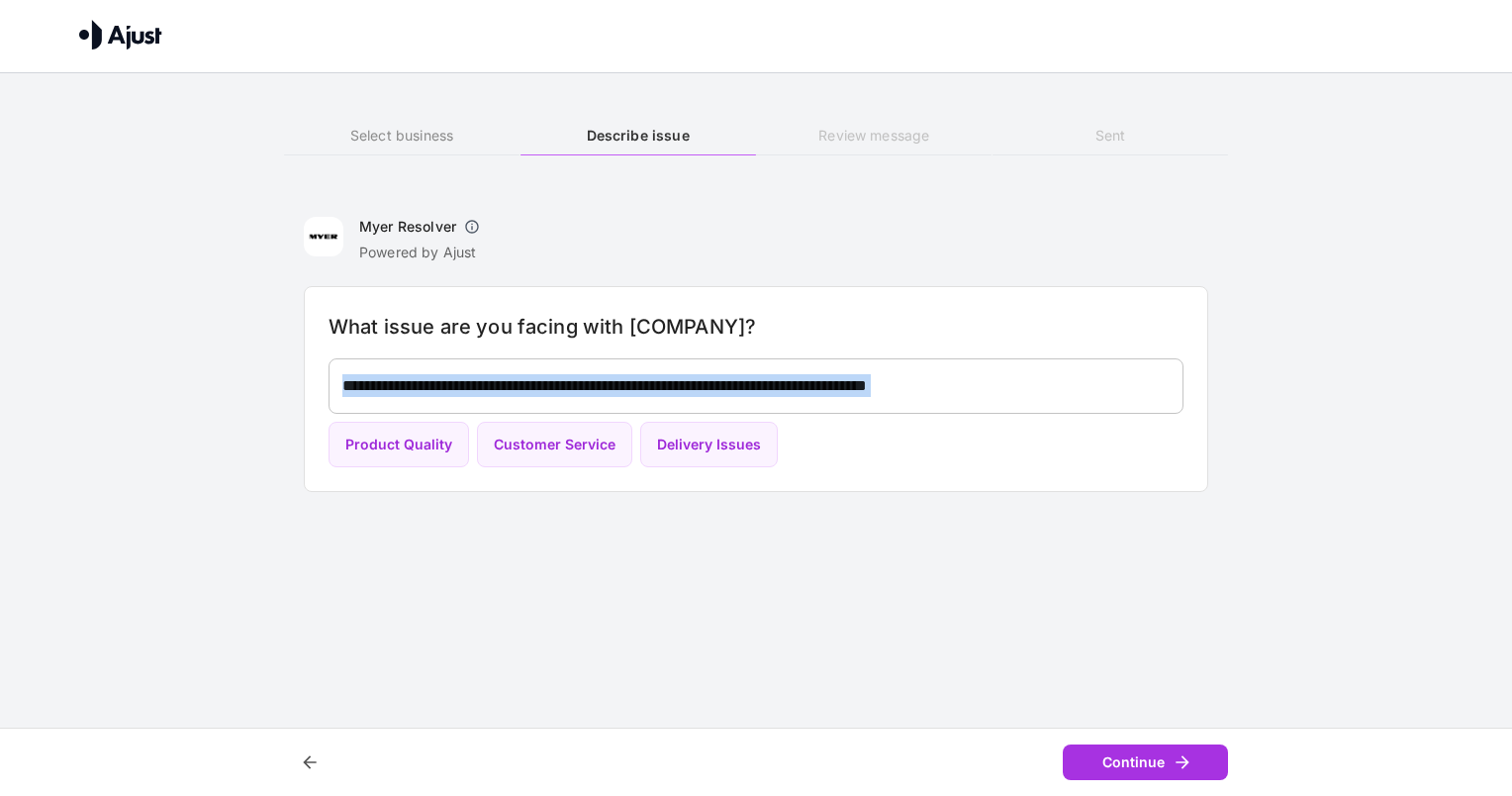 drag, startPoint x: 340, startPoint y: 381, endPoint x: 686, endPoint y: 420, distance: 348.19104 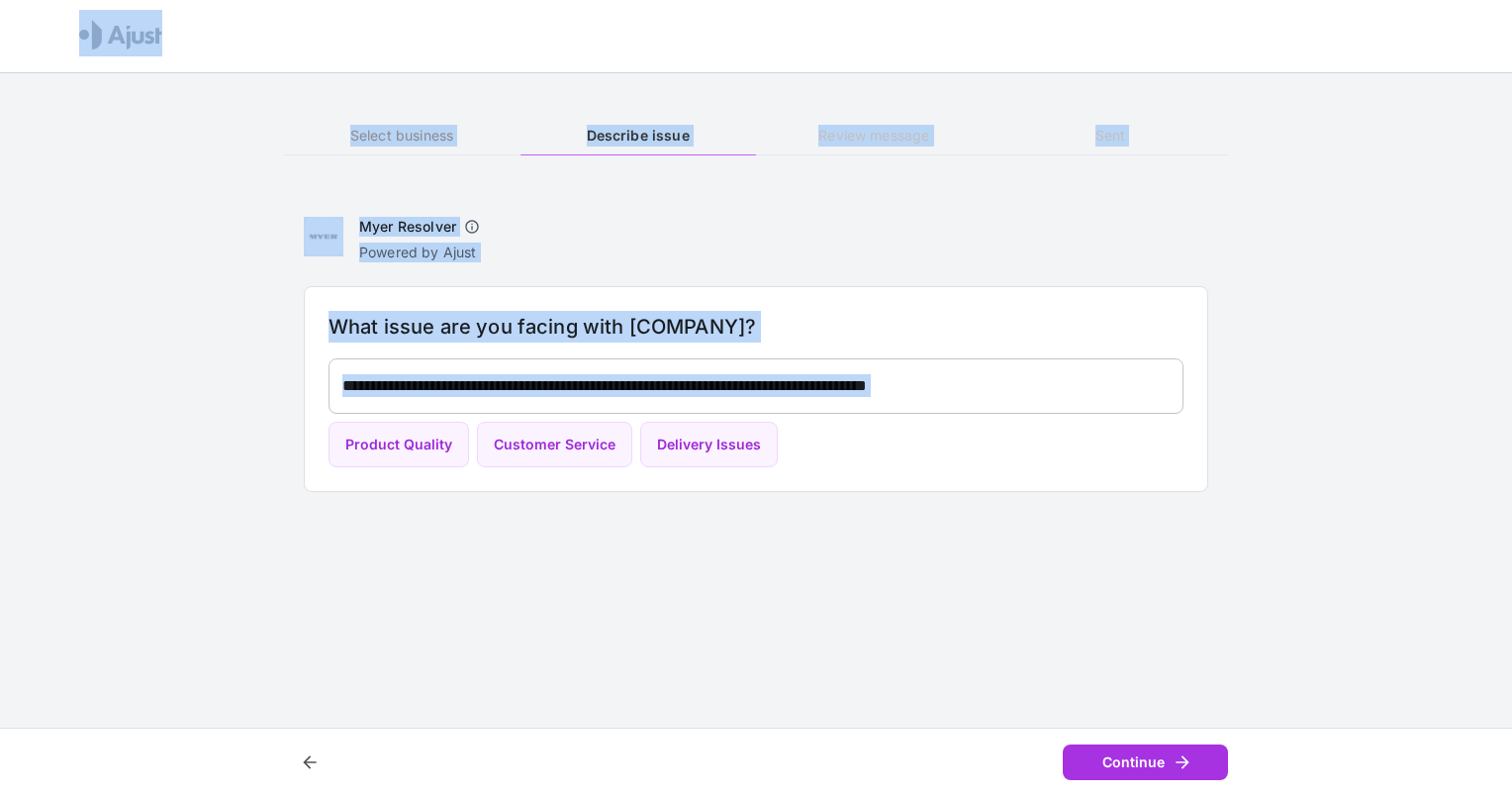click on "Myer Resolver Powered by Ajust" at bounding box center [756, 237] 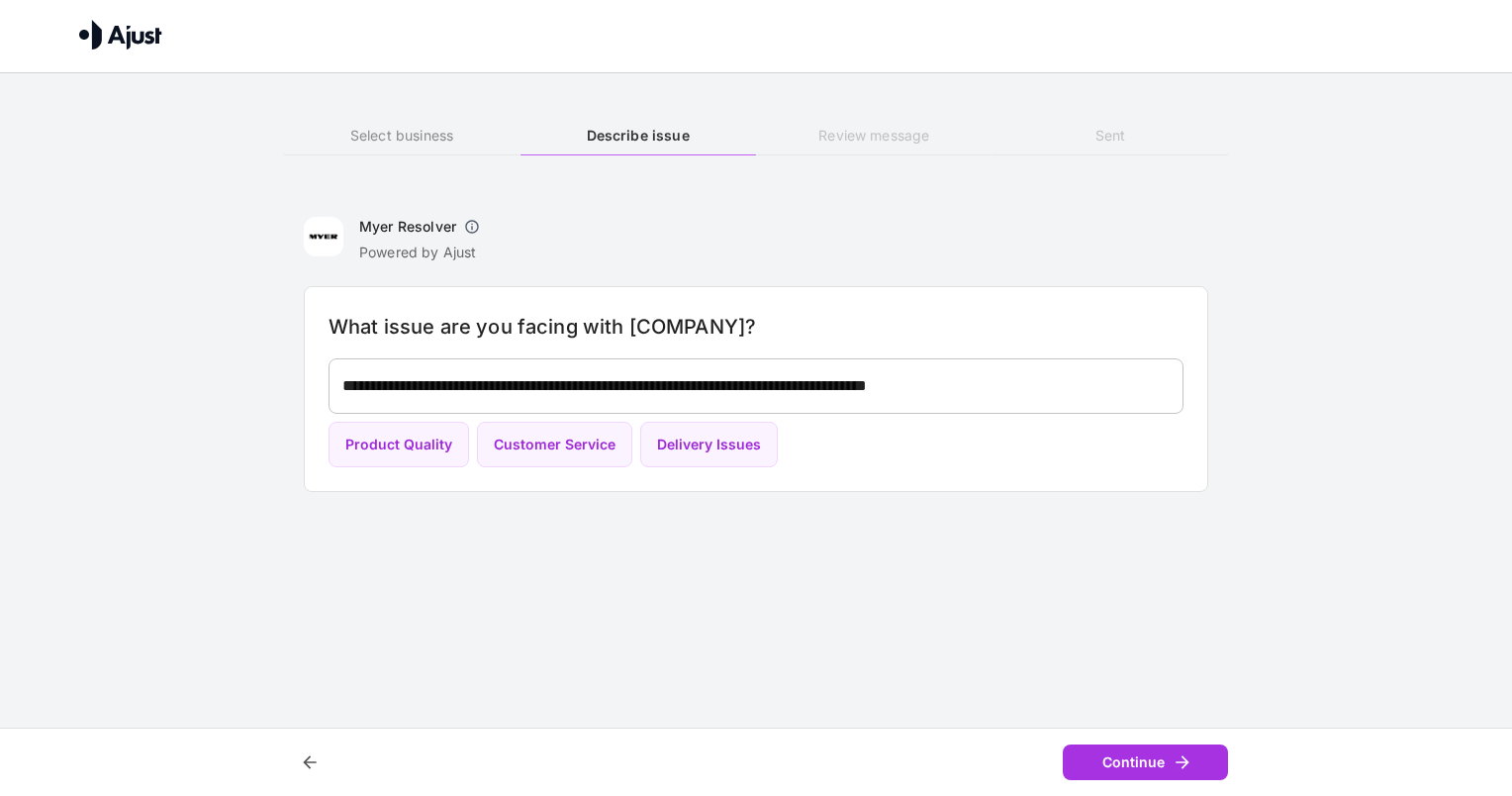 click on "**********" at bounding box center (756, 385) 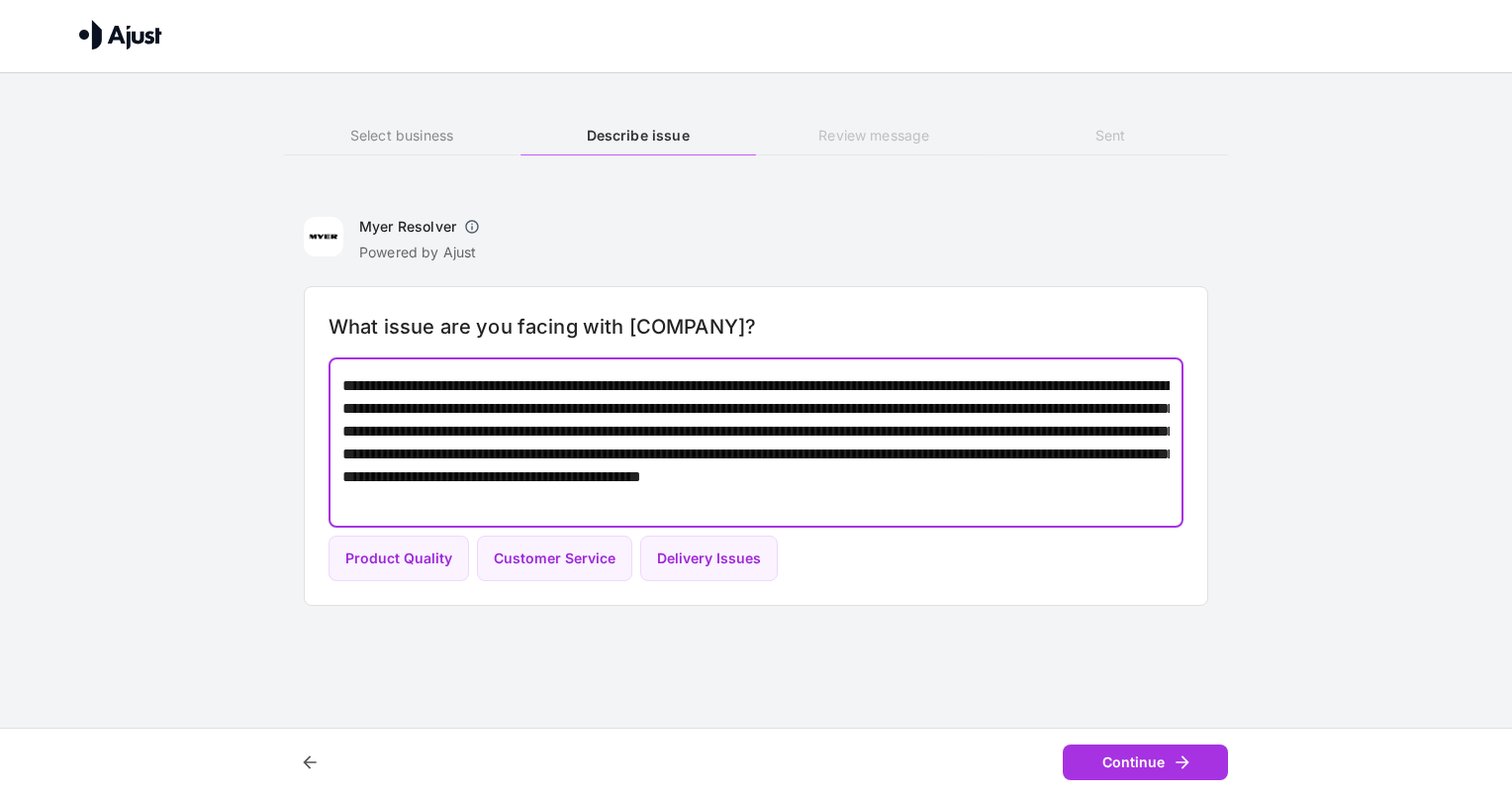 drag, startPoint x: 607, startPoint y: 495, endPoint x: 684, endPoint y: 506, distance: 77.78175 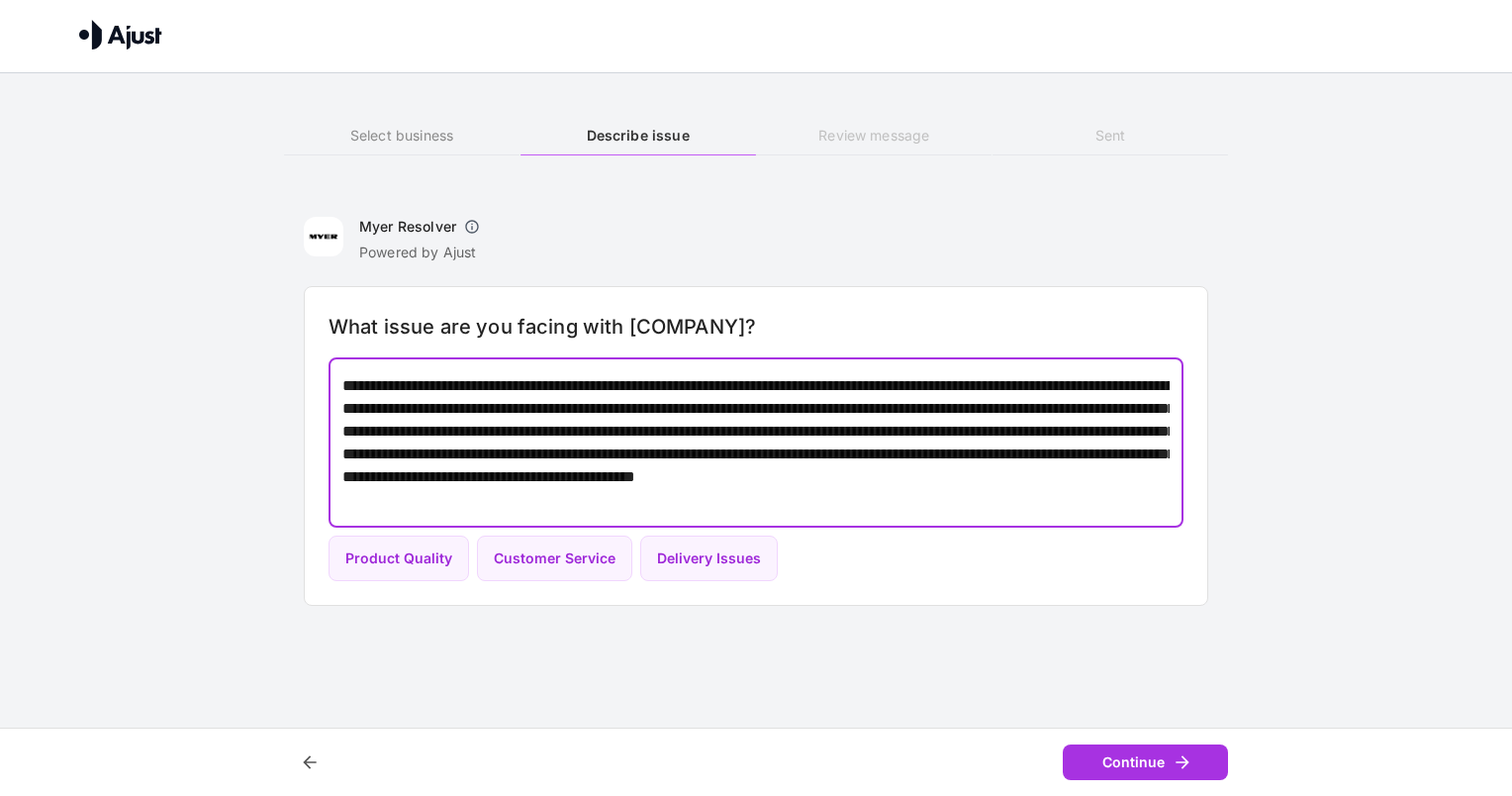 click on "**********" at bounding box center [756, 443] 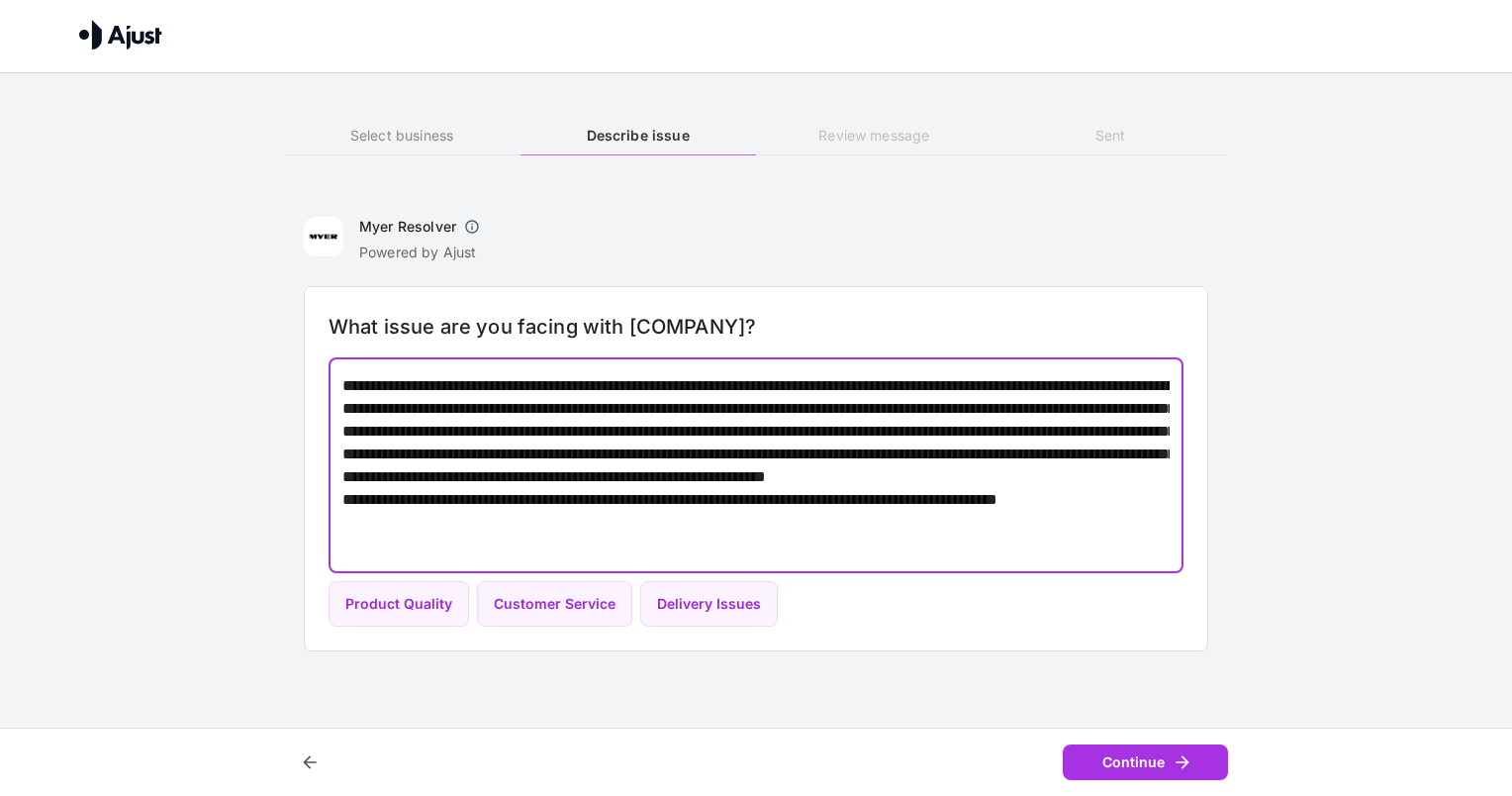 click on "**********" at bounding box center (756, 465) 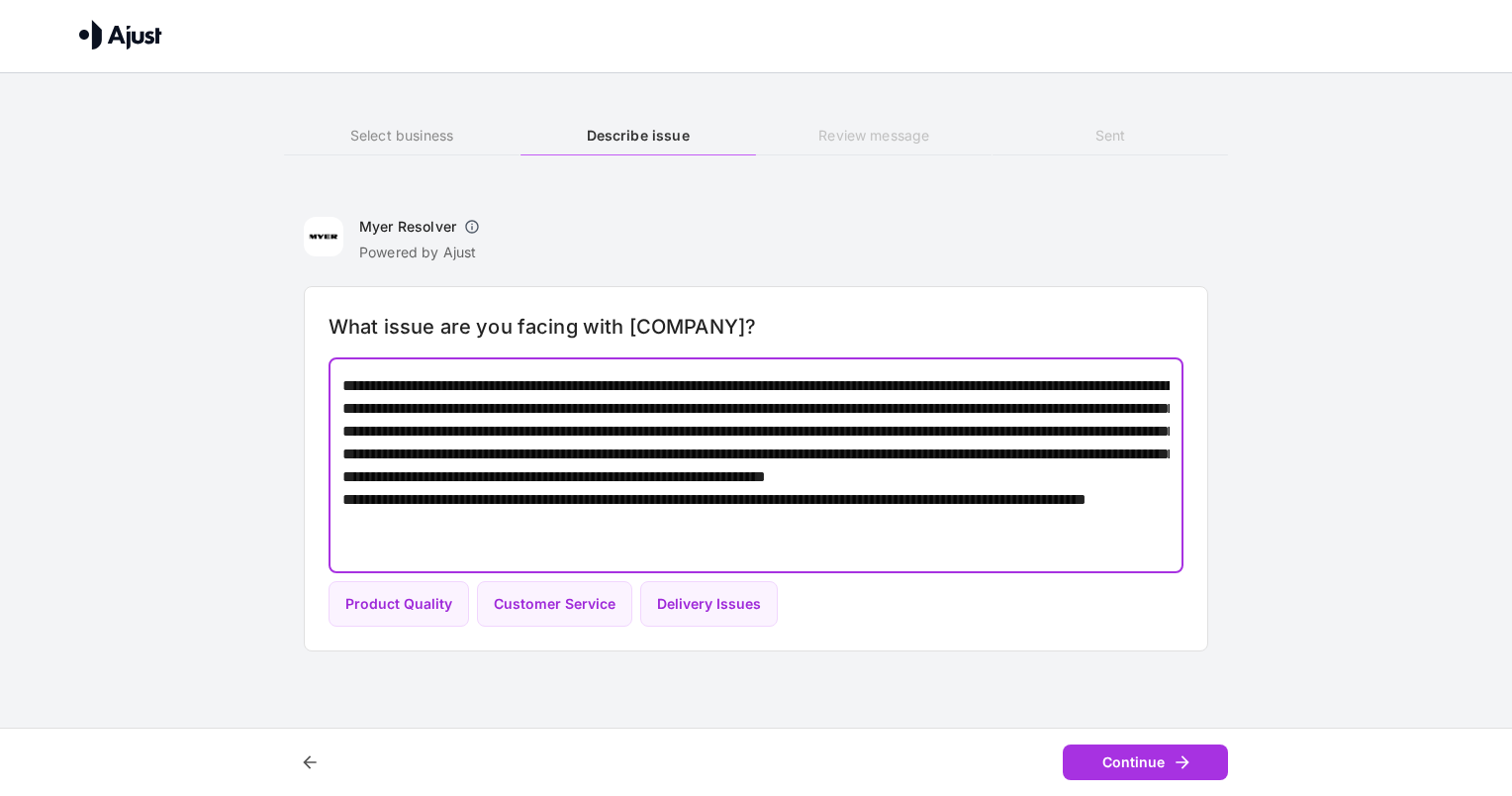 drag, startPoint x: 566, startPoint y: 523, endPoint x: 578, endPoint y: 527, distance: 12.649111 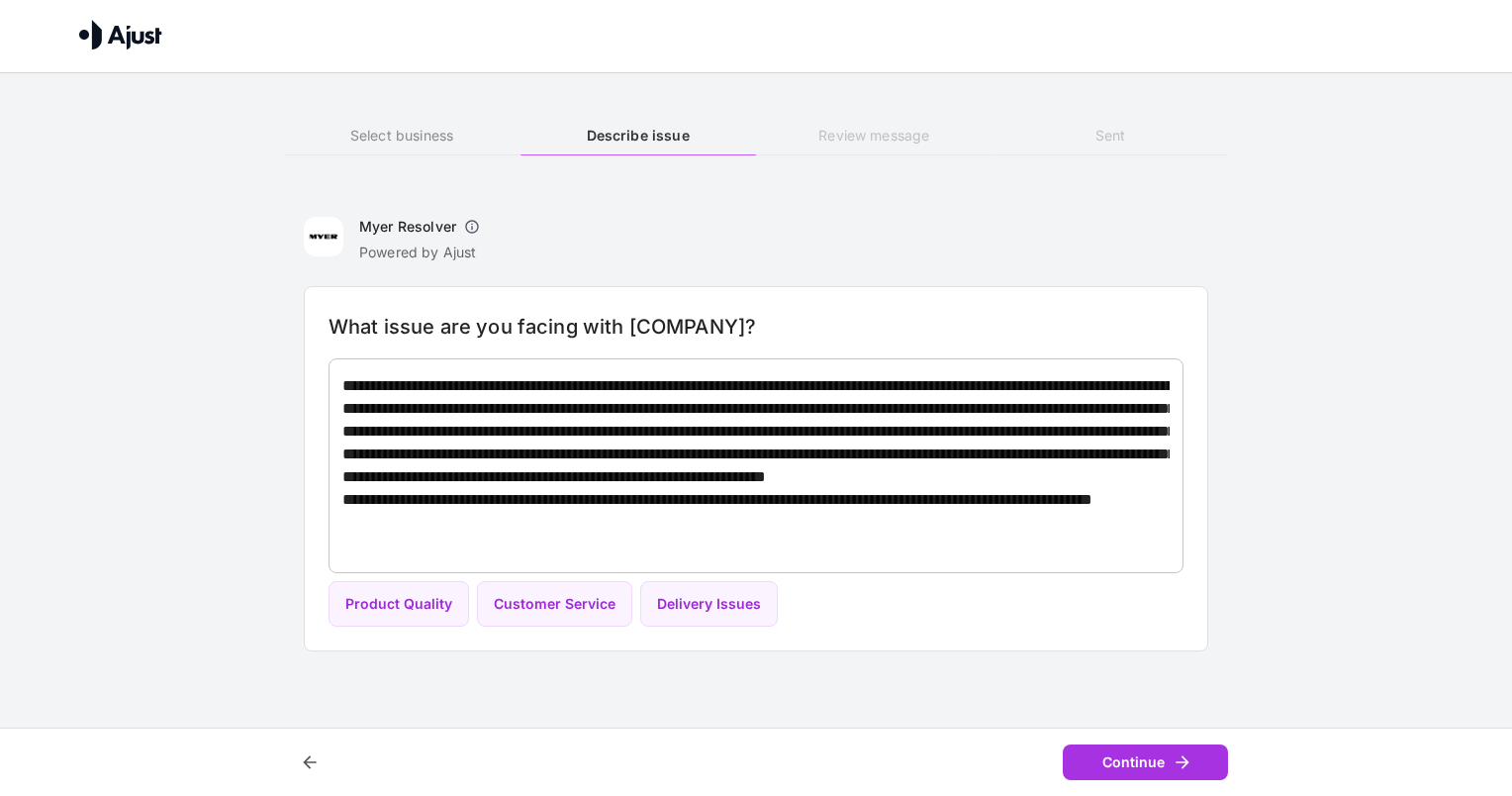 drag, startPoint x: 340, startPoint y: 543, endPoint x: 417, endPoint y: 547, distance: 77.10383 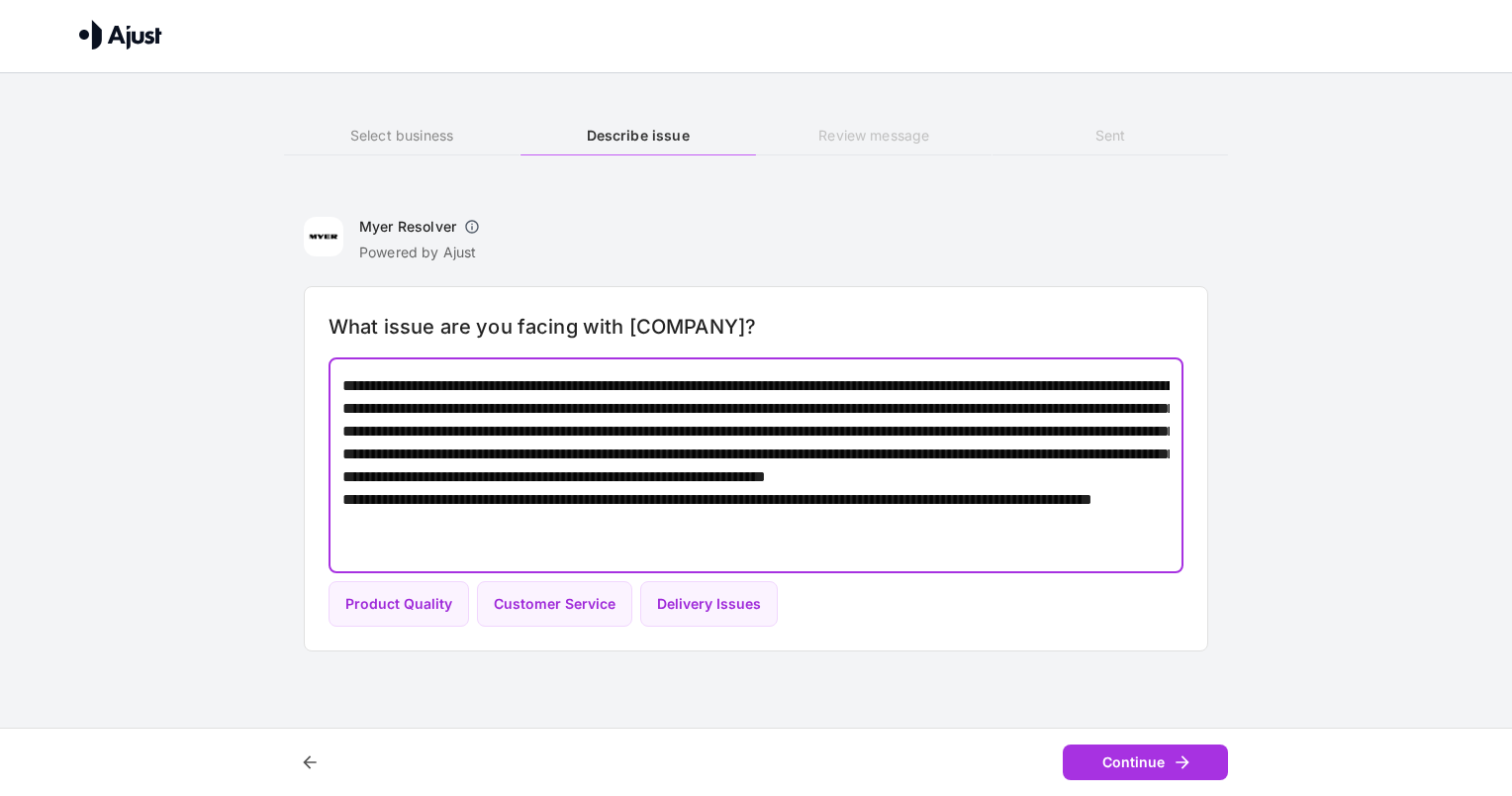 drag, startPoint x: 441, startPoint y: 545, endPoint x: 342, endPoint y: 544, distance: 99.005 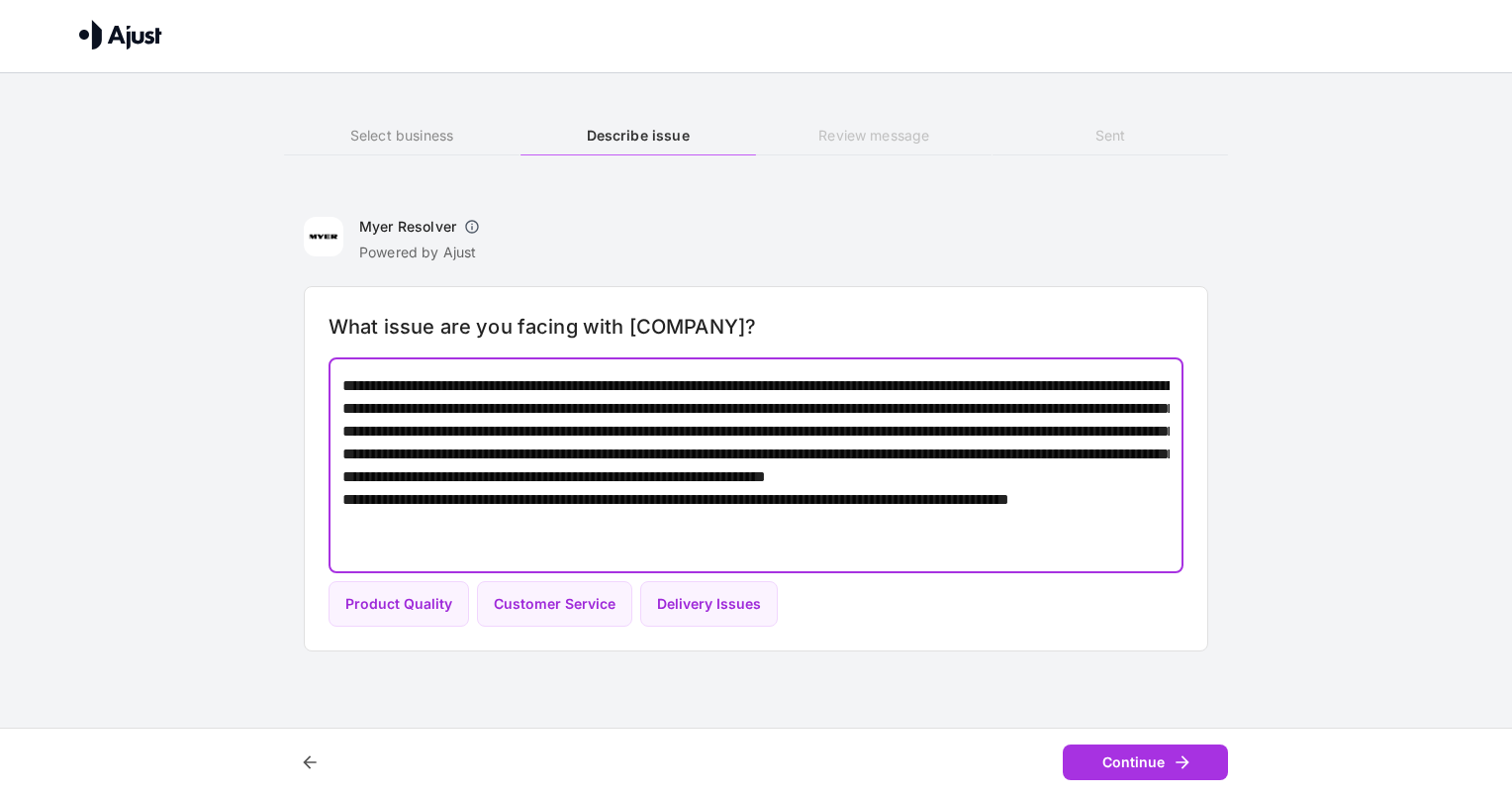click on "**********" at bounding box center (756, 465) 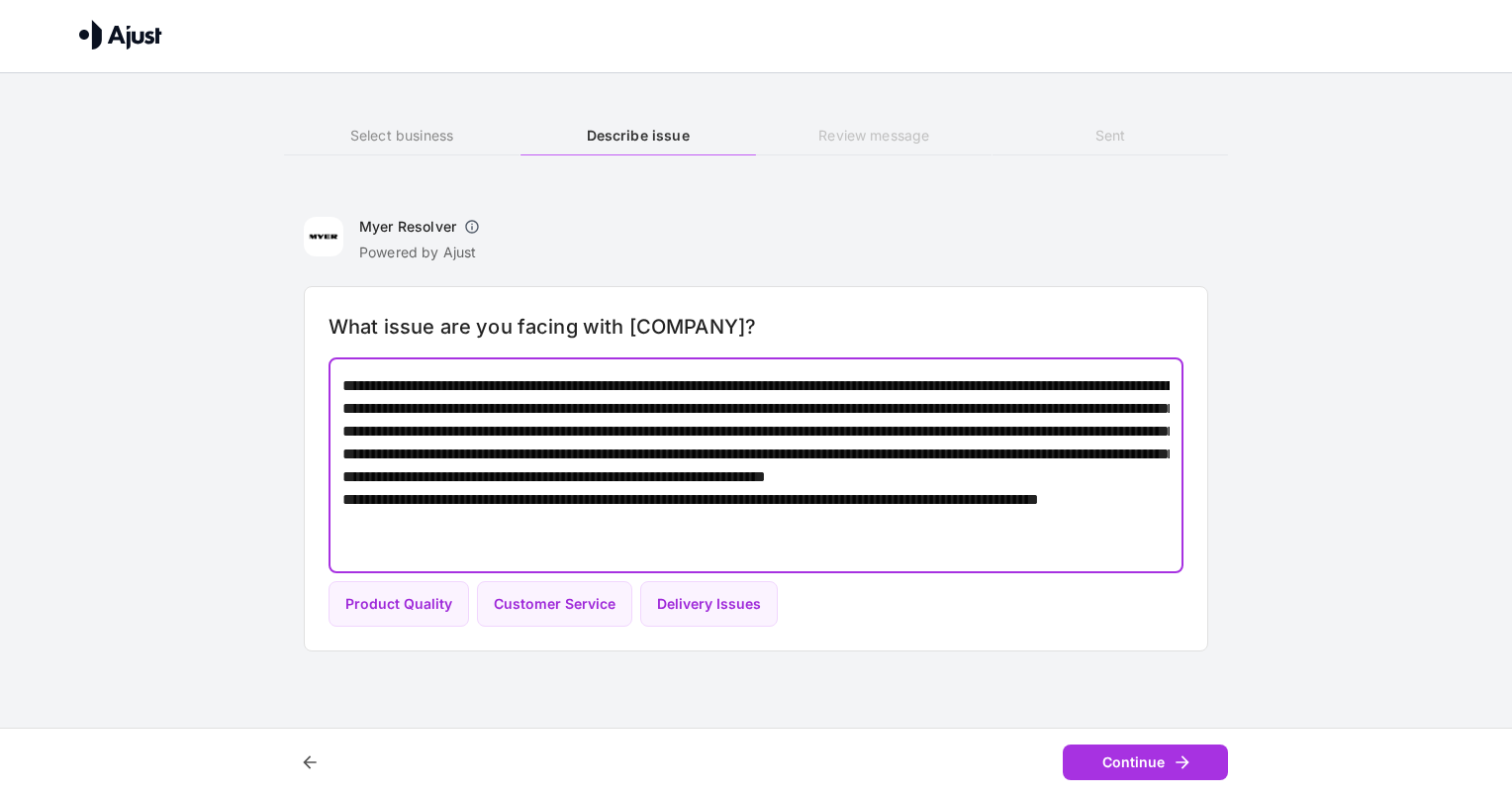 click on "**********" at bounding box center [756, 465] 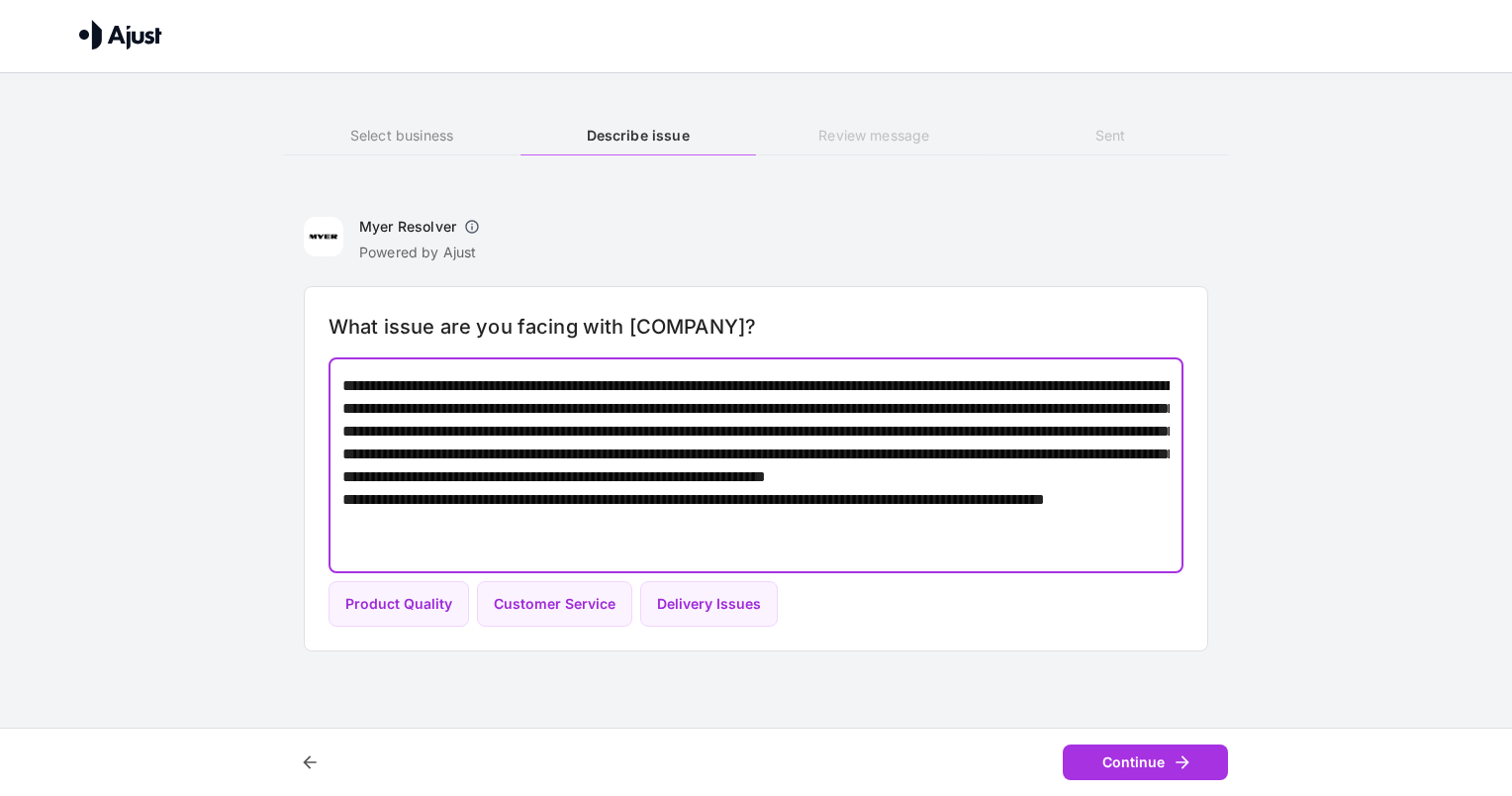 click on "**********" at bounding box center [756, 465] 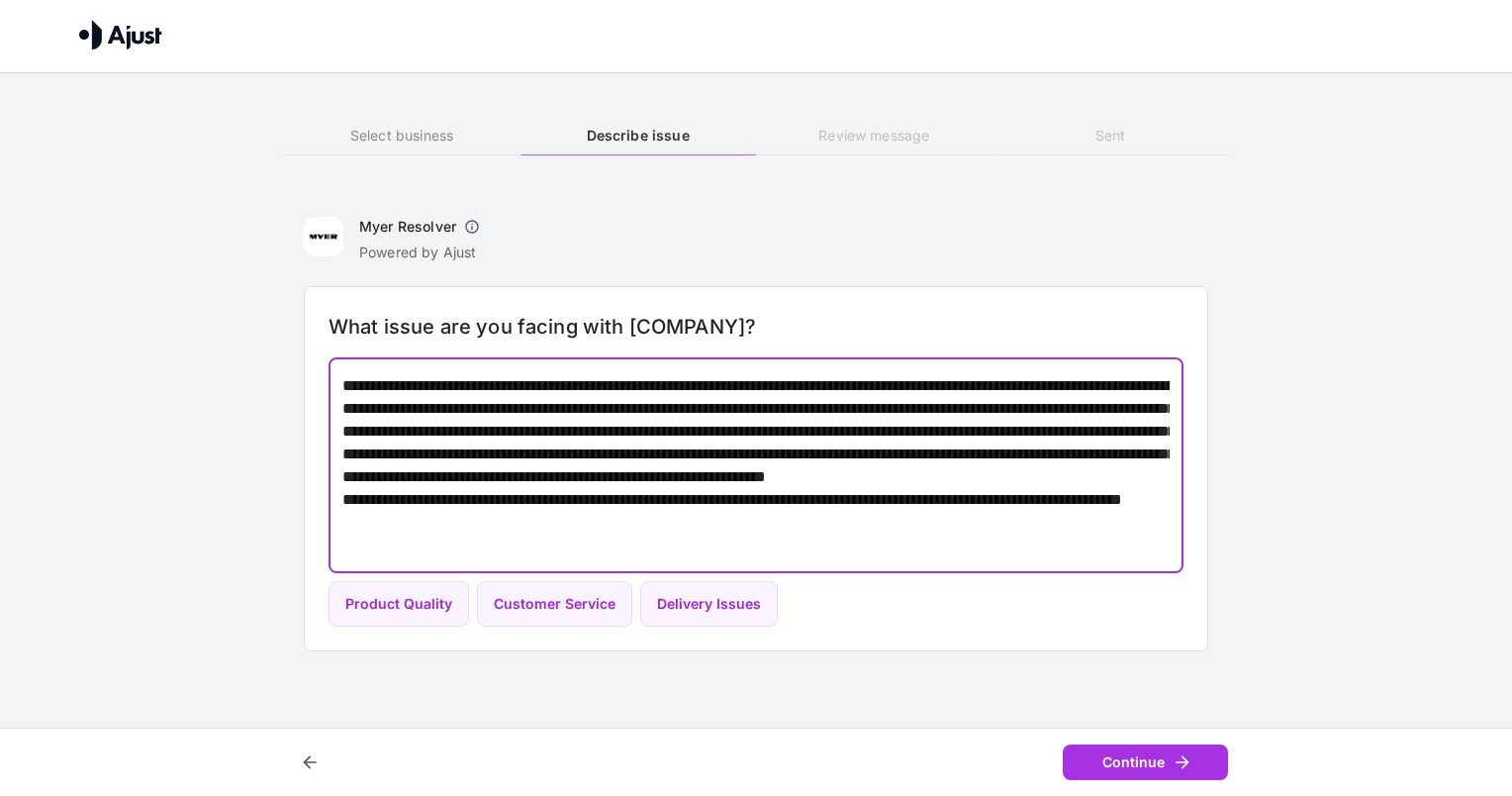 drag, startPoint x: 1102, startPoint y: 516, endPoint x: 1104, endPoint y: 545, distance: 29.068884 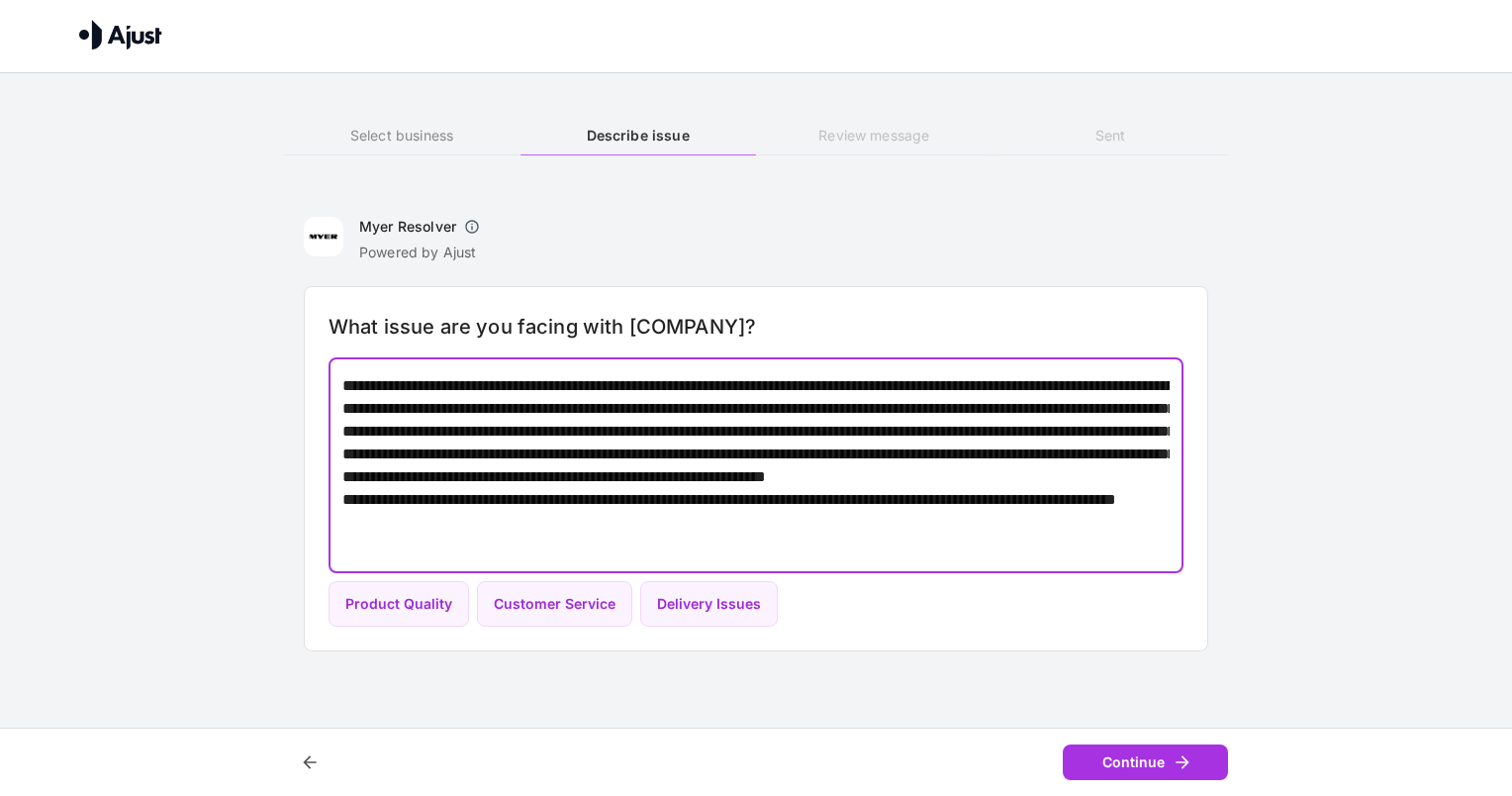 drag, startPoint x: 887, startPoint y: 519, endPoint x: 889, endPoint y: 535, distance: 16.124515 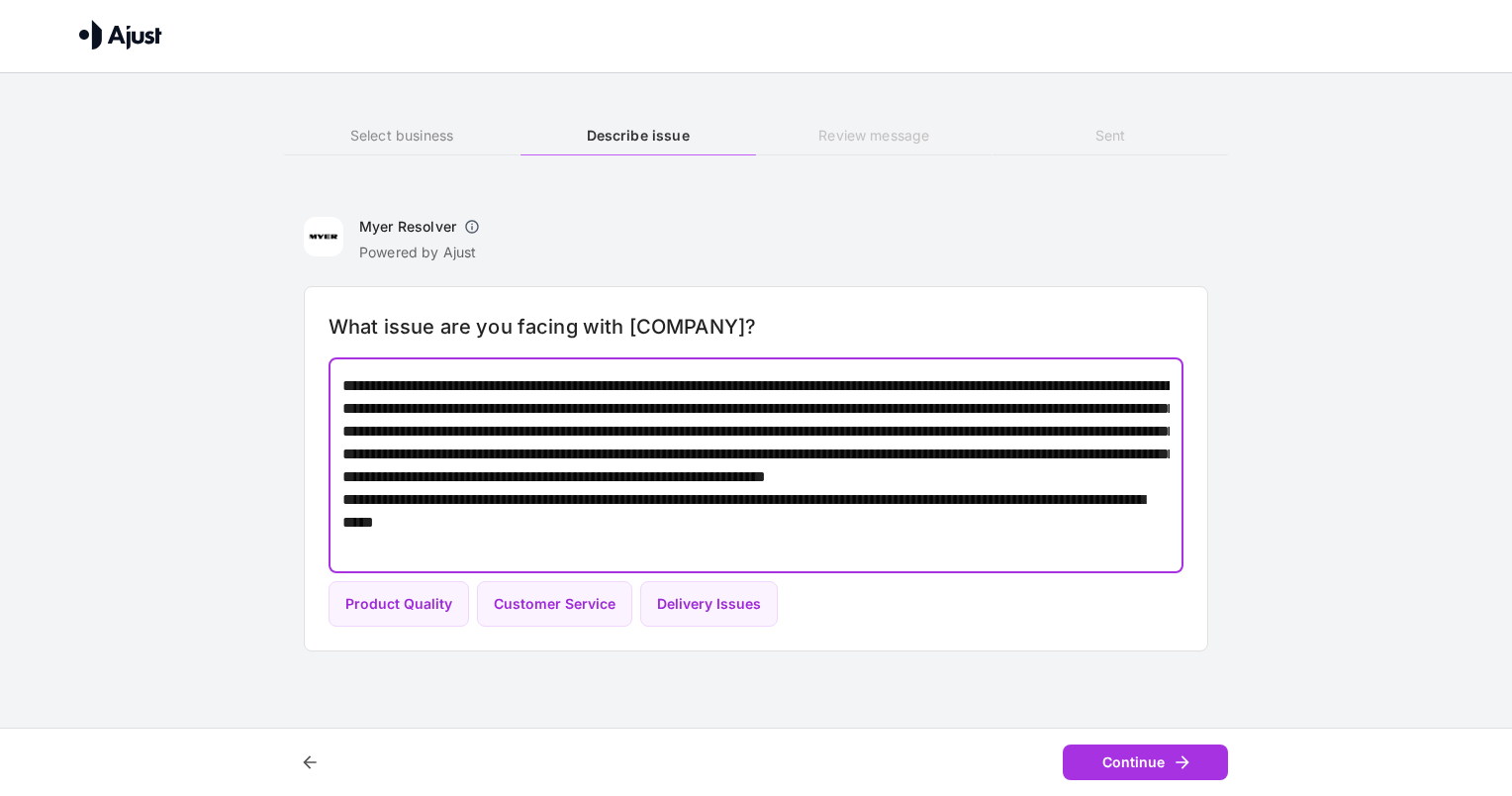 click on "**********" at bounding box center [756, 465] 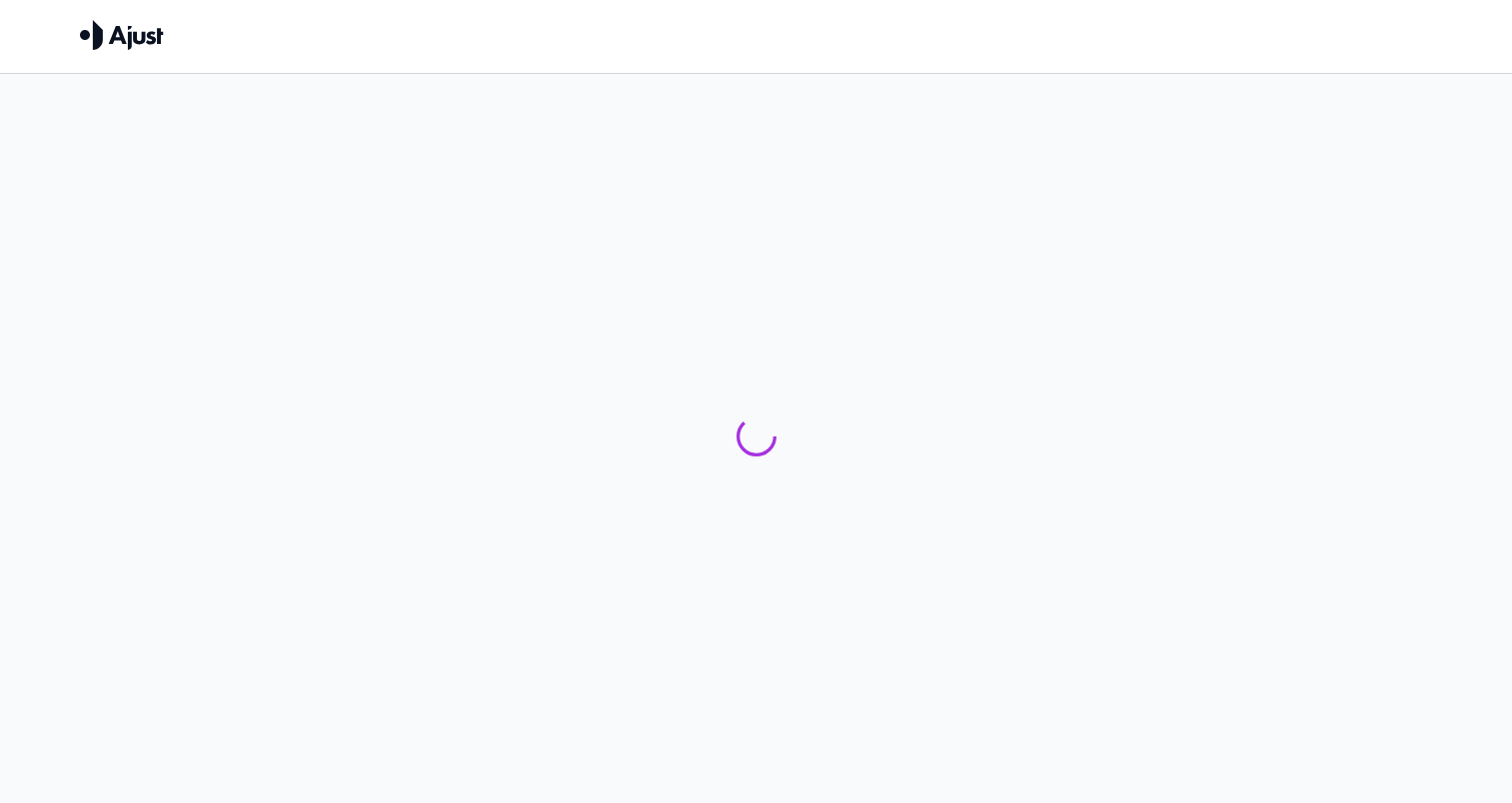 scroll, scrollTop: 0, scrollLeft: 0, axis: both 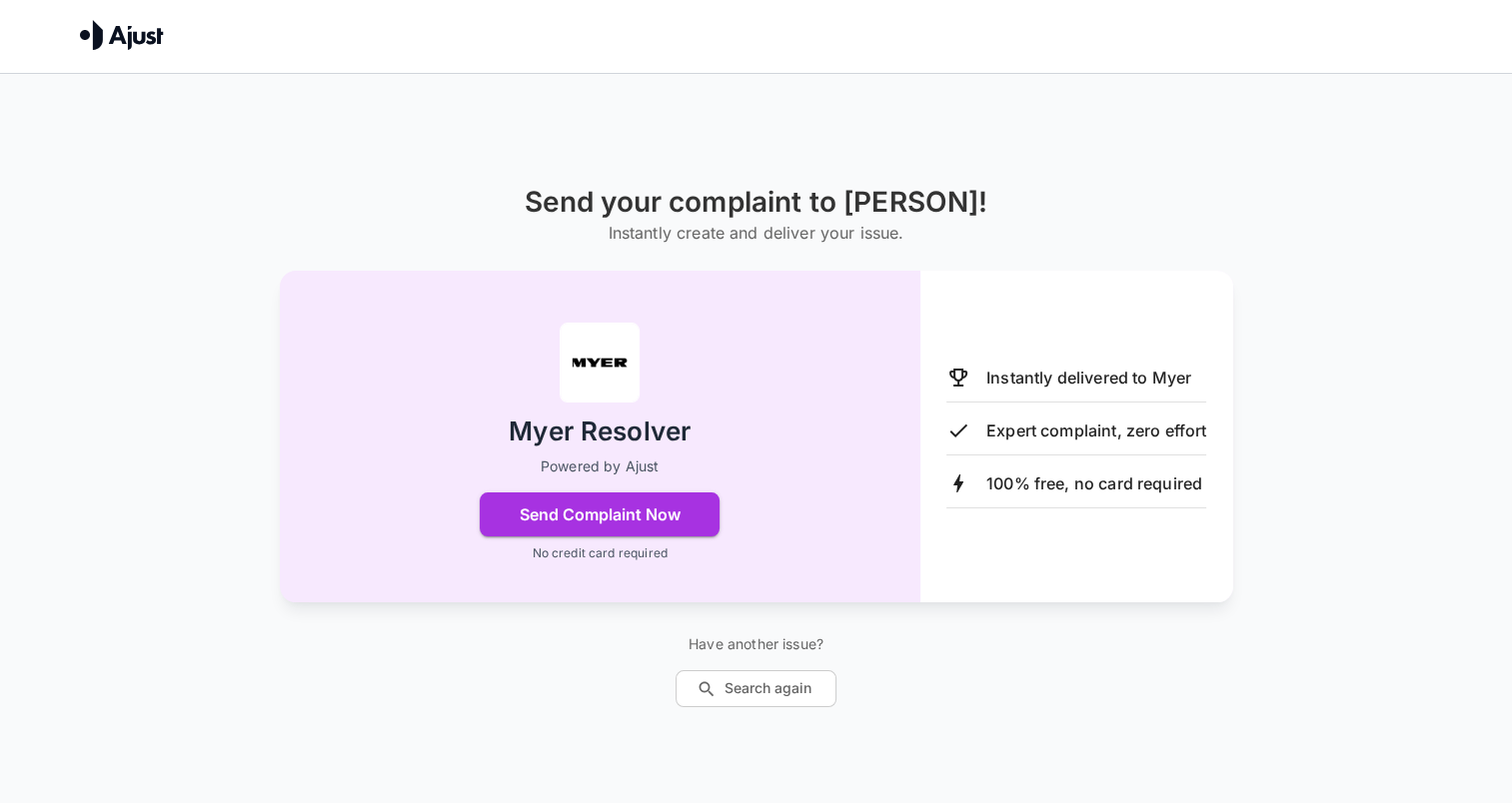 drag, startPoint x: 1508, startPoint y: 133, endPoint x: 1527, endPoint y: 321, distance: 188.95767 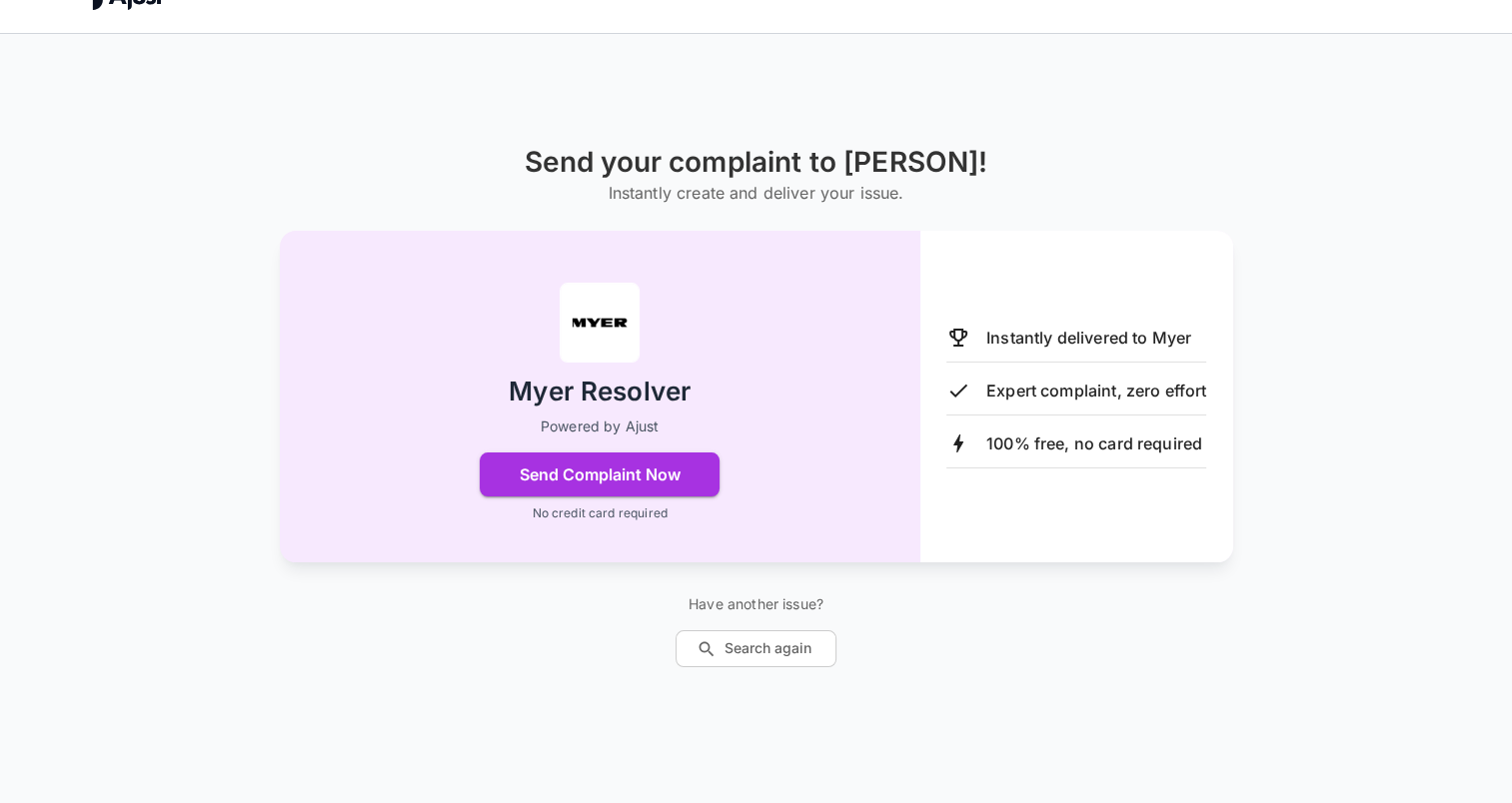 scroll, scrollTop: 73, scrollLeft: 0, axis: vertical 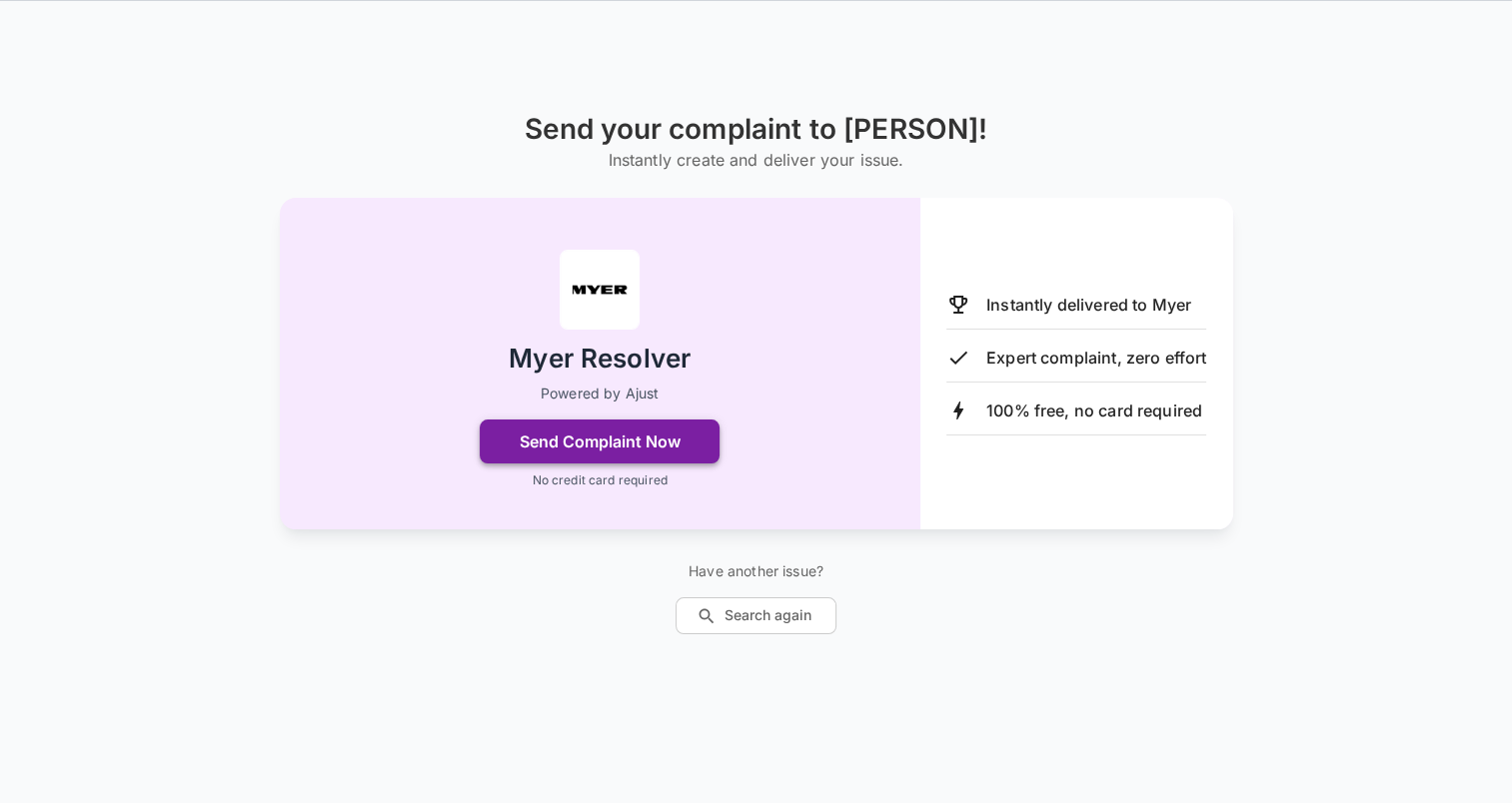 click on "Send Complaint Now" at bounding box center (600, 441) 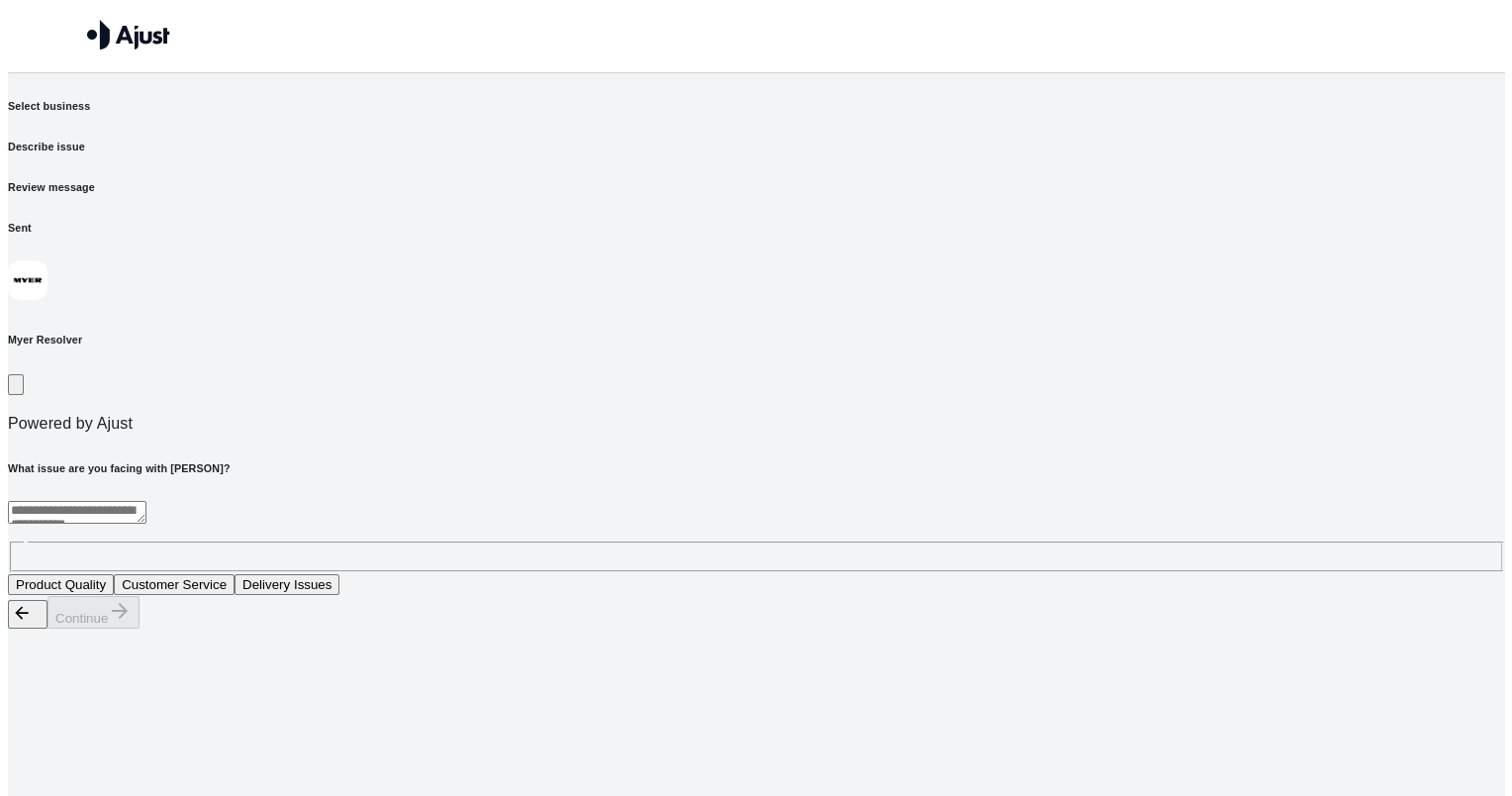 scroll, scrollTop: 0, scrollLeft: 0, axis: both 